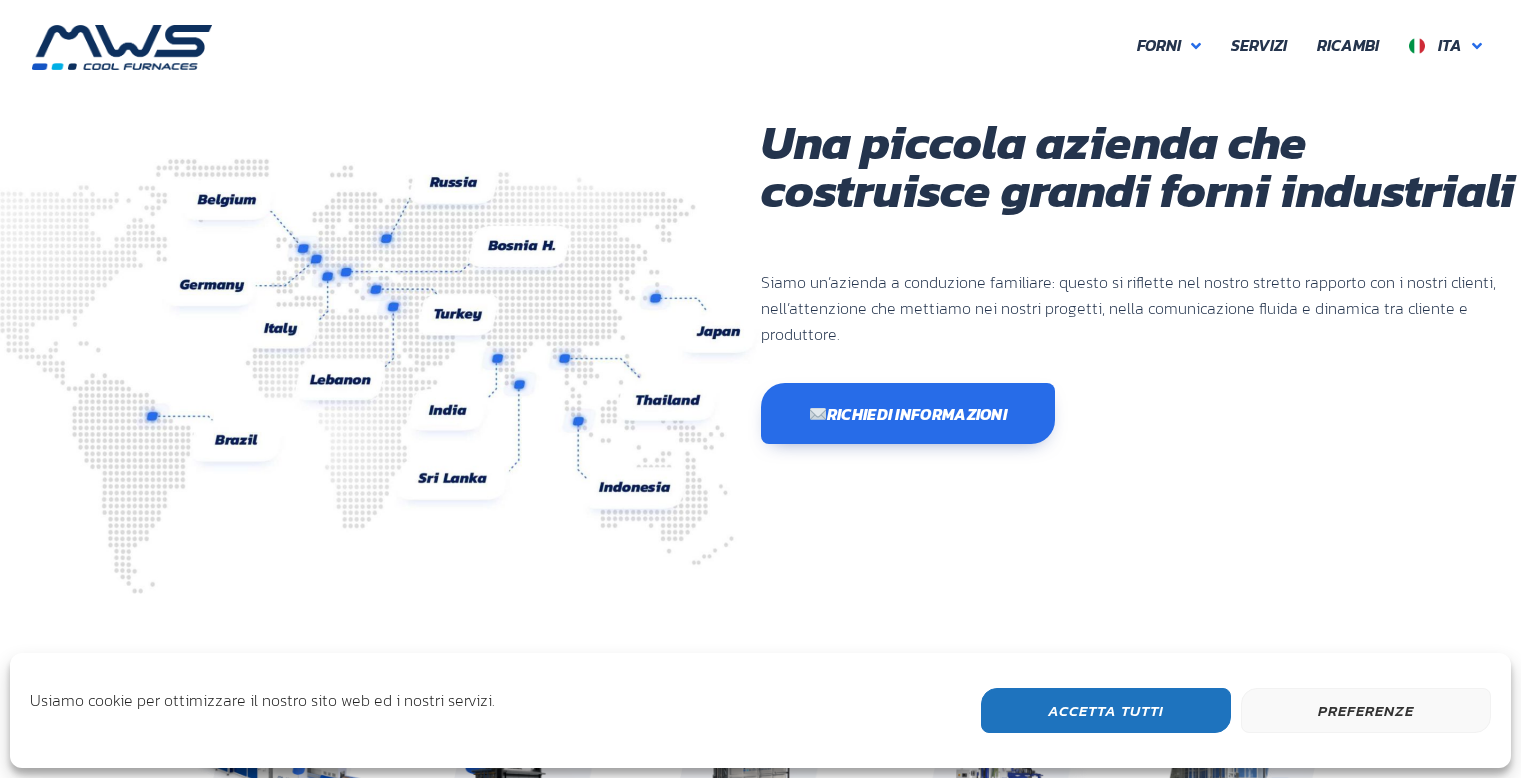 scroll, scrollTop: 0, scrollLeft: 0, axis: both 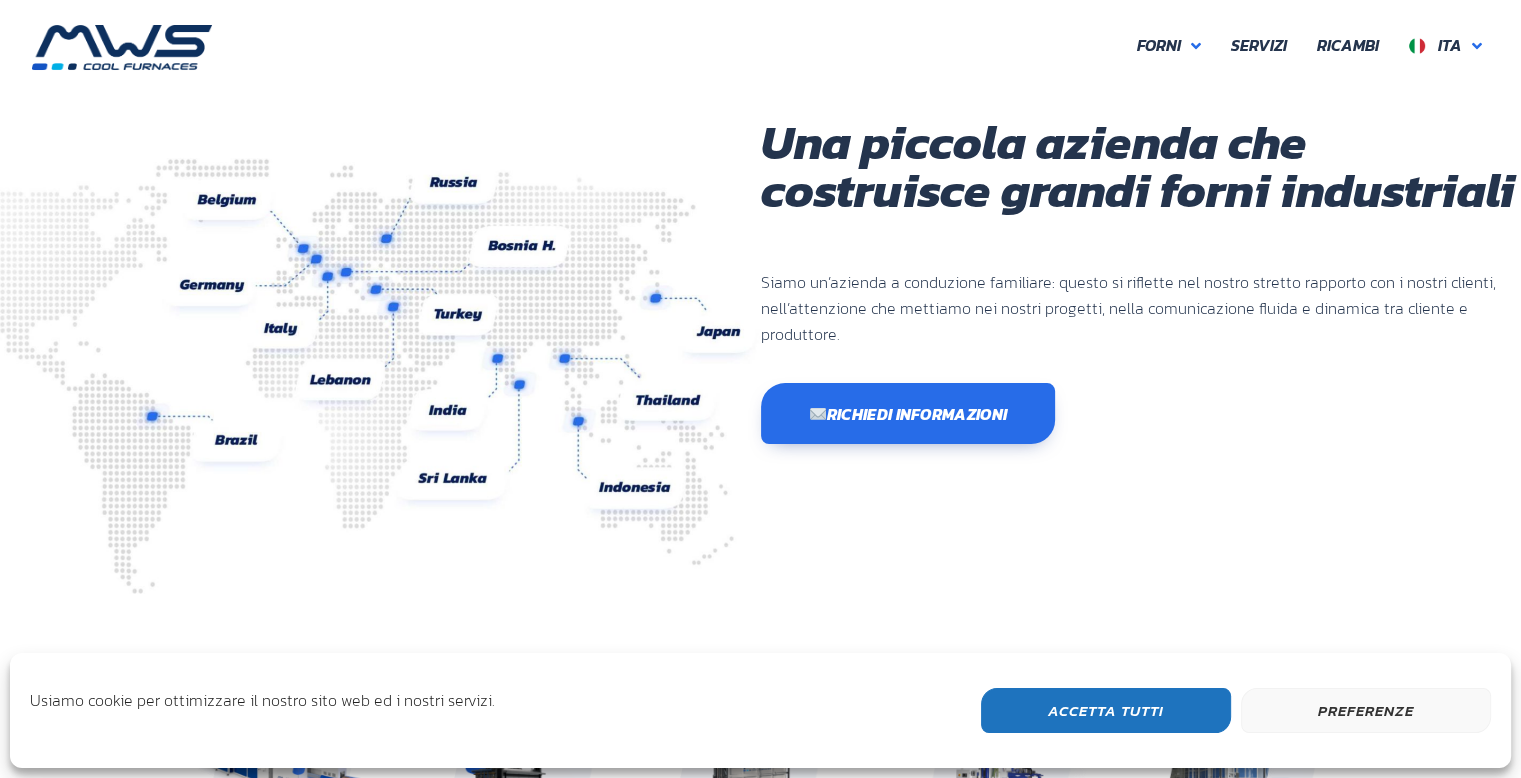 click at bounding box center (350, 375) 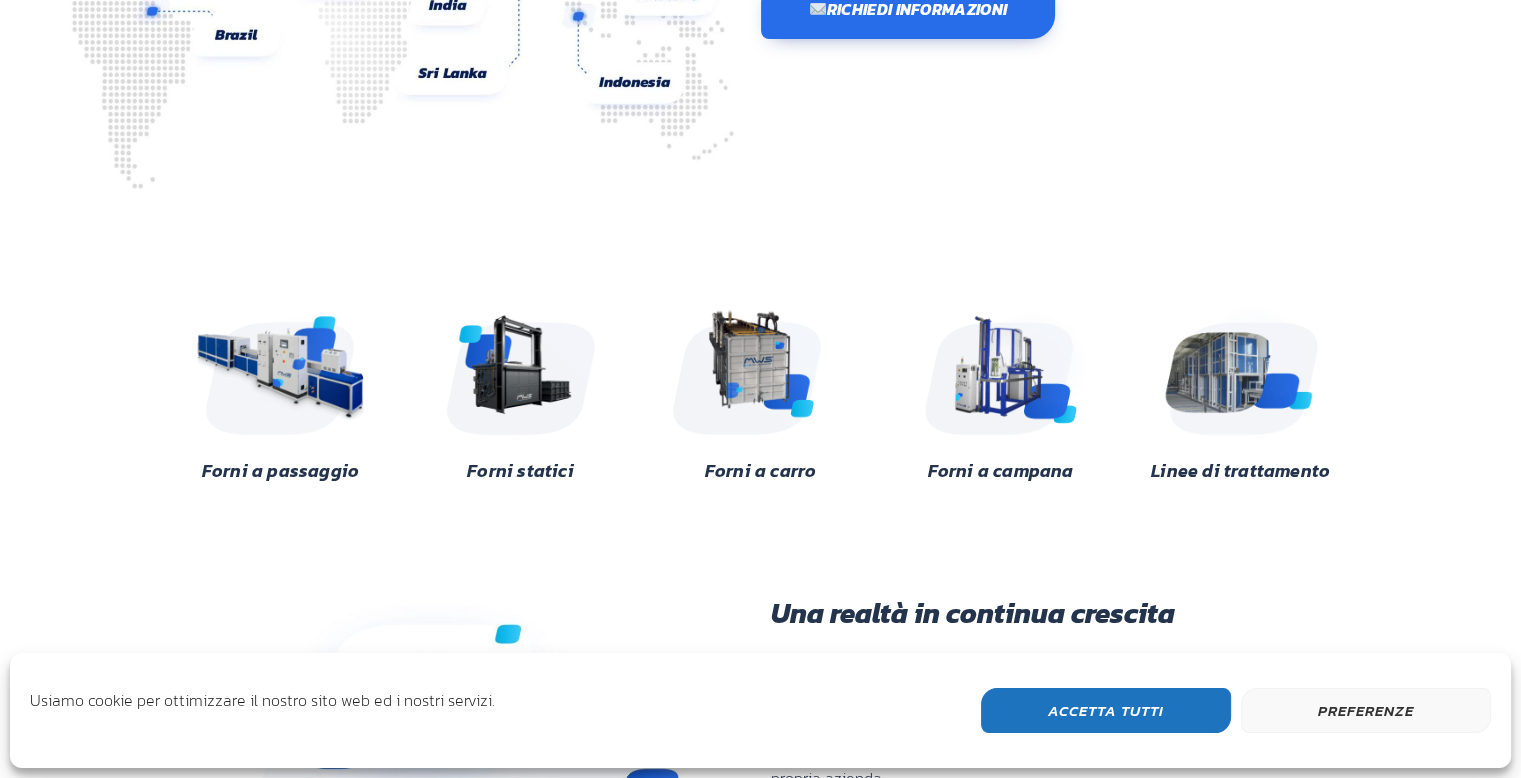 scroll, scrollTop: 500, scrollLeft: 0, axis: vertical 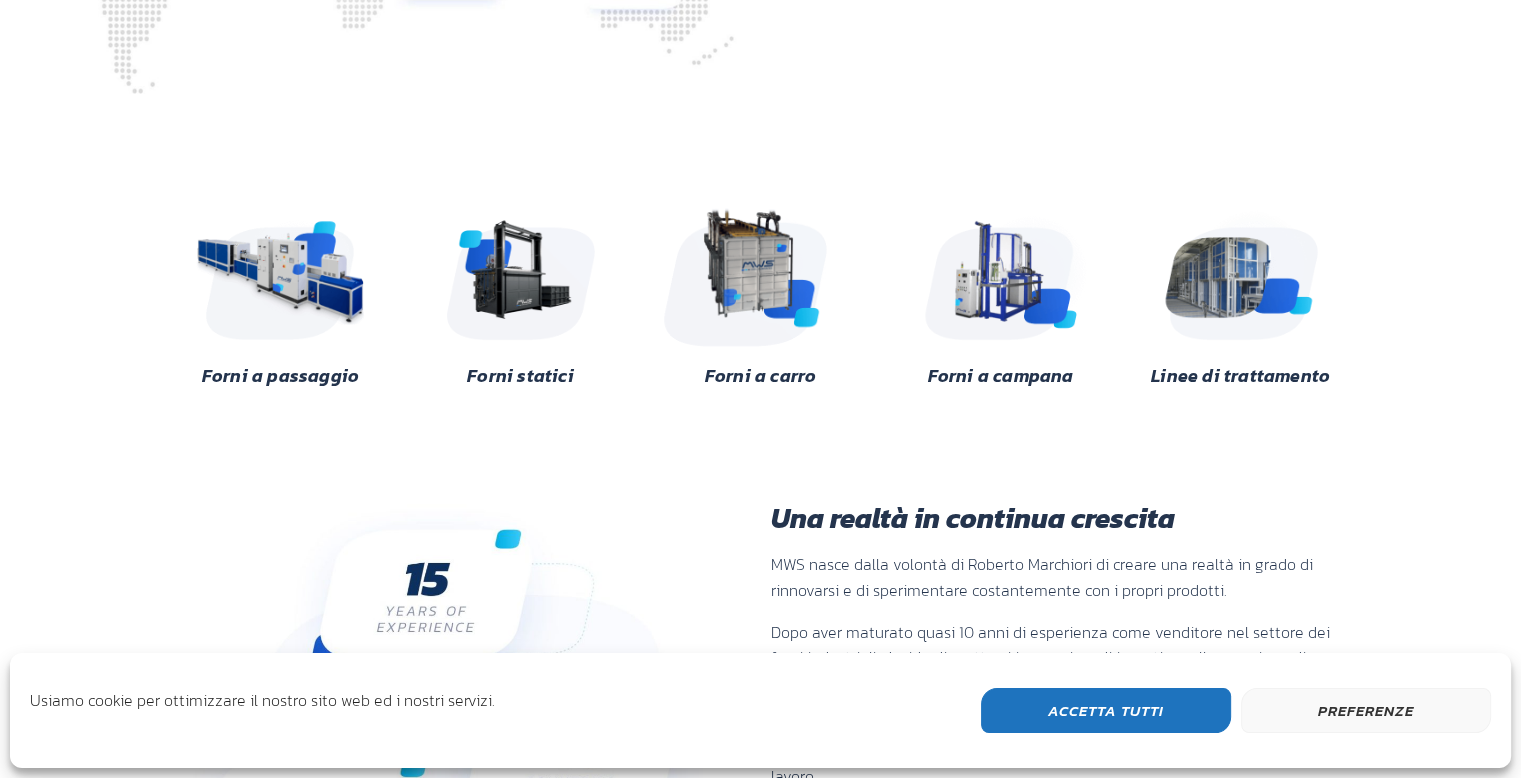 click at bounding box center [761, 273] 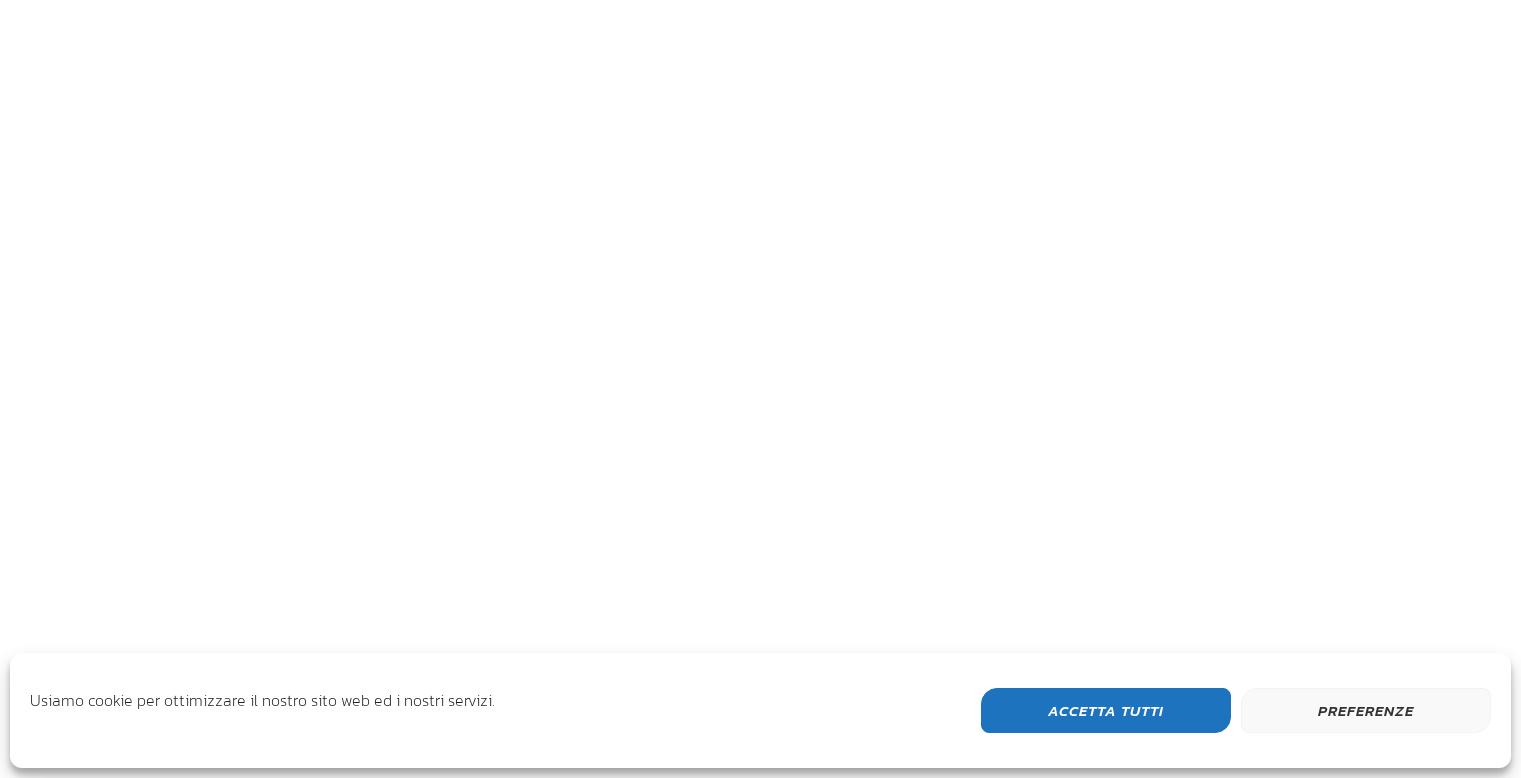 scroll, scrollTop: 0, scrollLeft: 0, axis: both 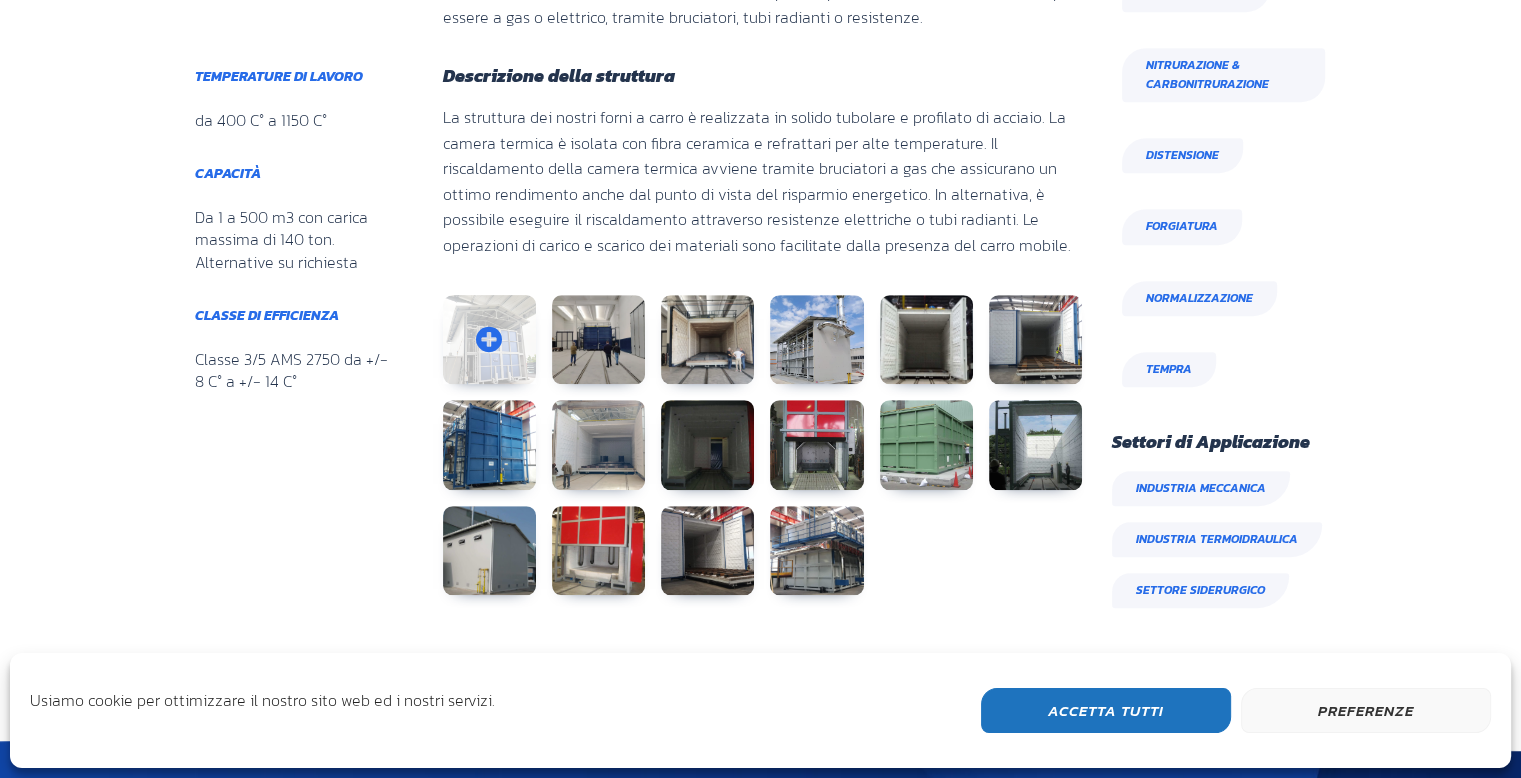 click at bounding box center [489, 340] 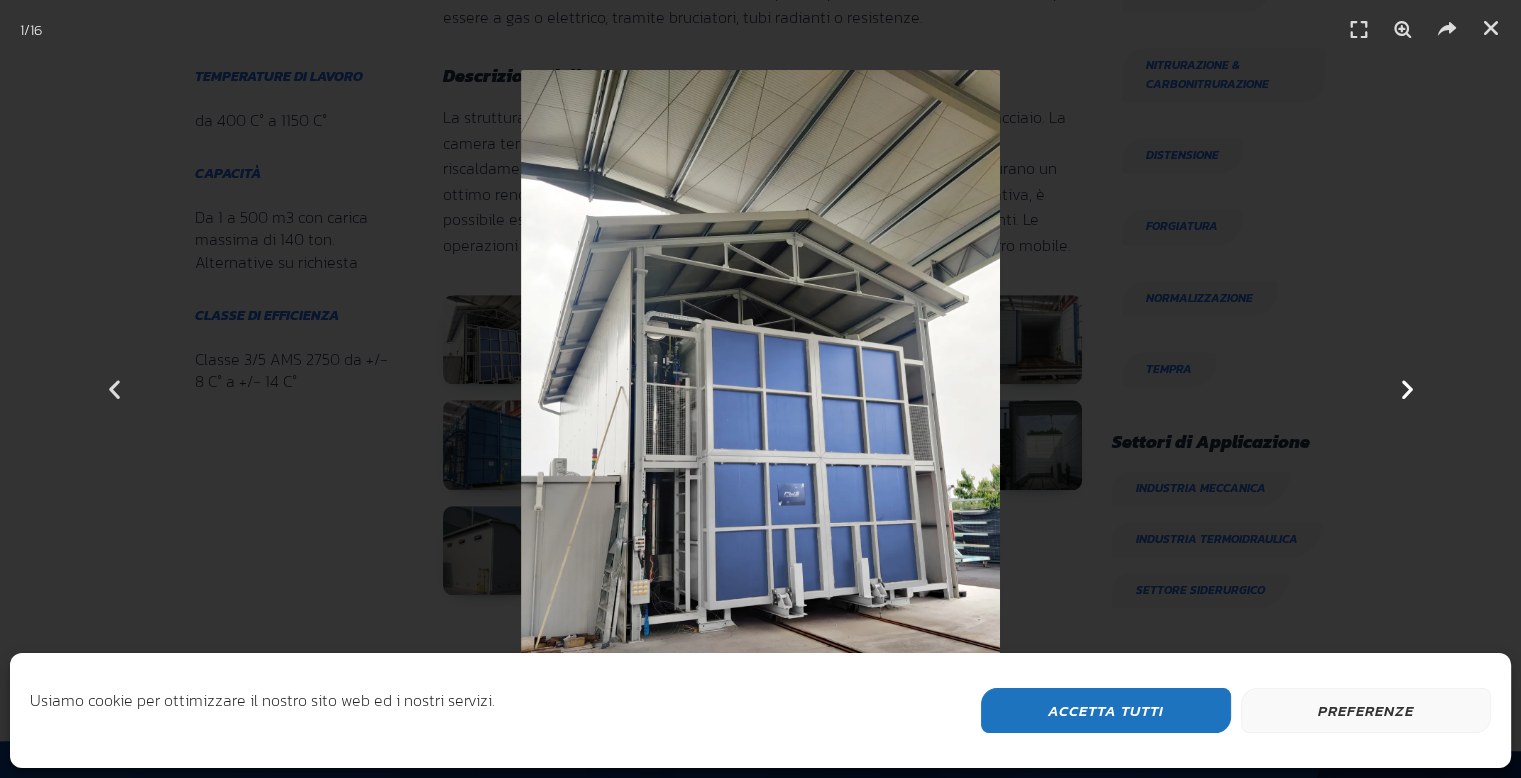 click at bounding box center [1406, 389] 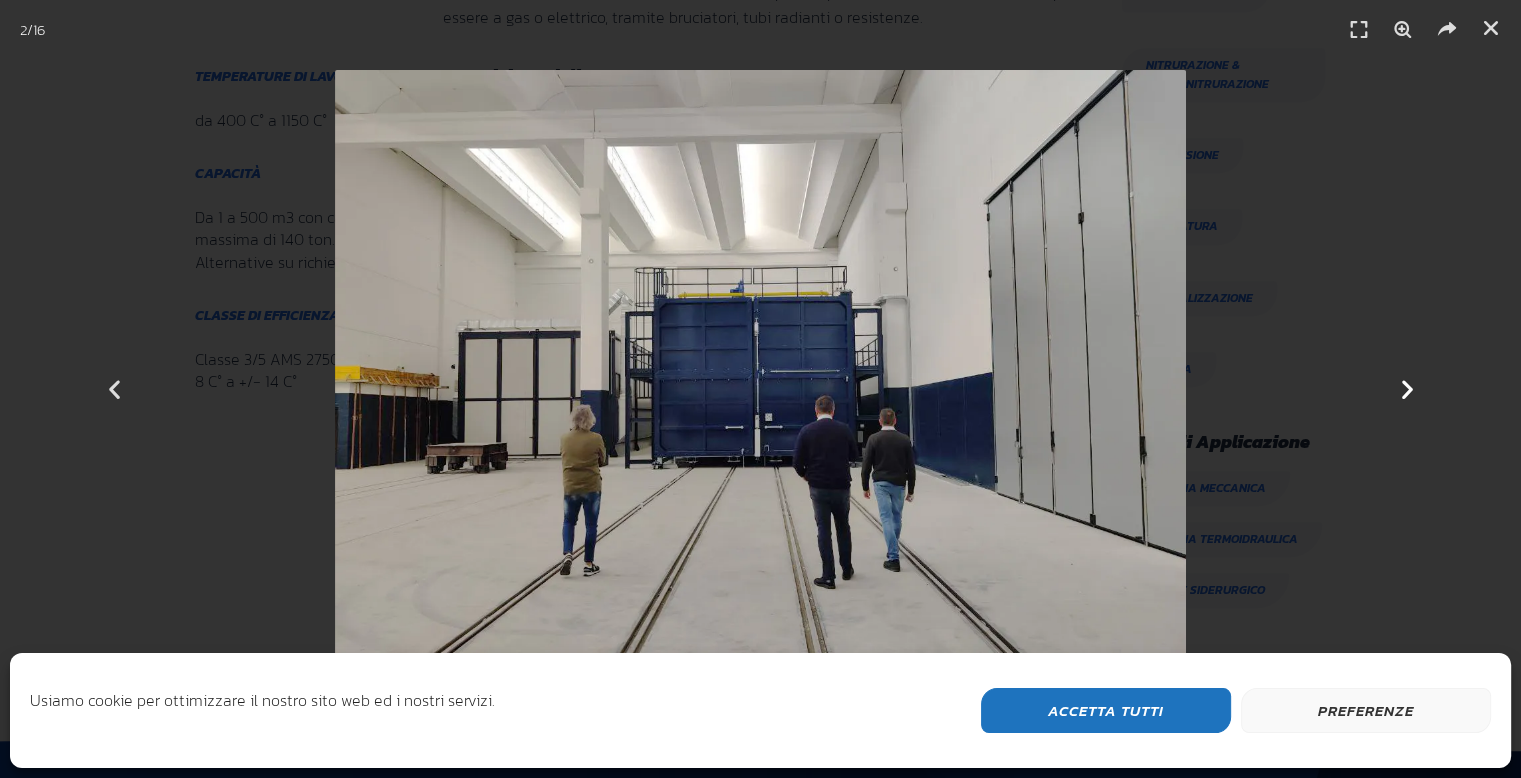 click at bounding box center (1406, 389) 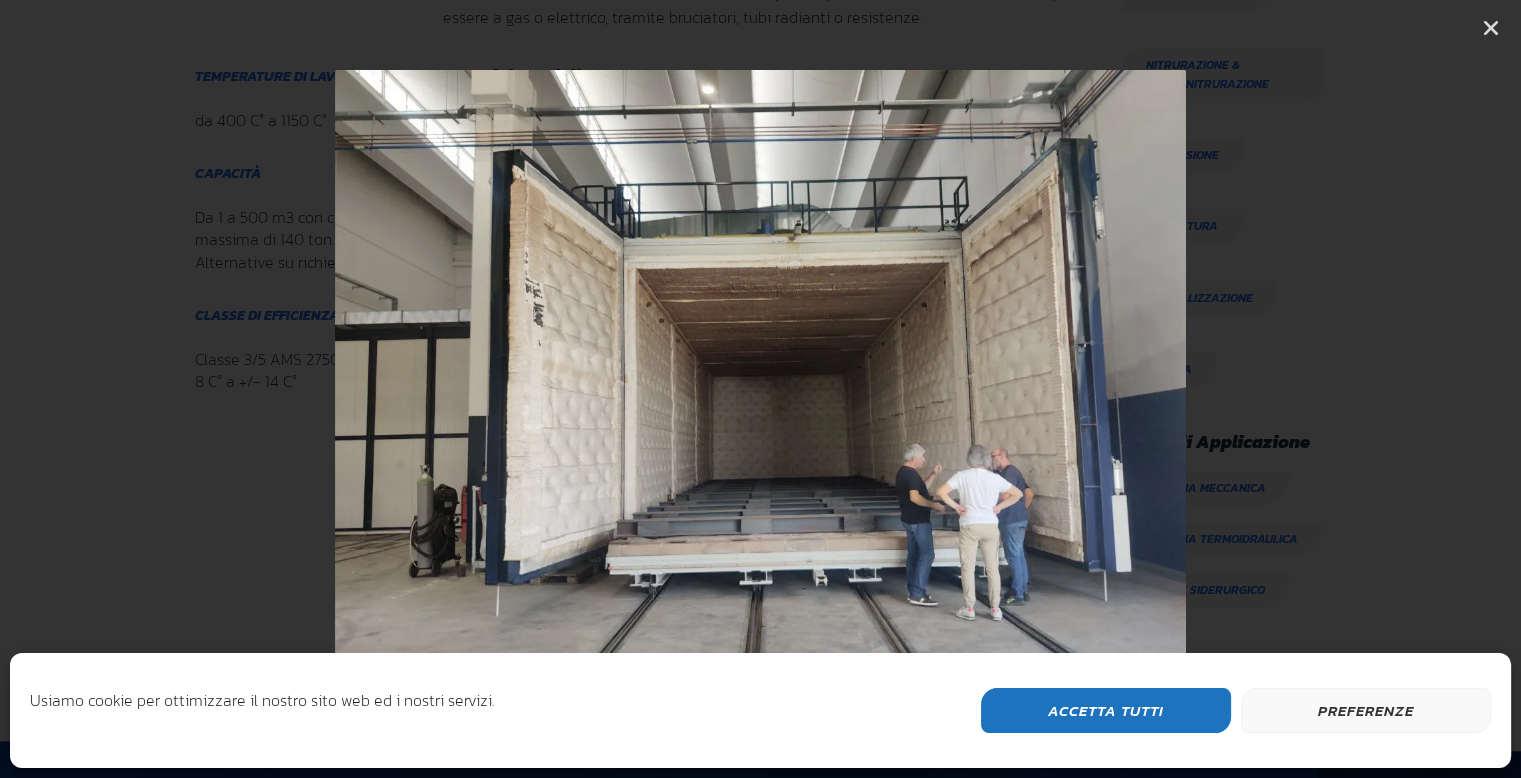 click at bounding box center [1406, 389] 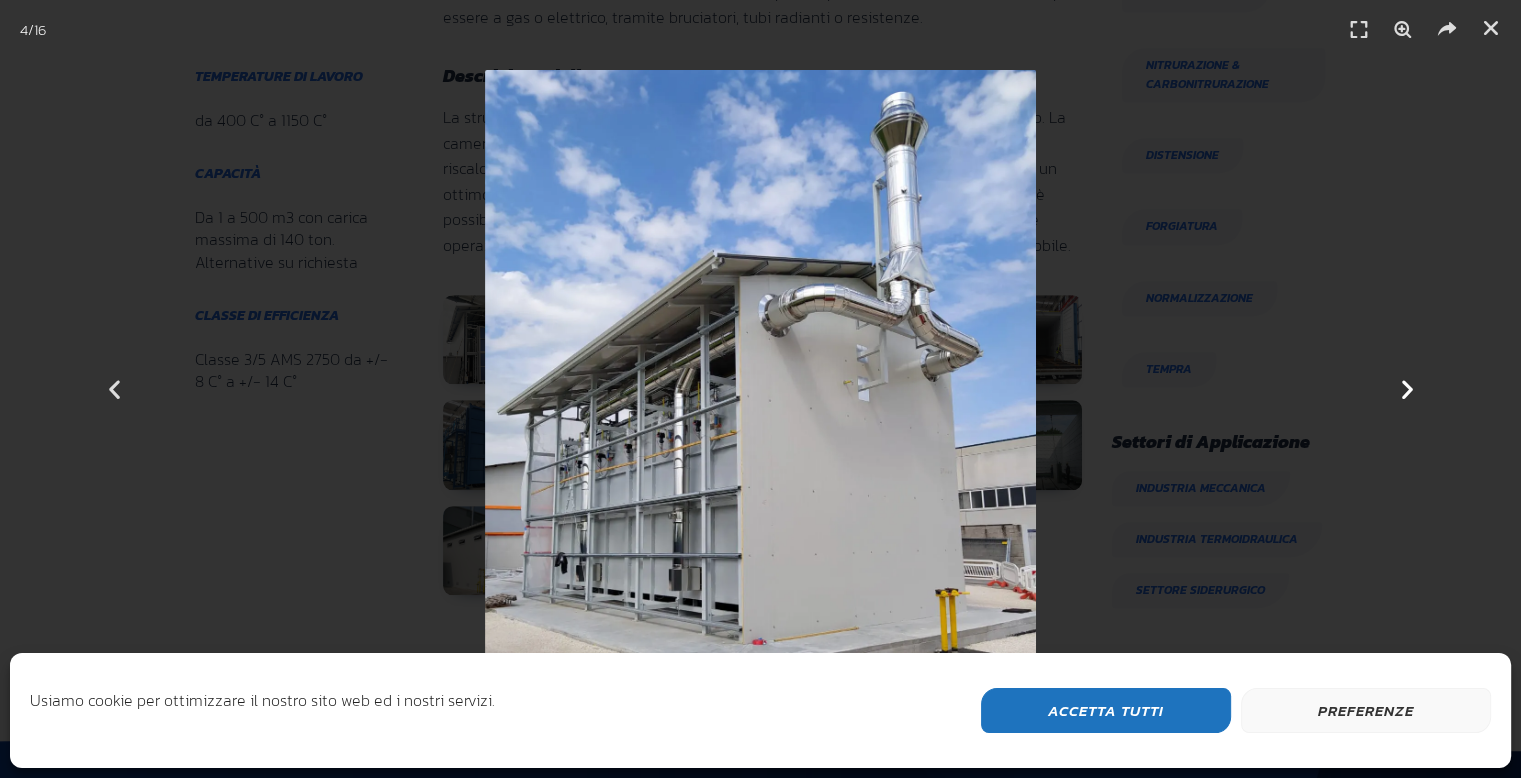 click at bounding box center (1406, 389) 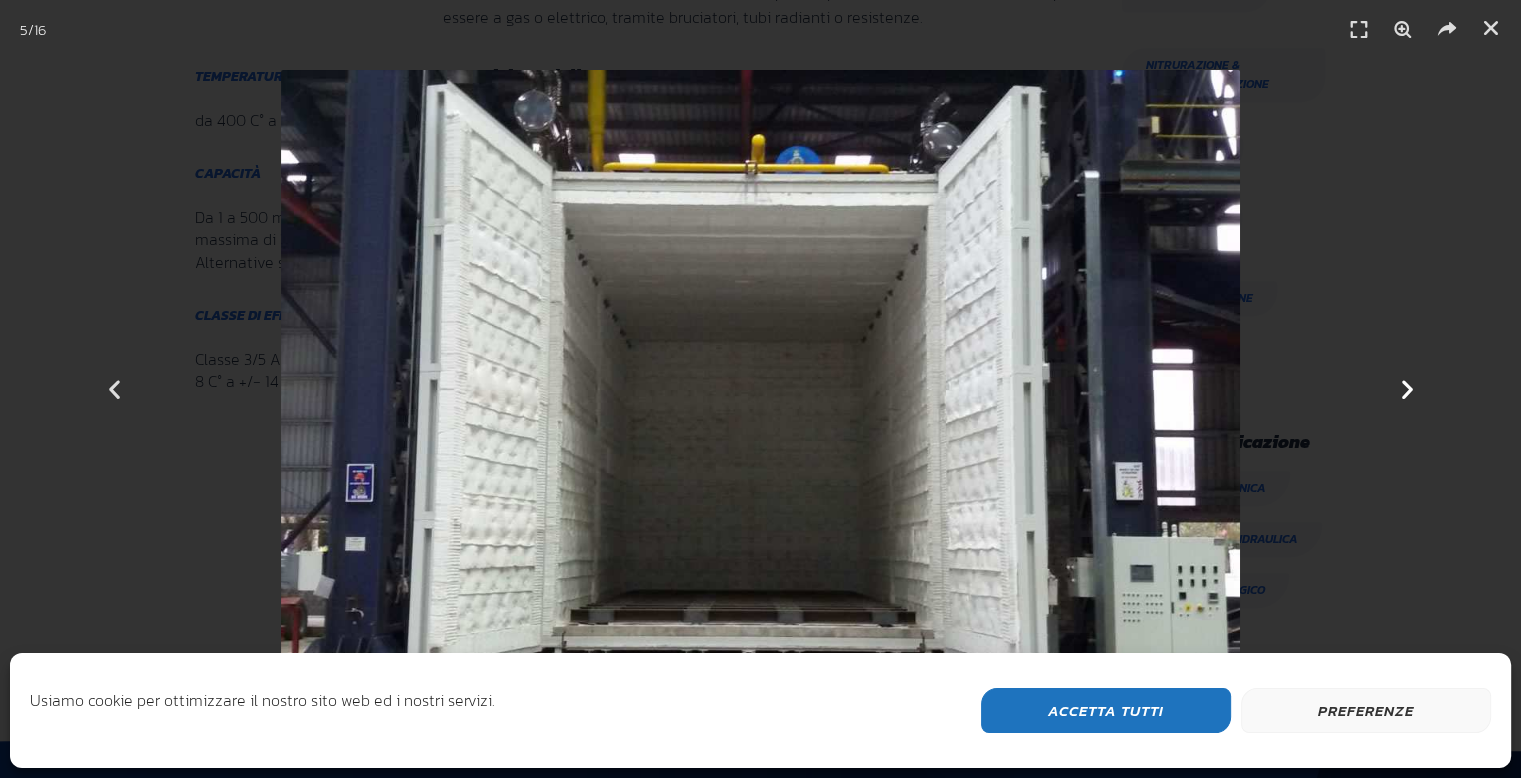 click at bounding box center [1406, 389] 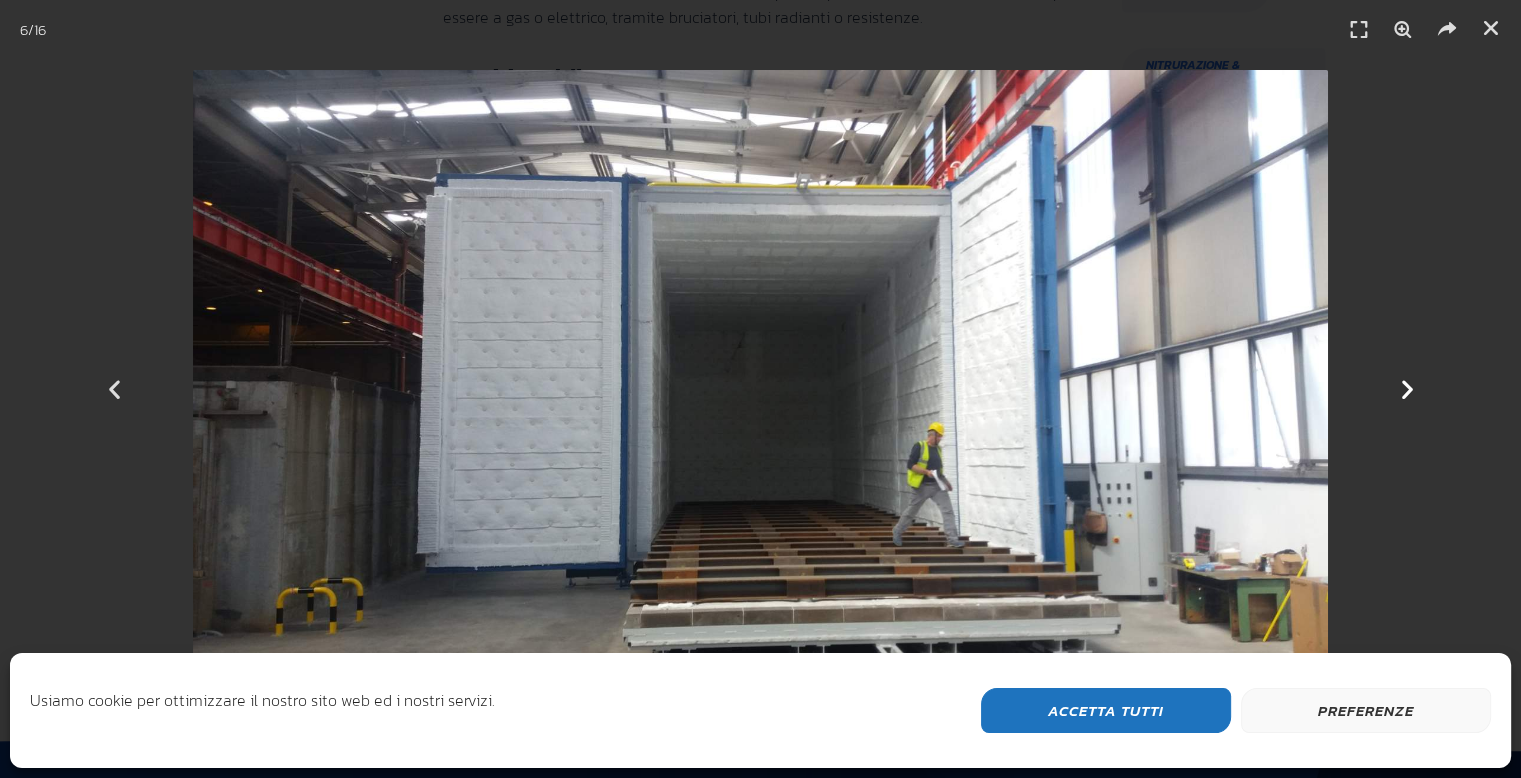 click at bounding box center [1406, 389] 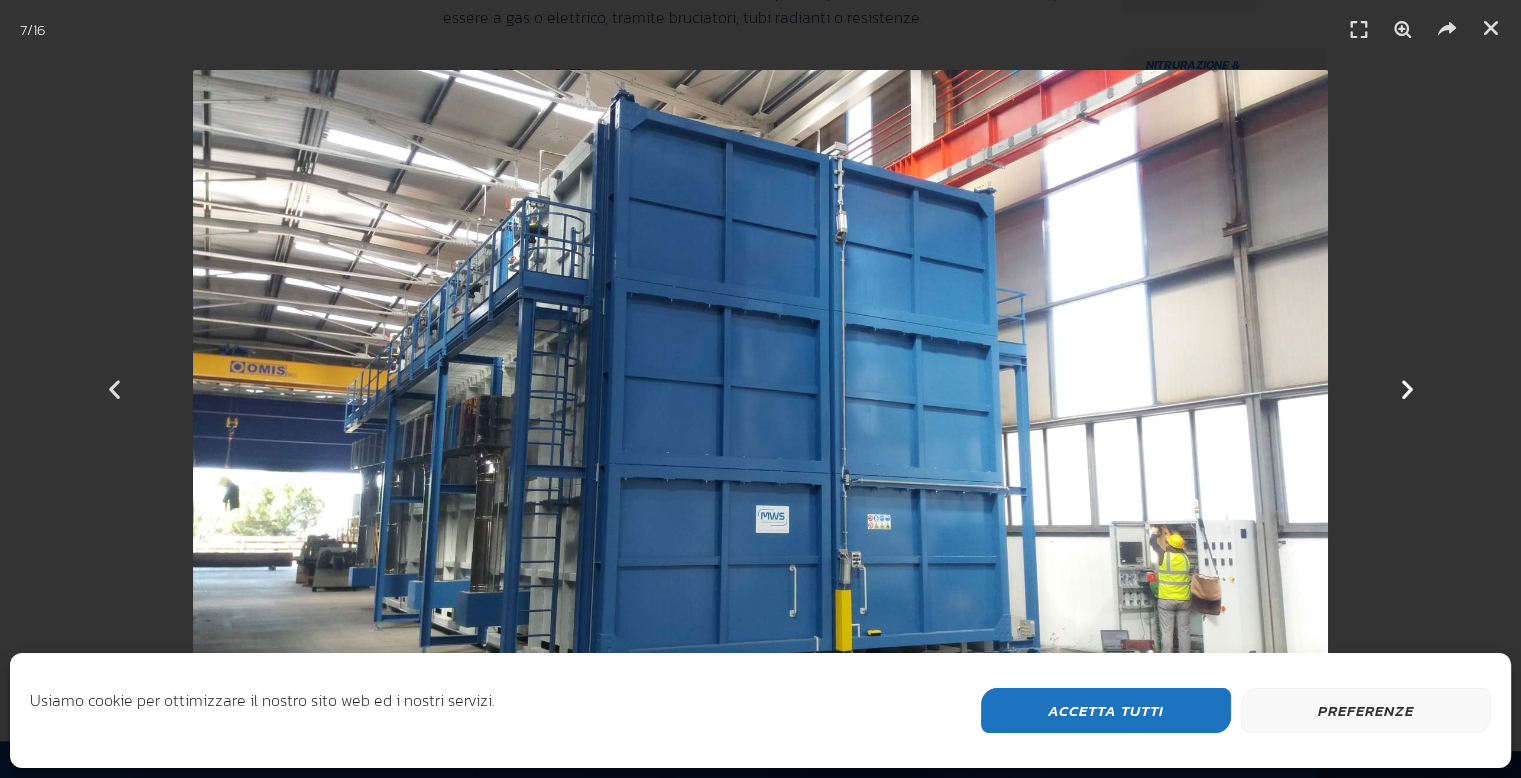 click at bounding box center [1406, 389] 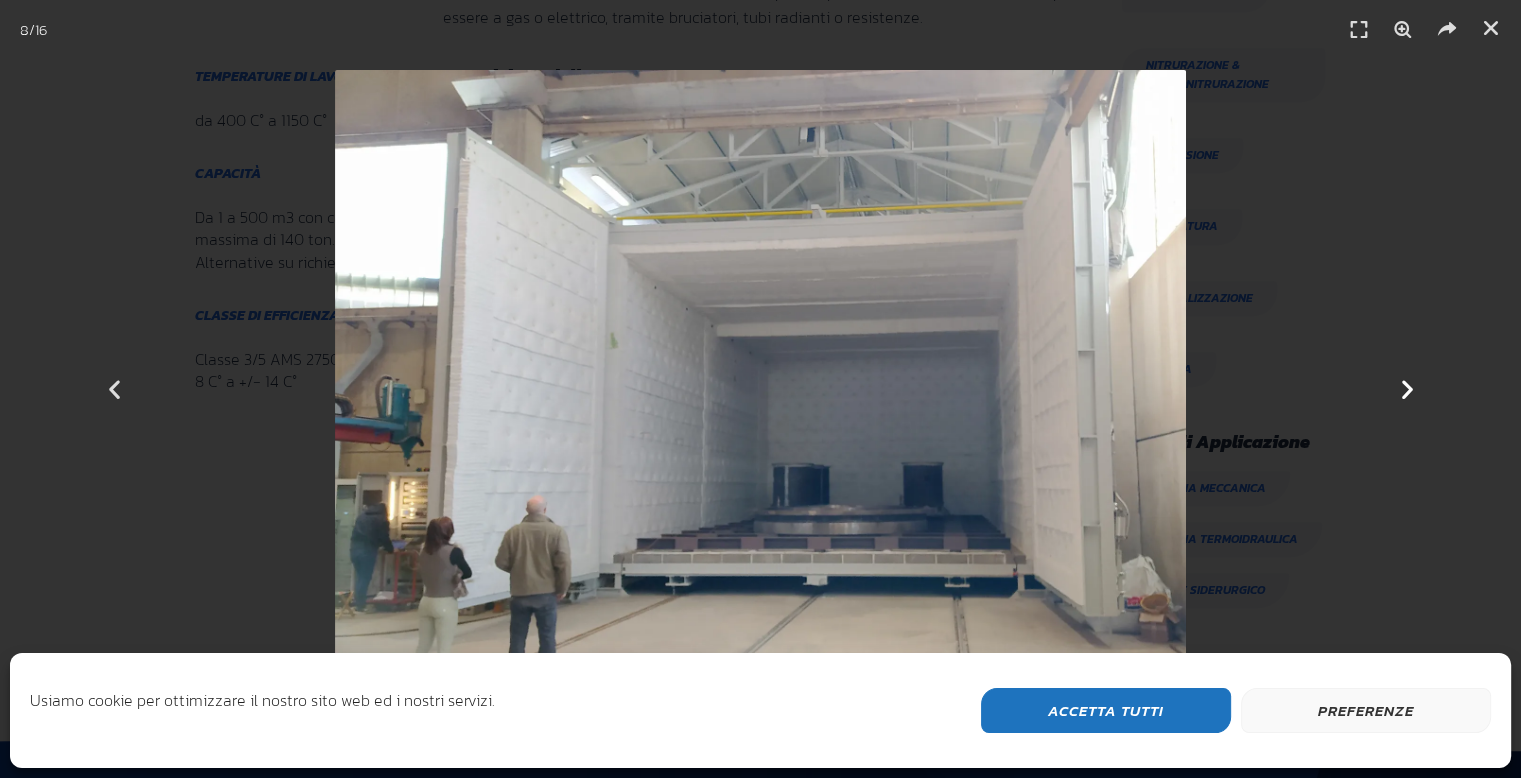 click at bounding box center (1406, 389) 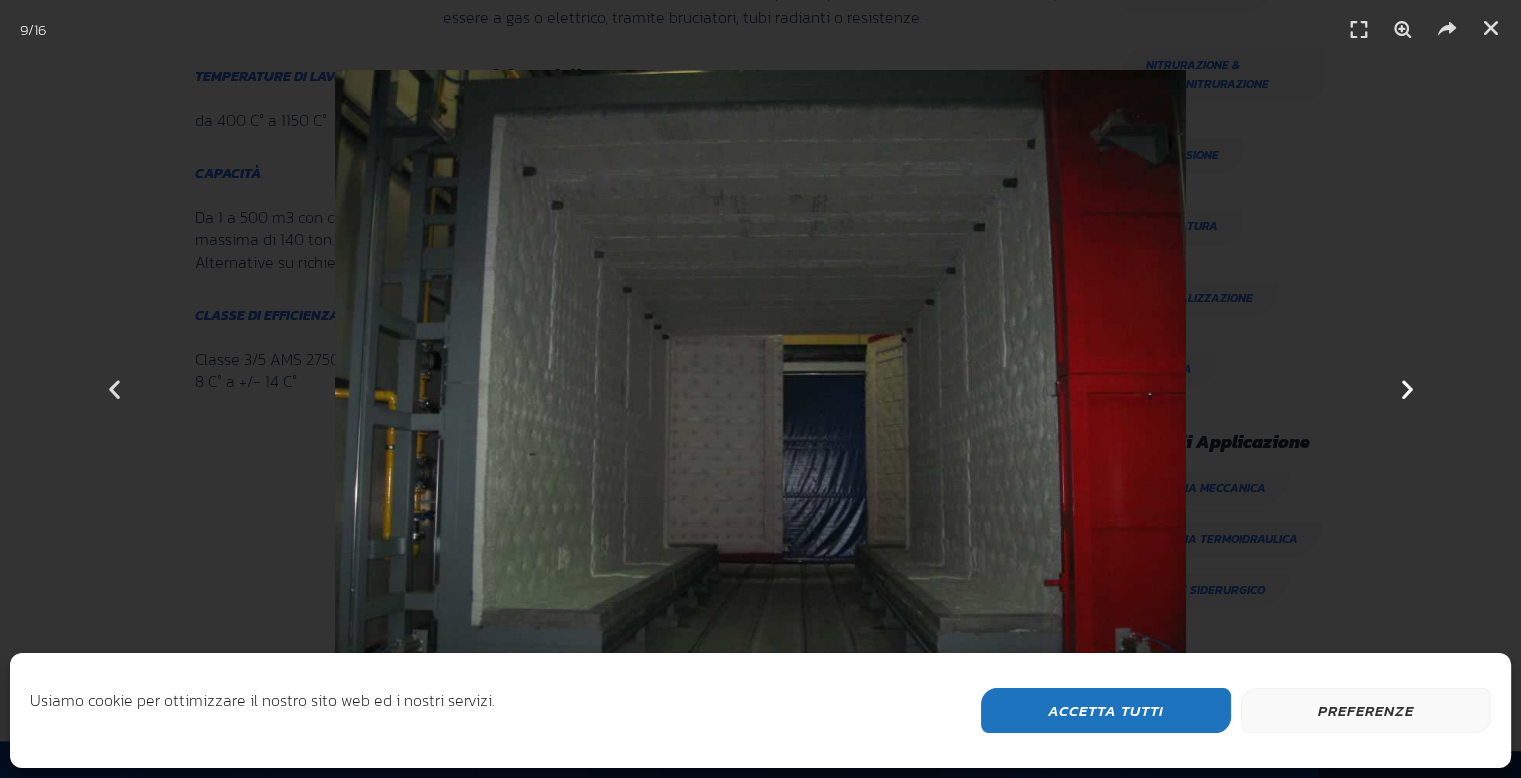 click at bounding box center (1406, 389) 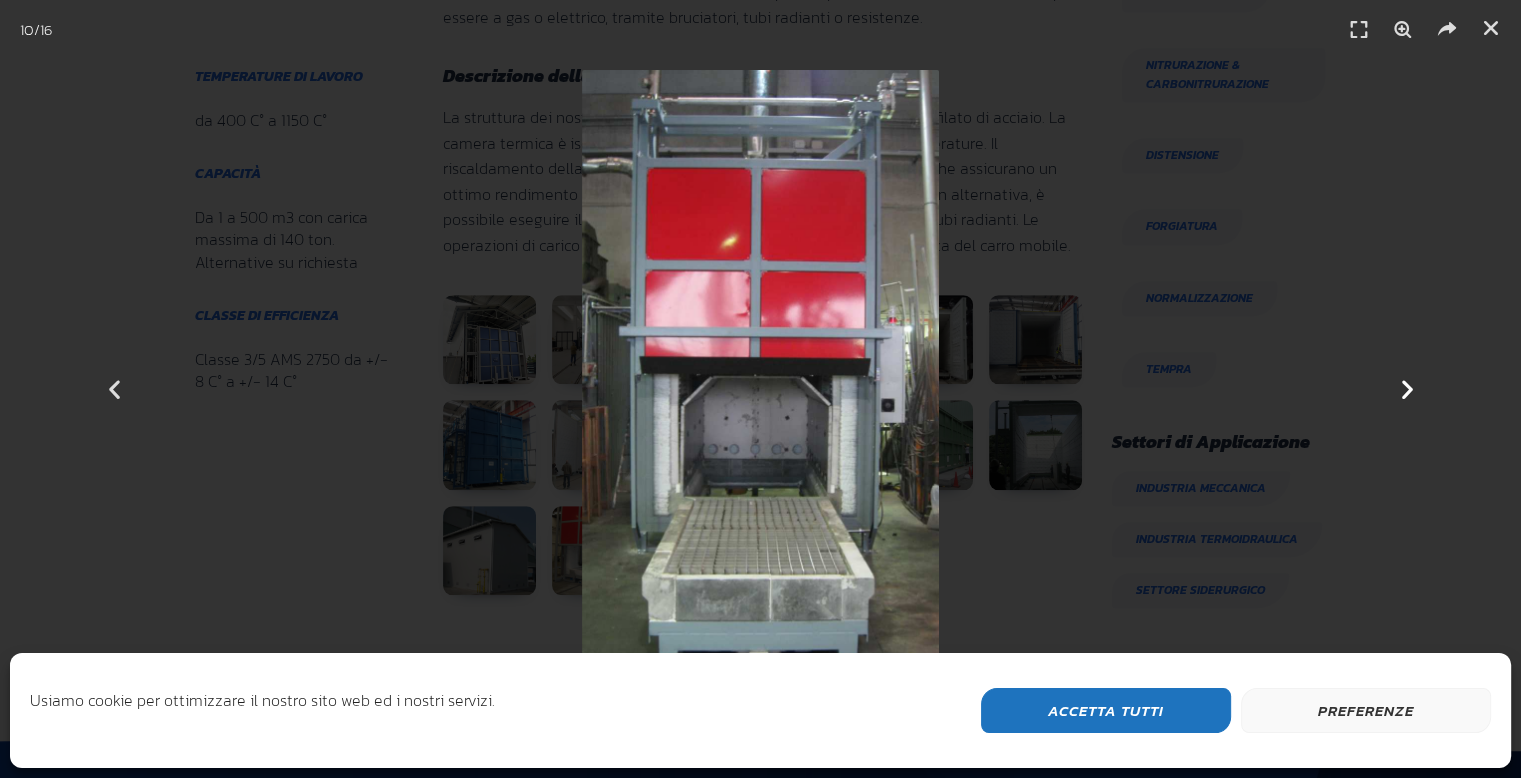 click at bounding box center [1406, 389] 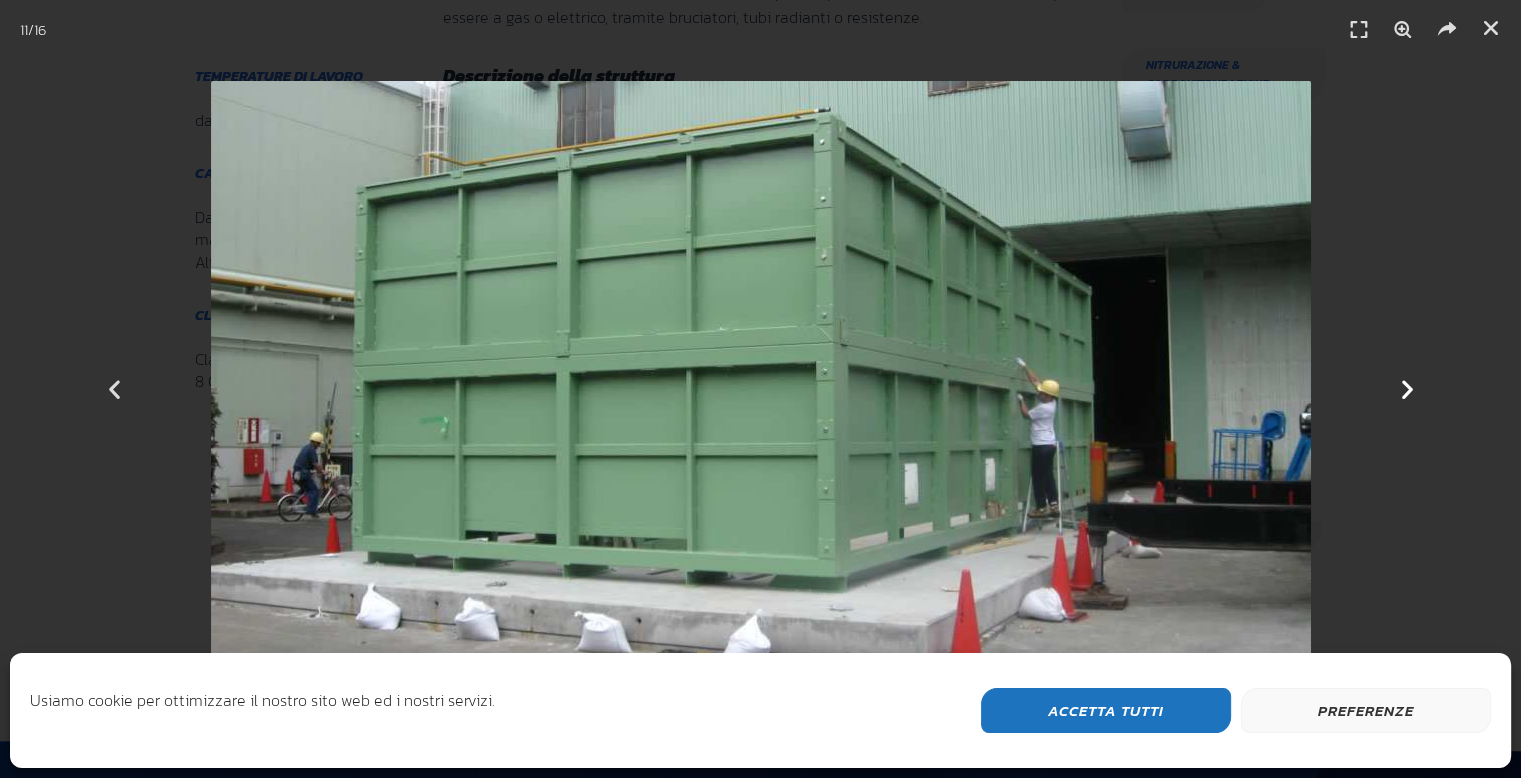 click at bounding box center (1406, 389) 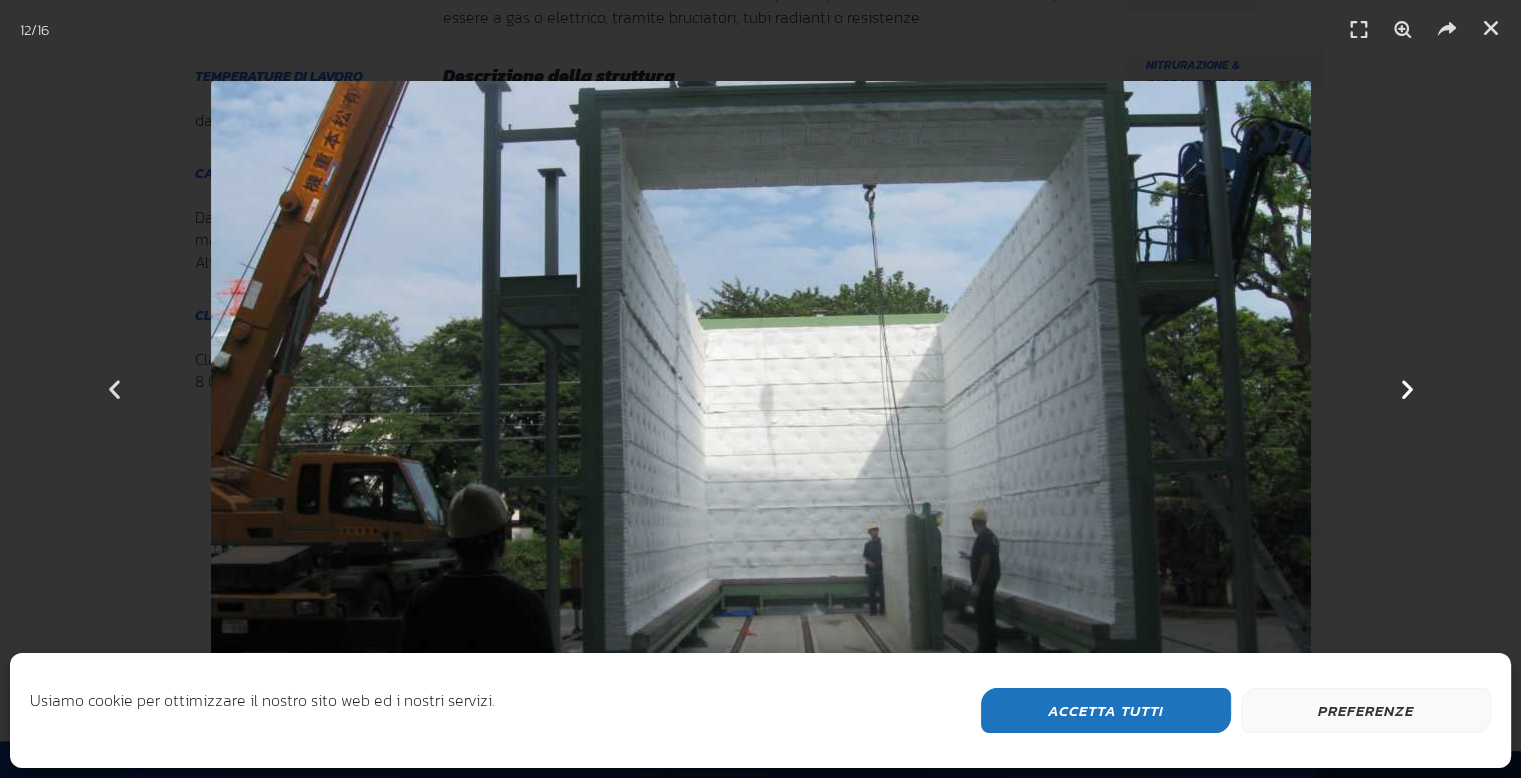 click at bounding box center (1406, 389) 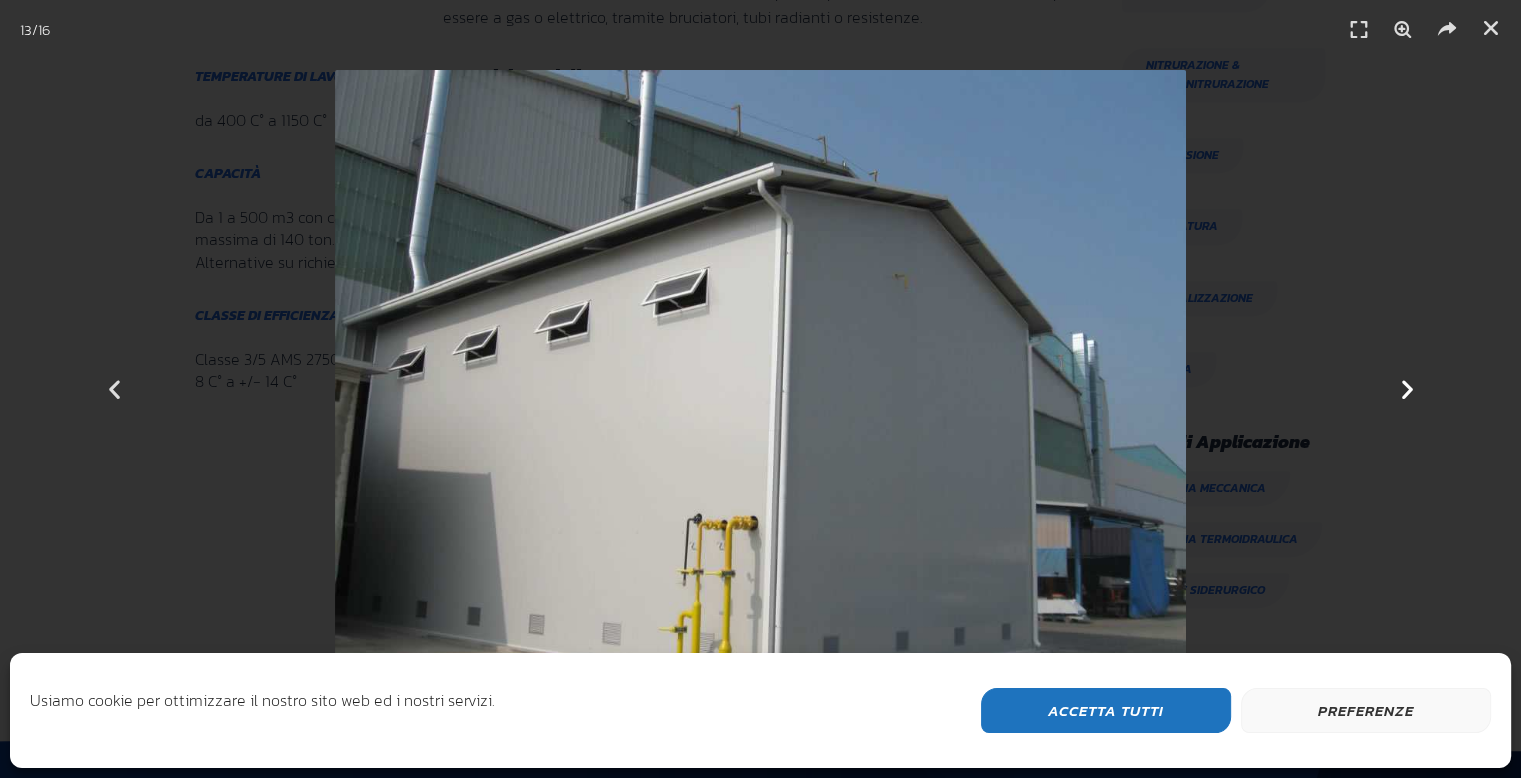 click at bounding box center (1406, 389) 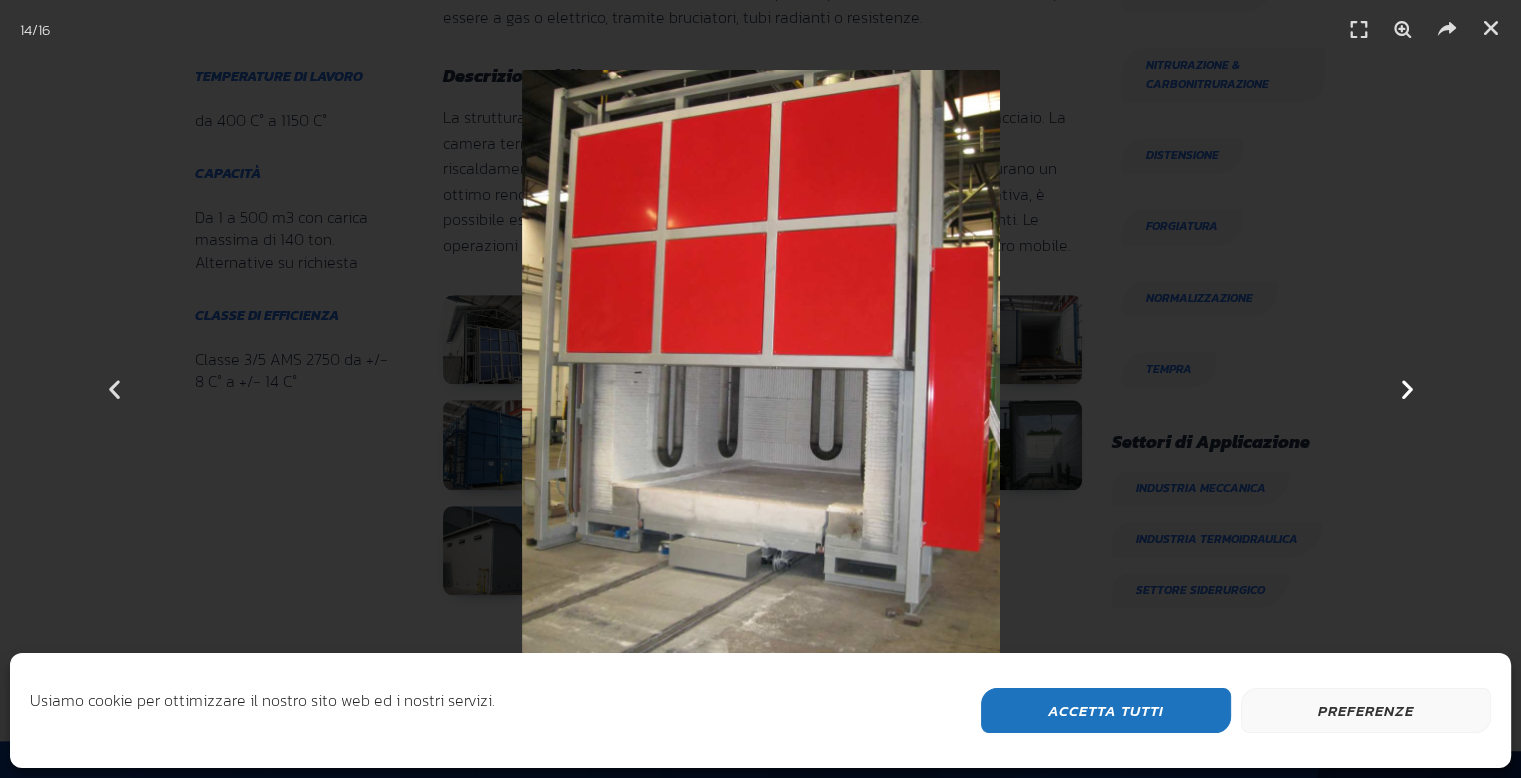 click at bounding box center [1406, 389] 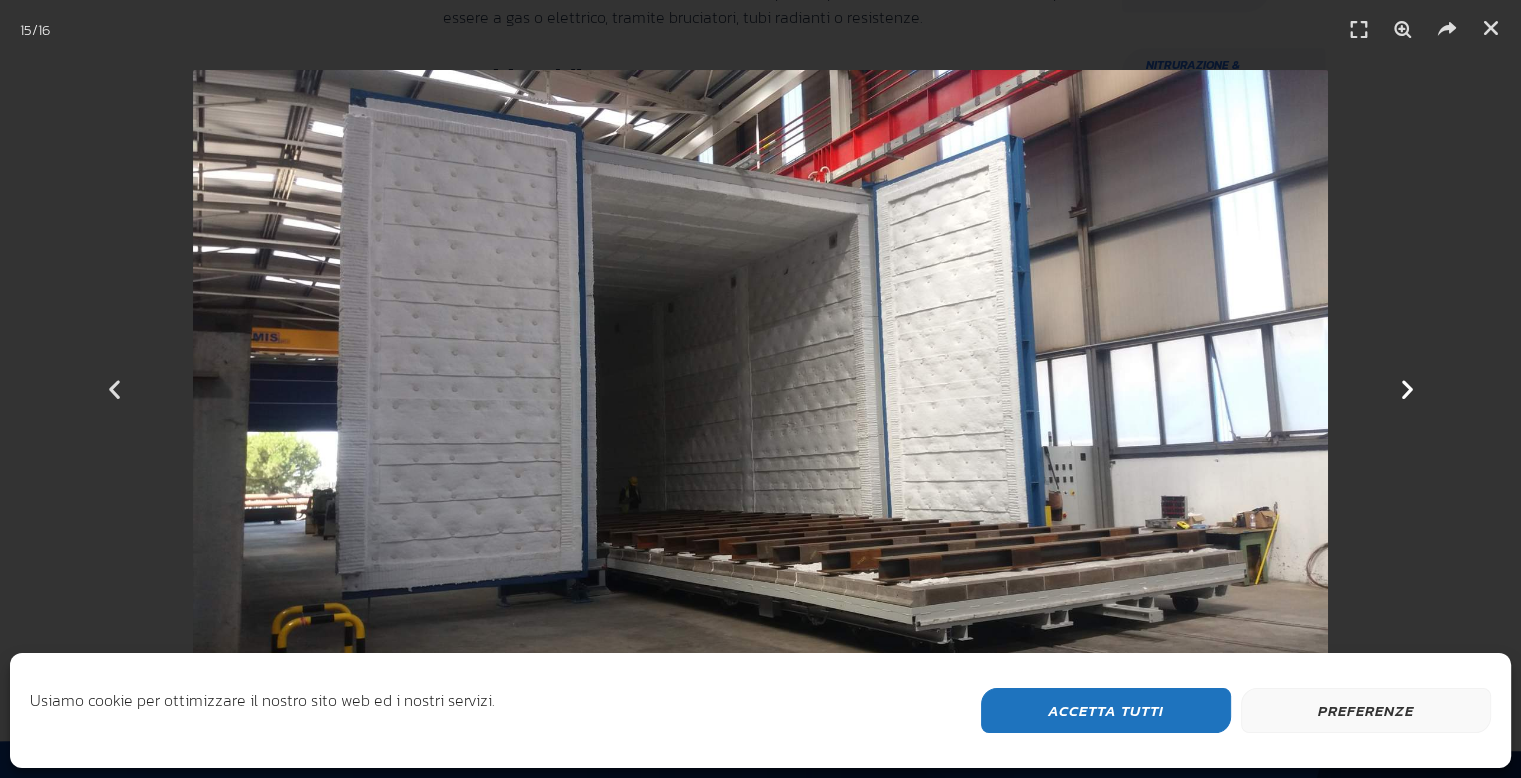 click at bounding box center [1406, 389] 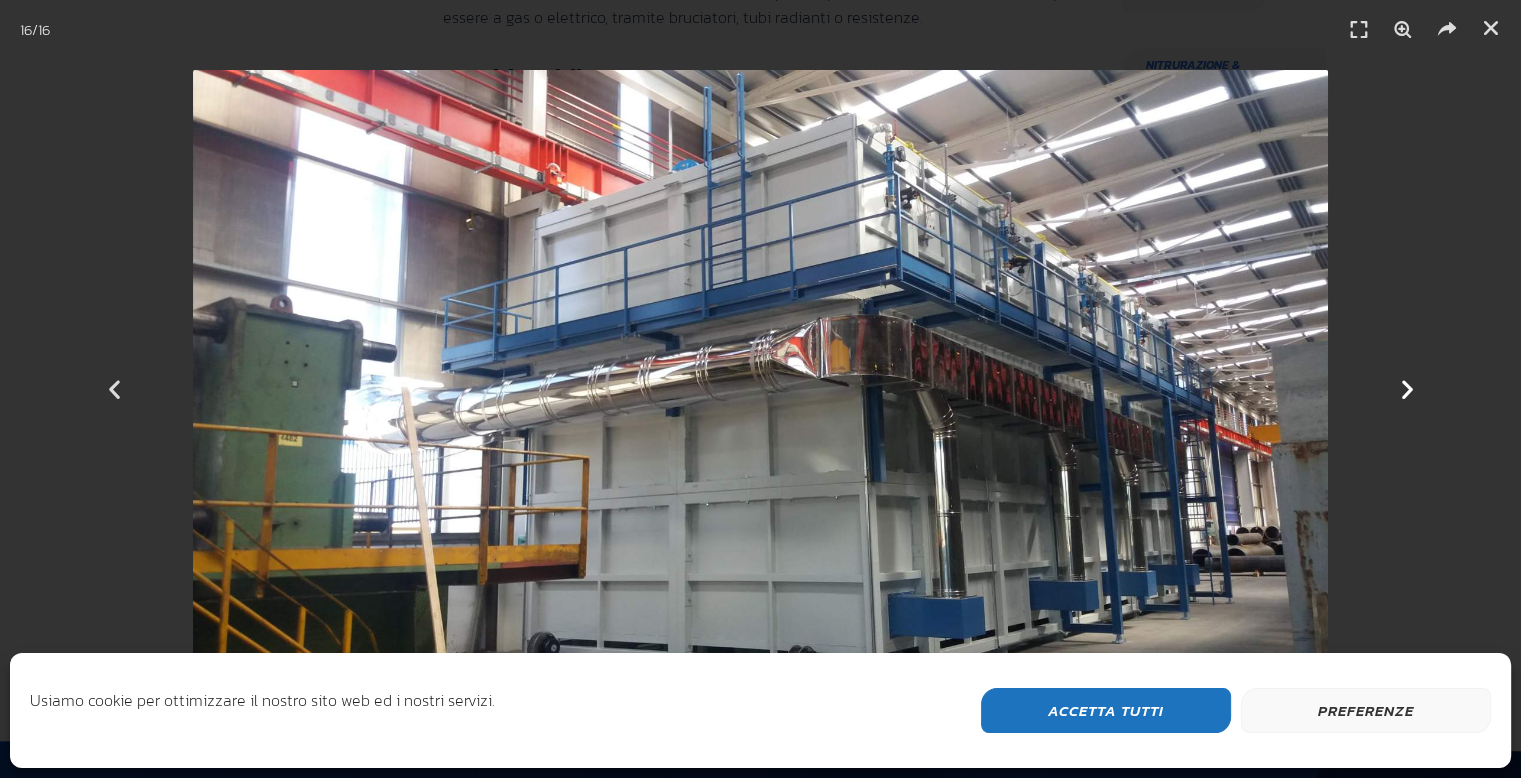 click at bounding box center (1406, 389) 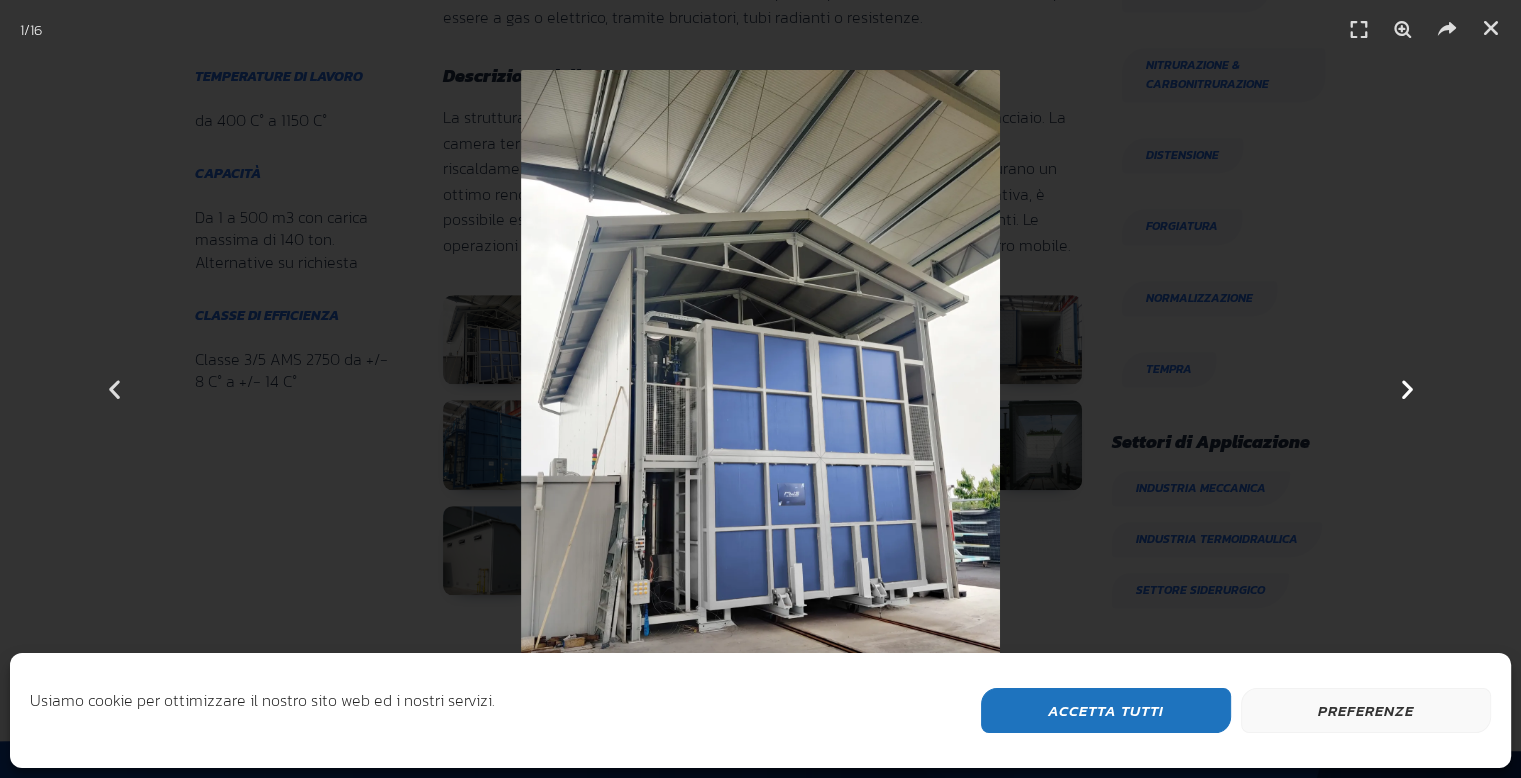 click at bounding box center (1406, 389) 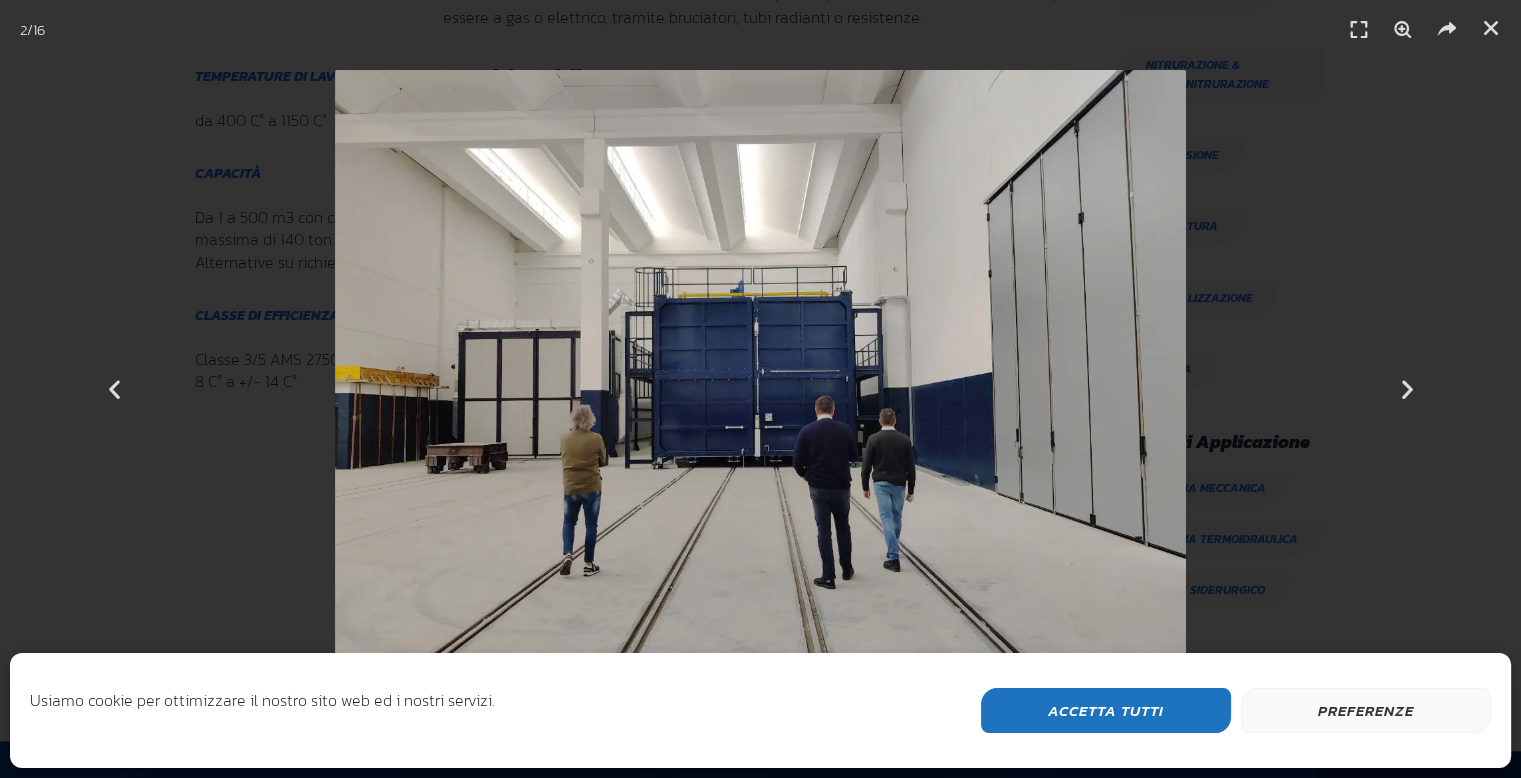drag, startPoint x: 1491, startPoint y: 32, endPoint x: 1479, endPoint y: 45, distance: 17.691807 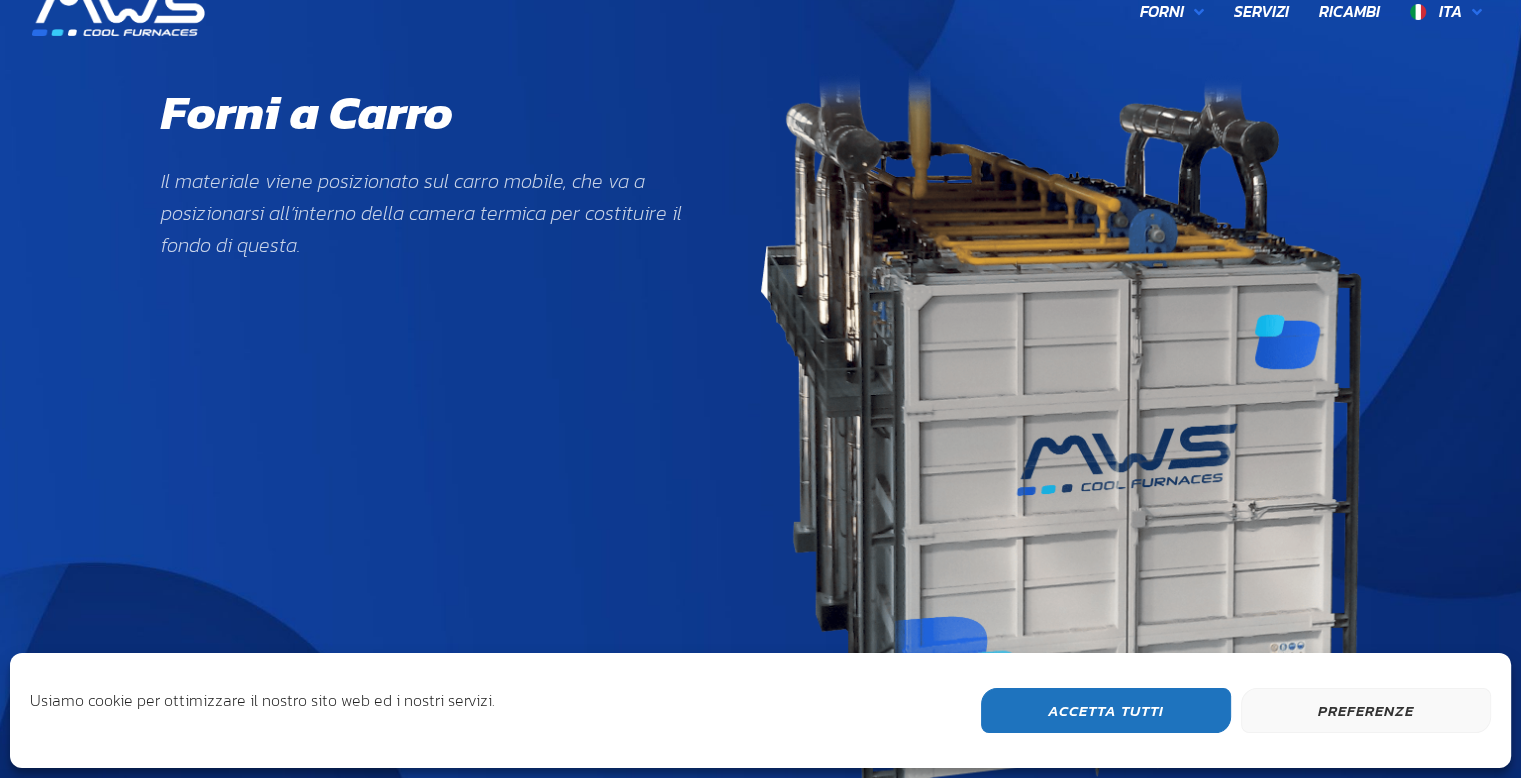 scroll, scrollTop: 0, scrollLeft: 0, axis: both 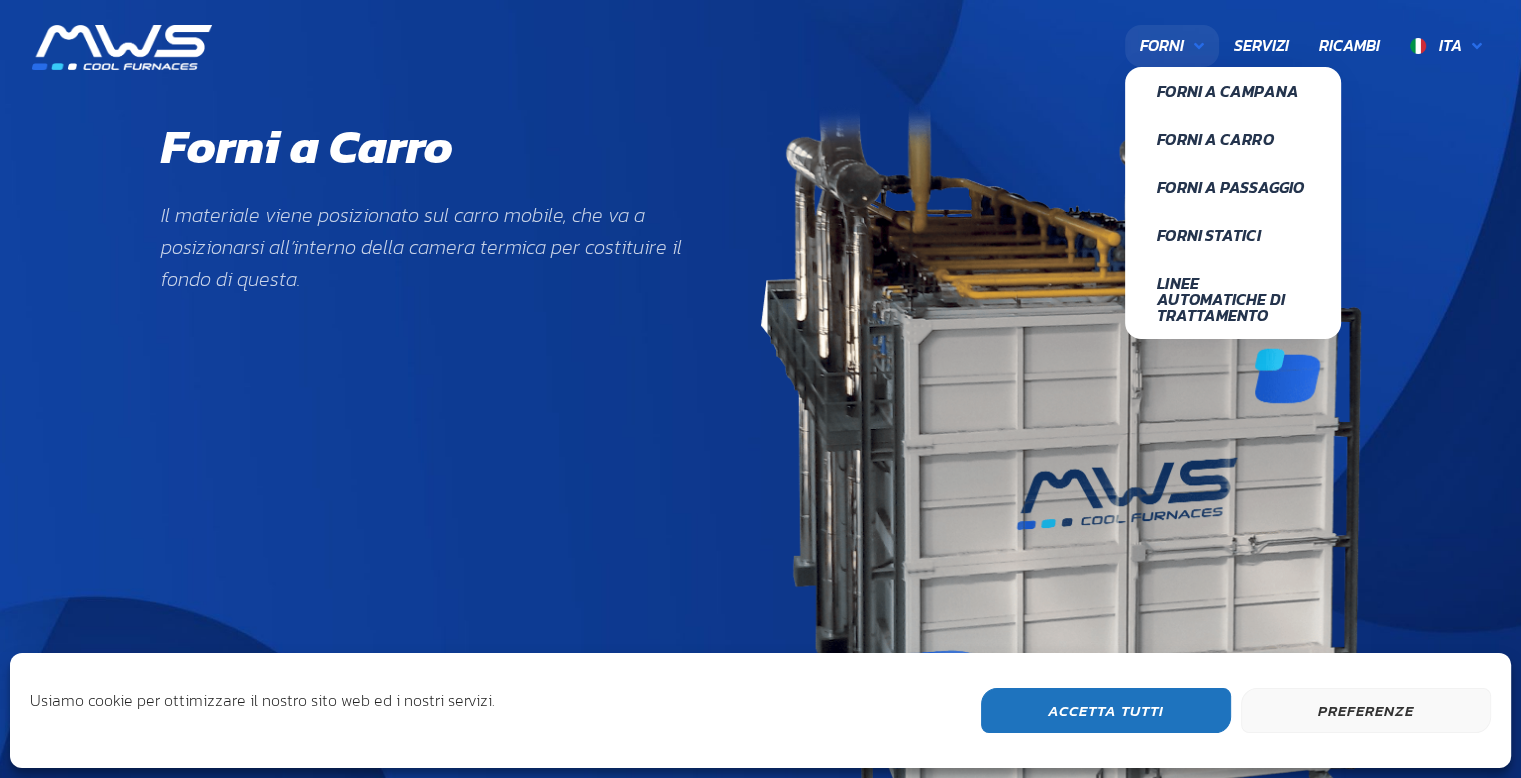 click at bounding box center (1199, 46) 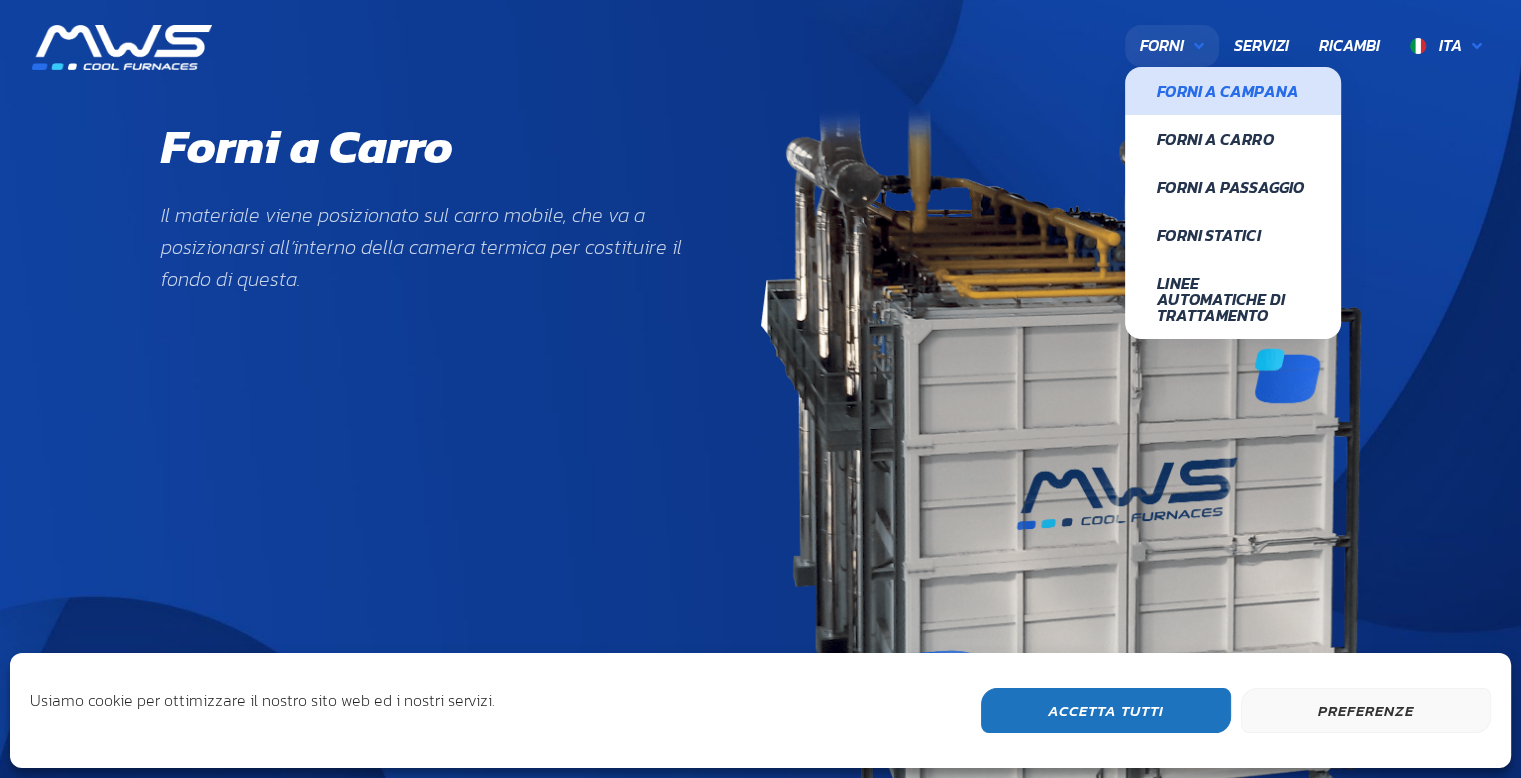 click on "Forni a Campana" at bounding box center (1233, 91) 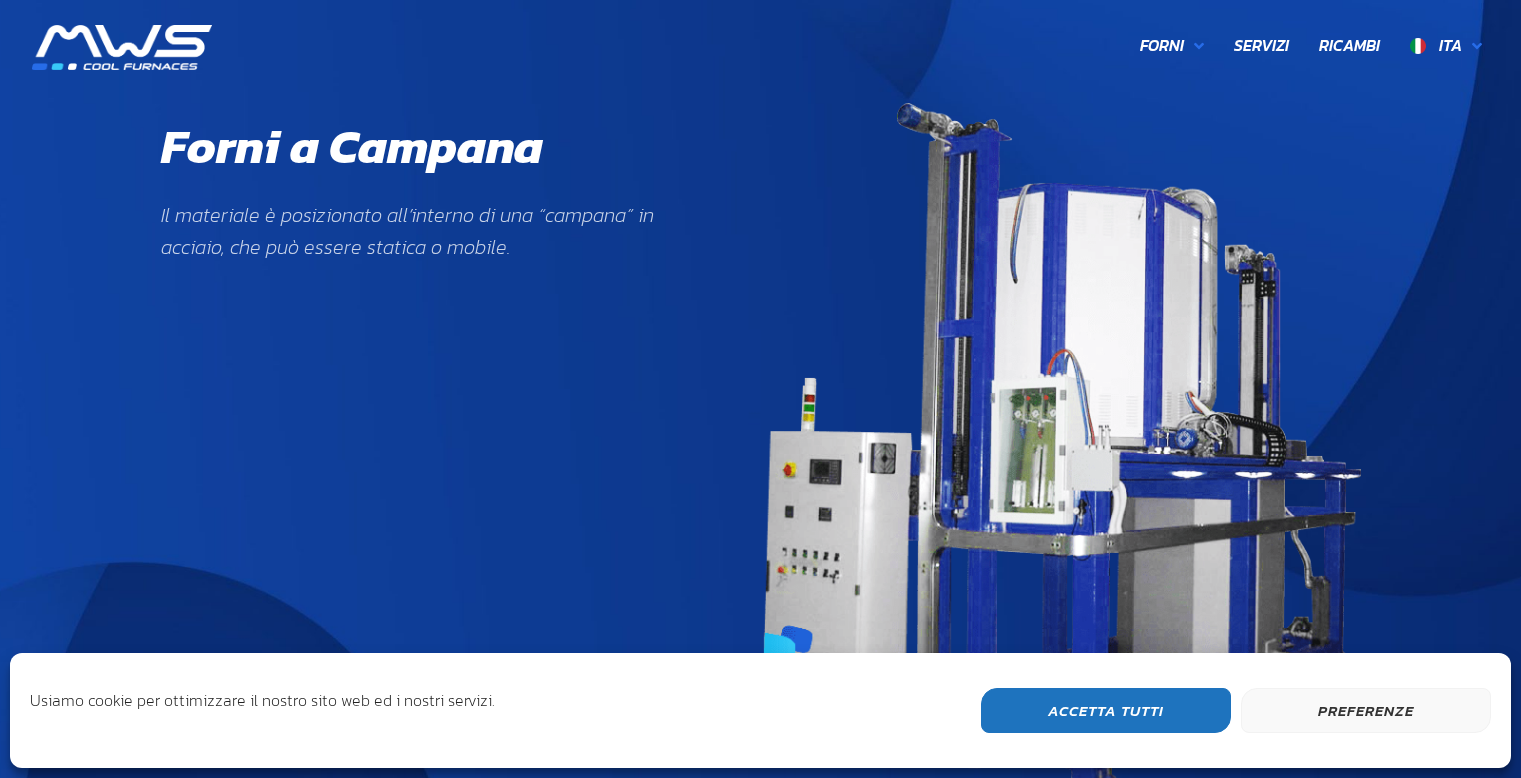 scroll, scrollTop: 103, scrollLeft: 0, axis: vertical 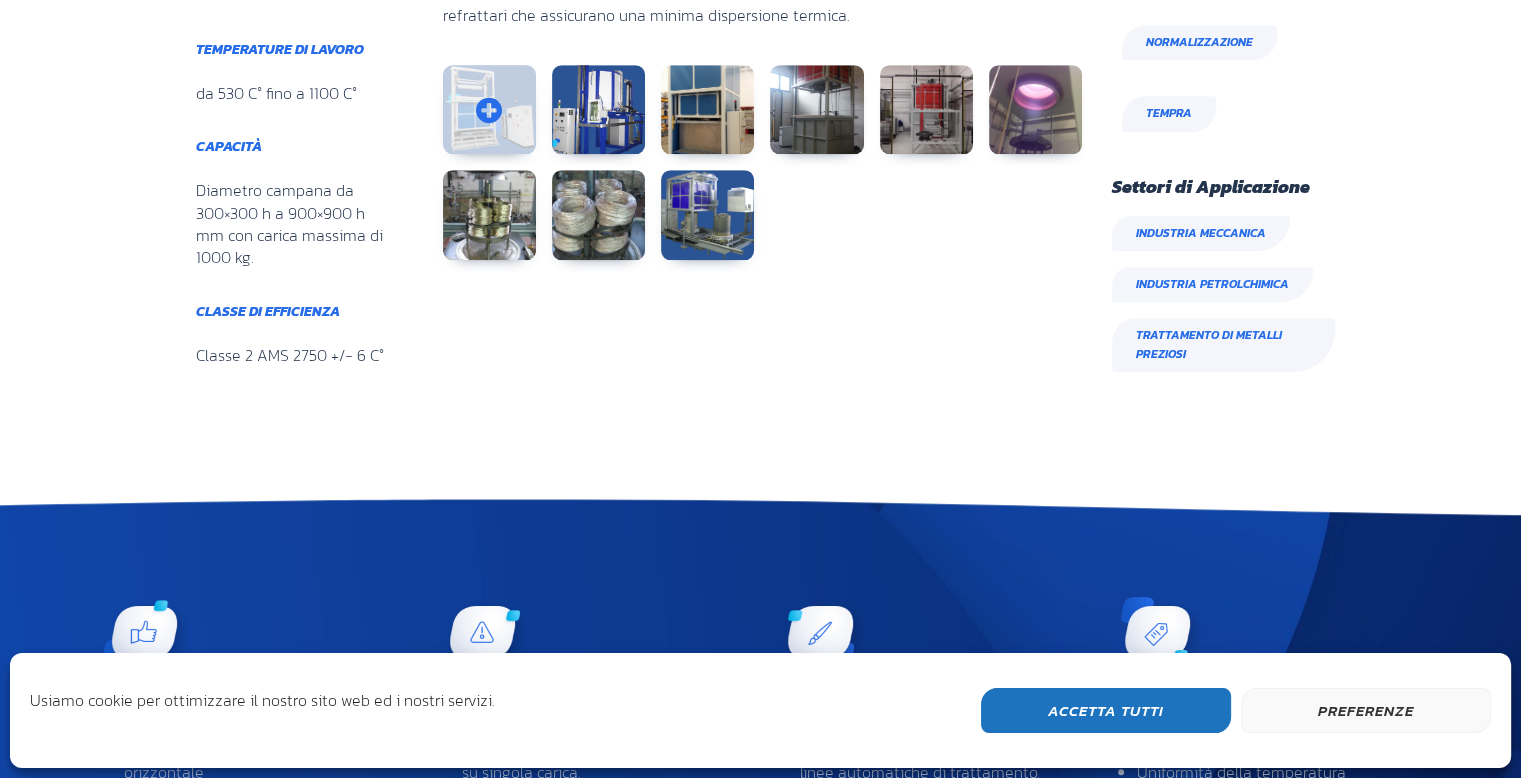 click at bounding box center [489, 110] 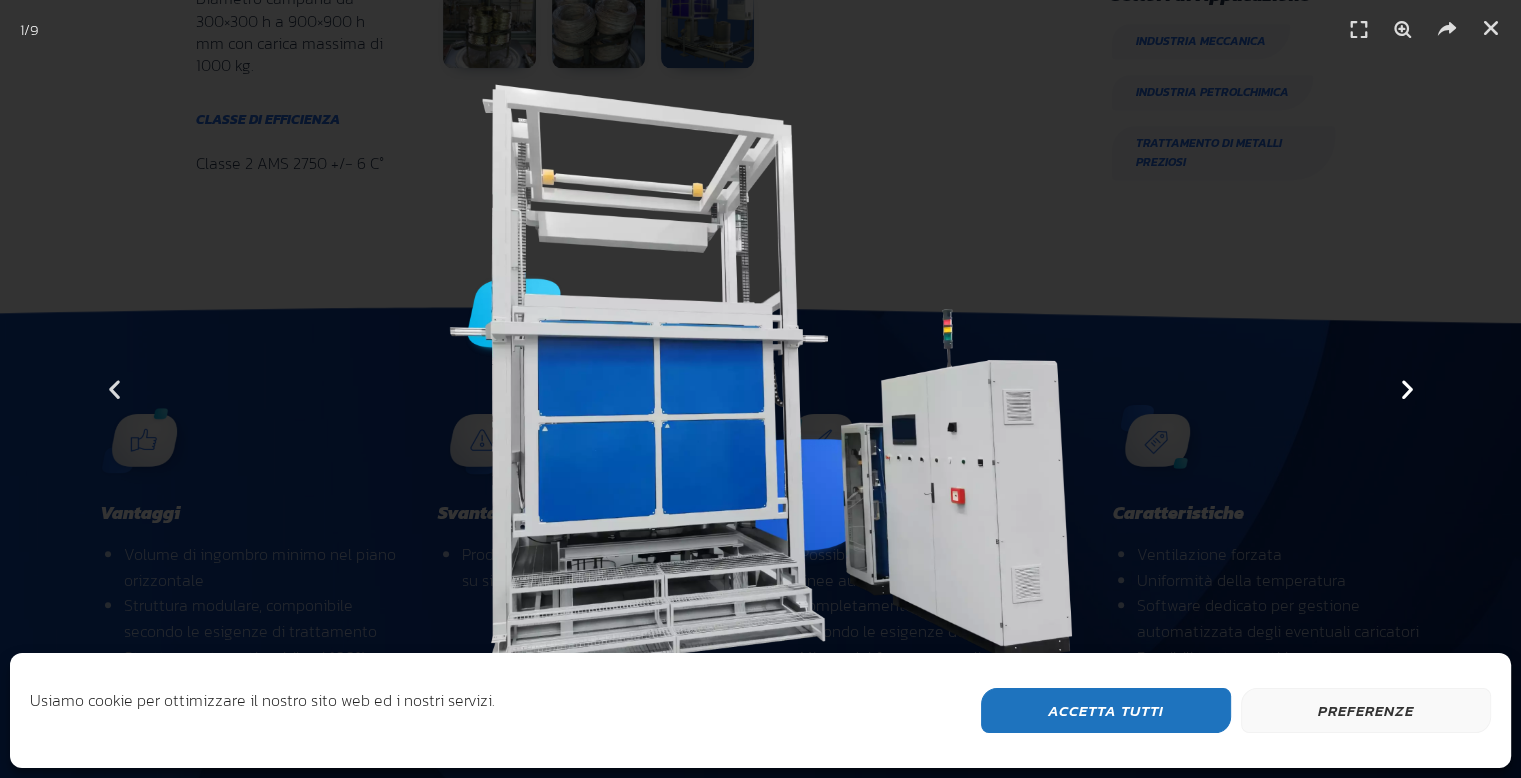 scroll, scrollTop: 1500, scrollLeft: 0, axis: vertical 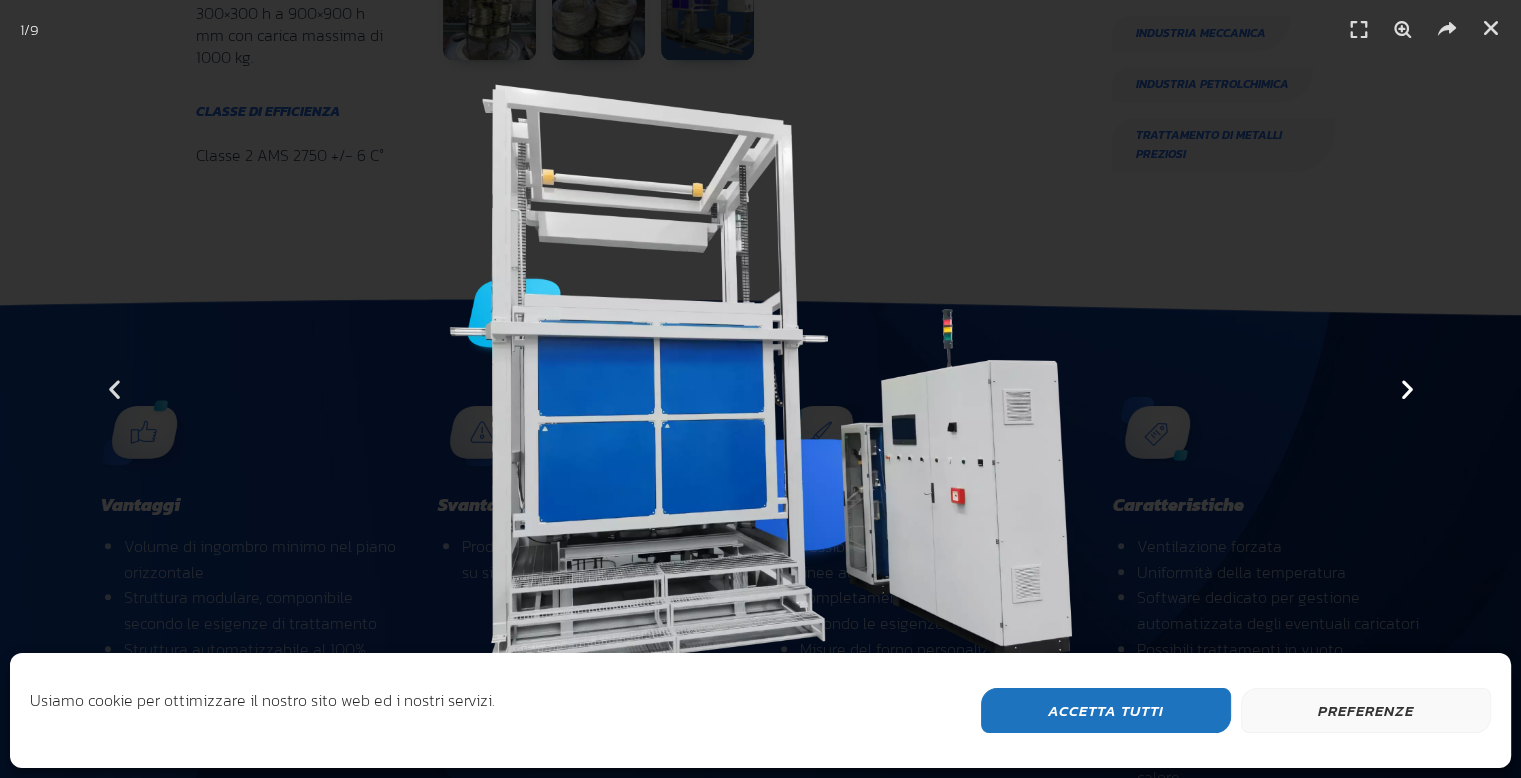 click at bounding box center (1406, 389) 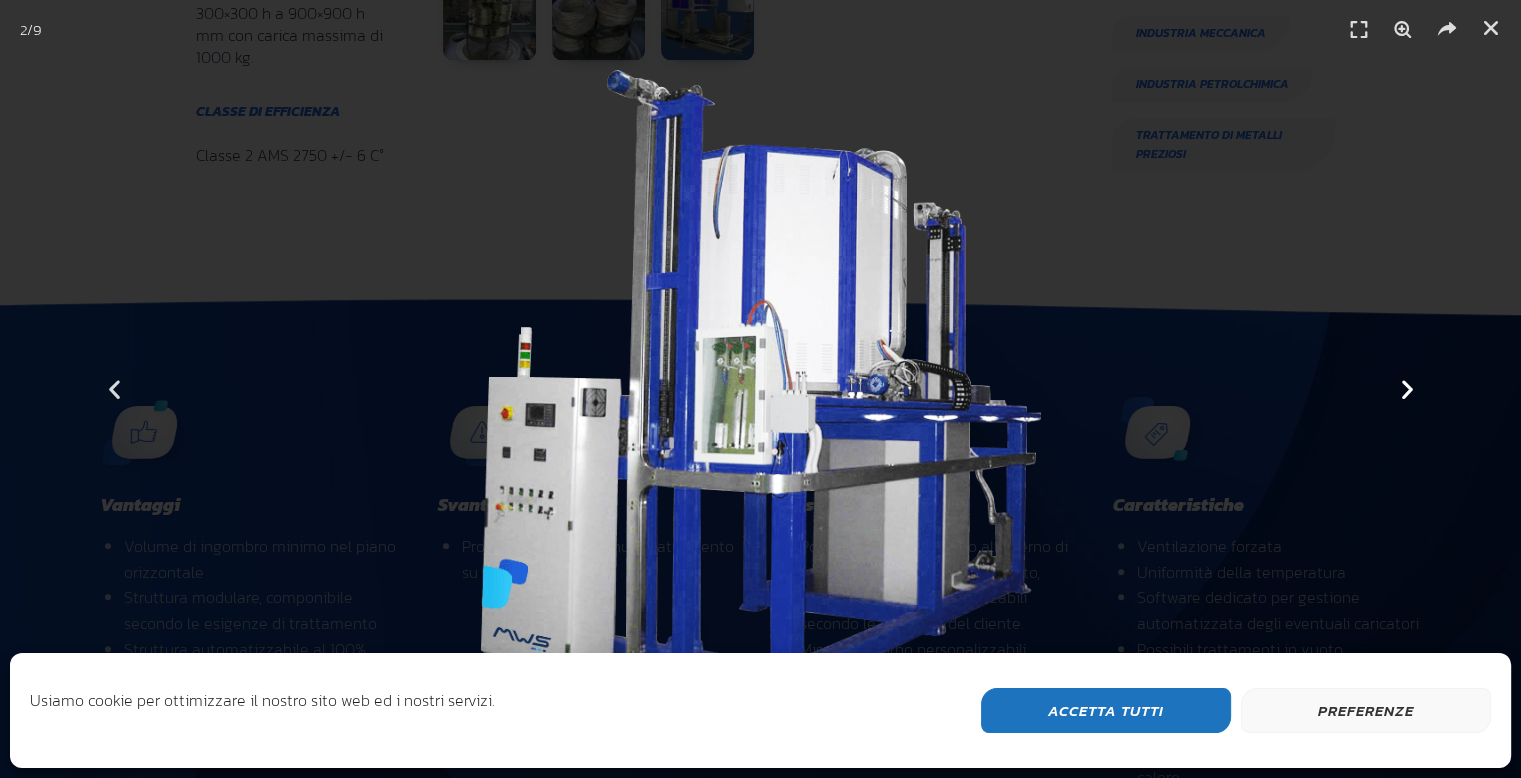 click at bounding box center (1406, 389) 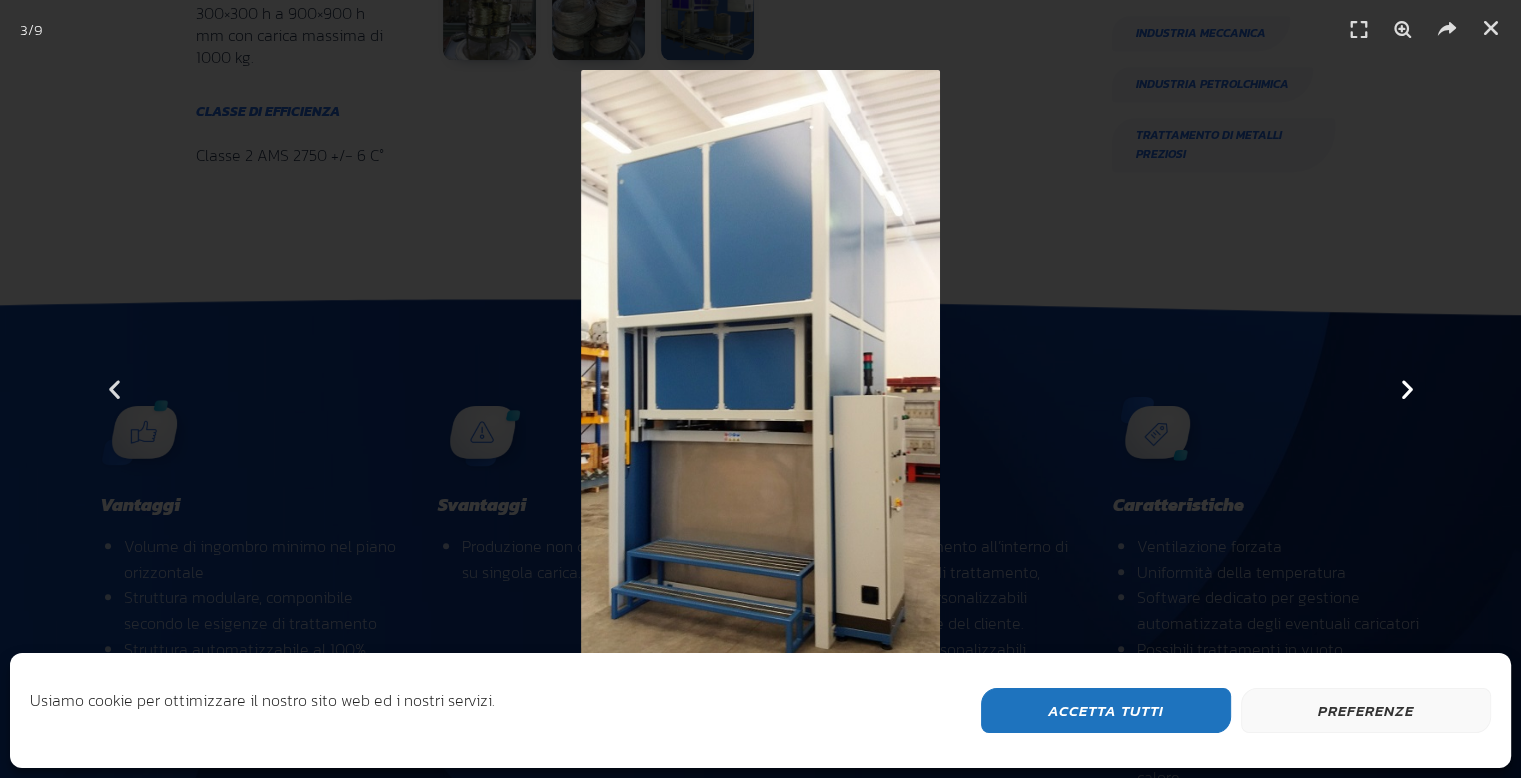 click at bounding box center (1406, 389) 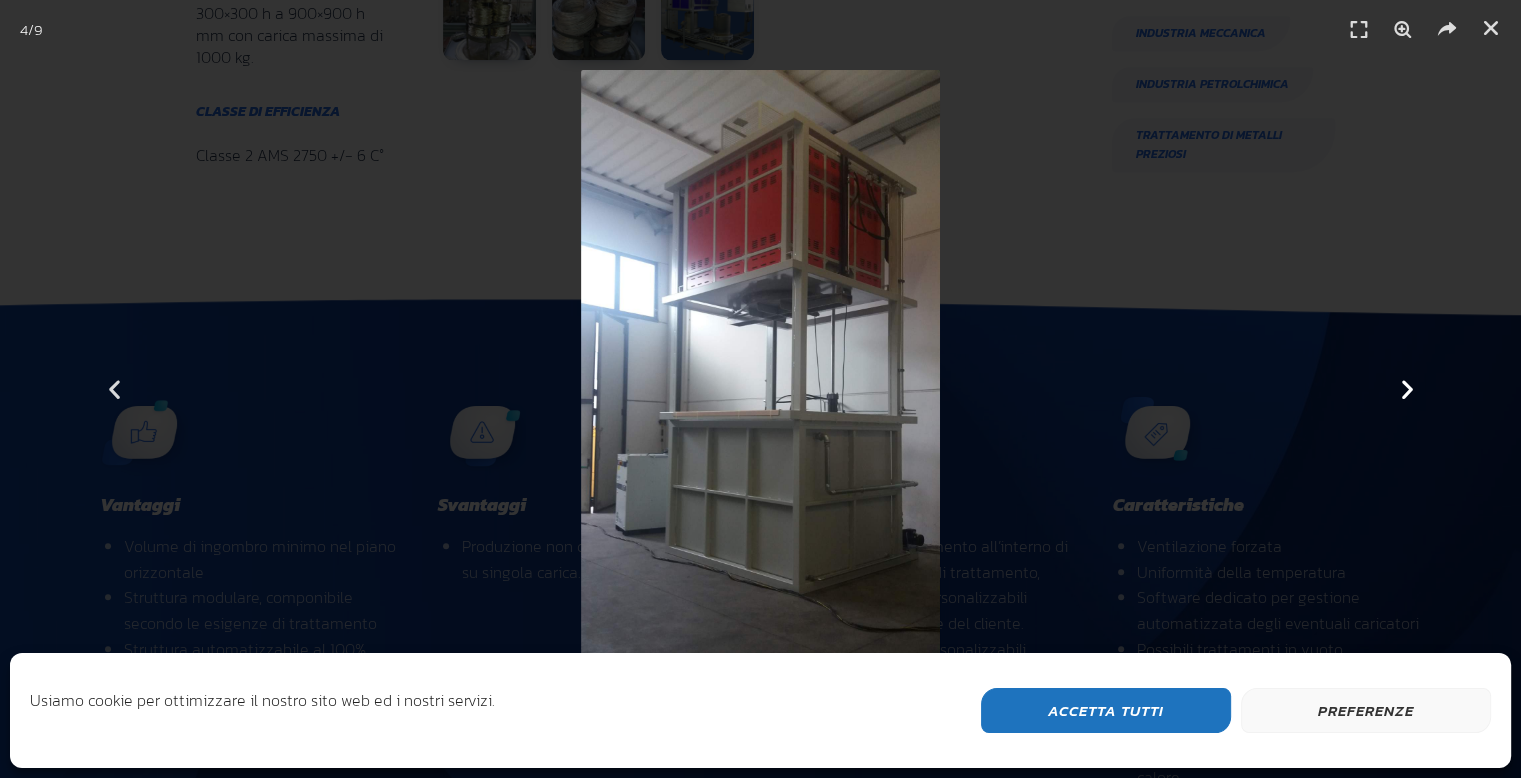 click at bounding box center (1406, 389) 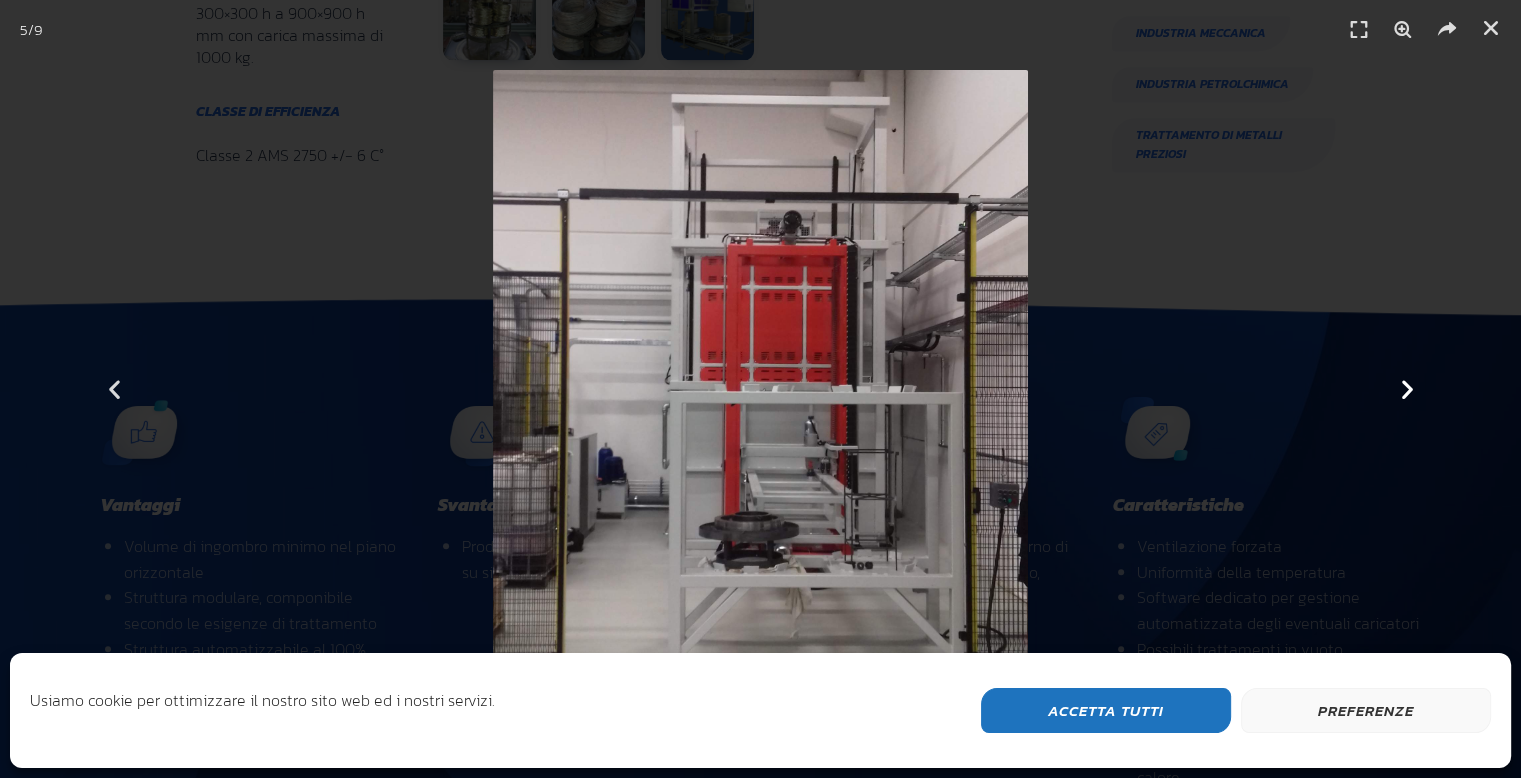 click at bounding box center [1406, 389] 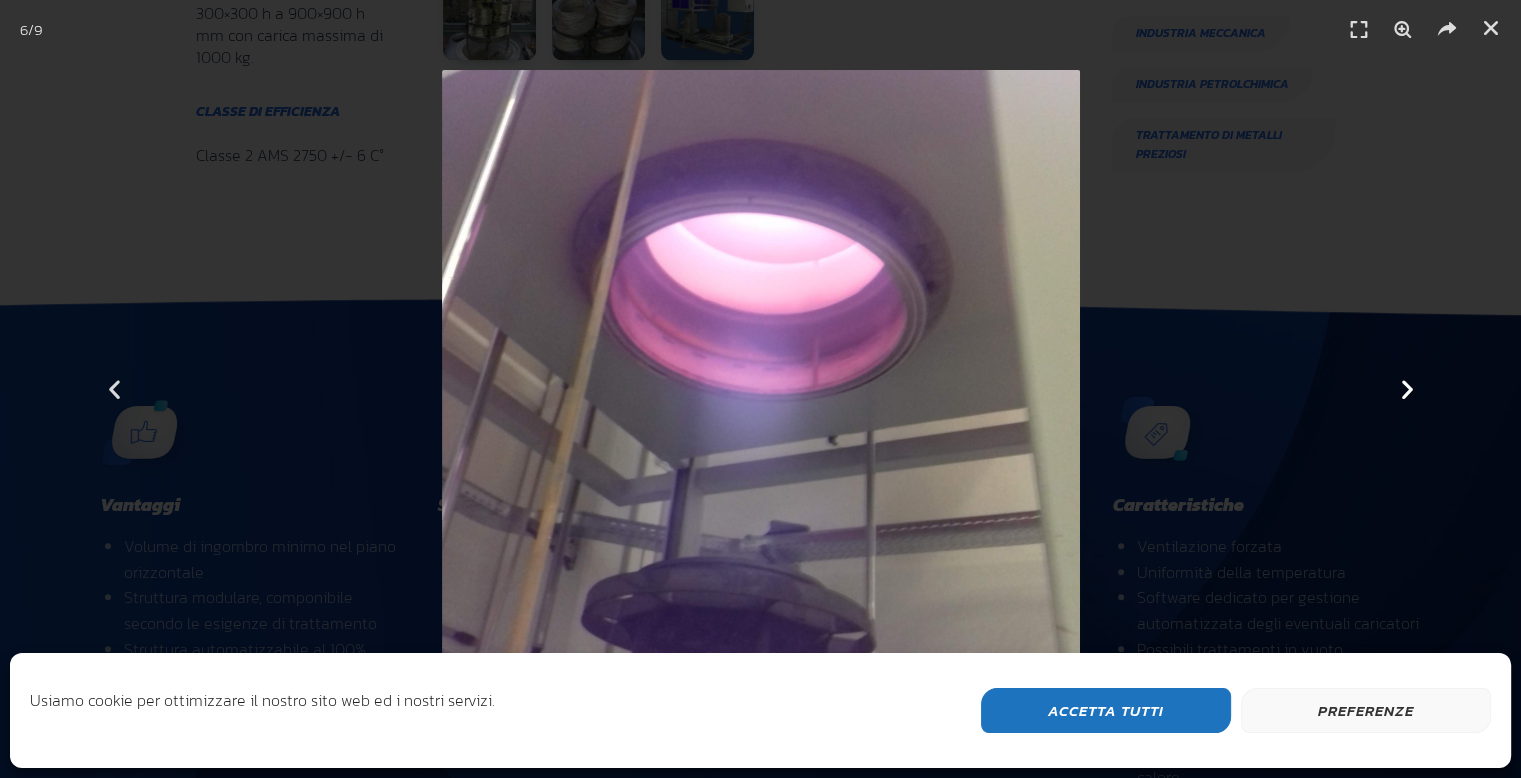 click at bounding box center [1406, 389] 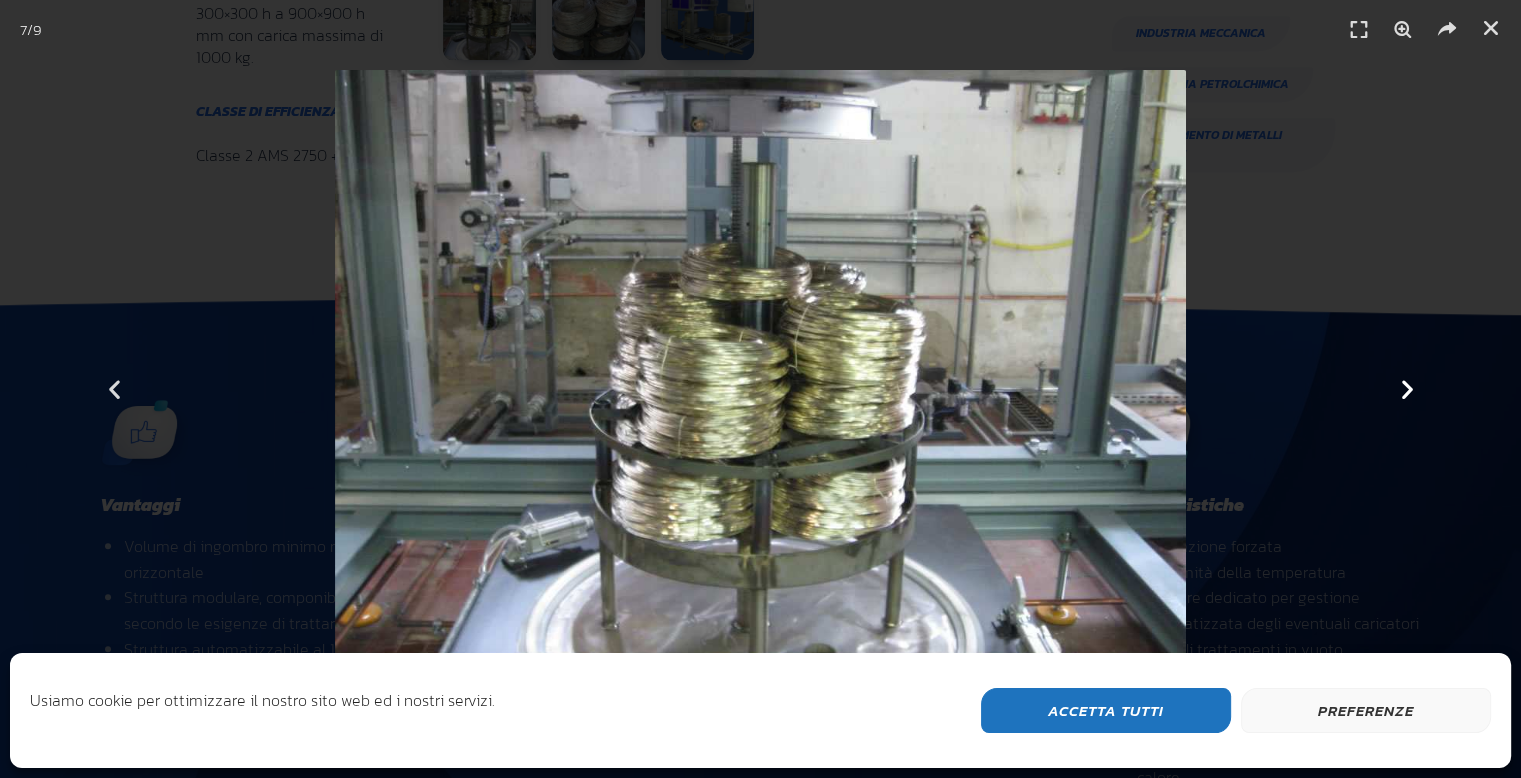 click at bounding box center [1406, 389] 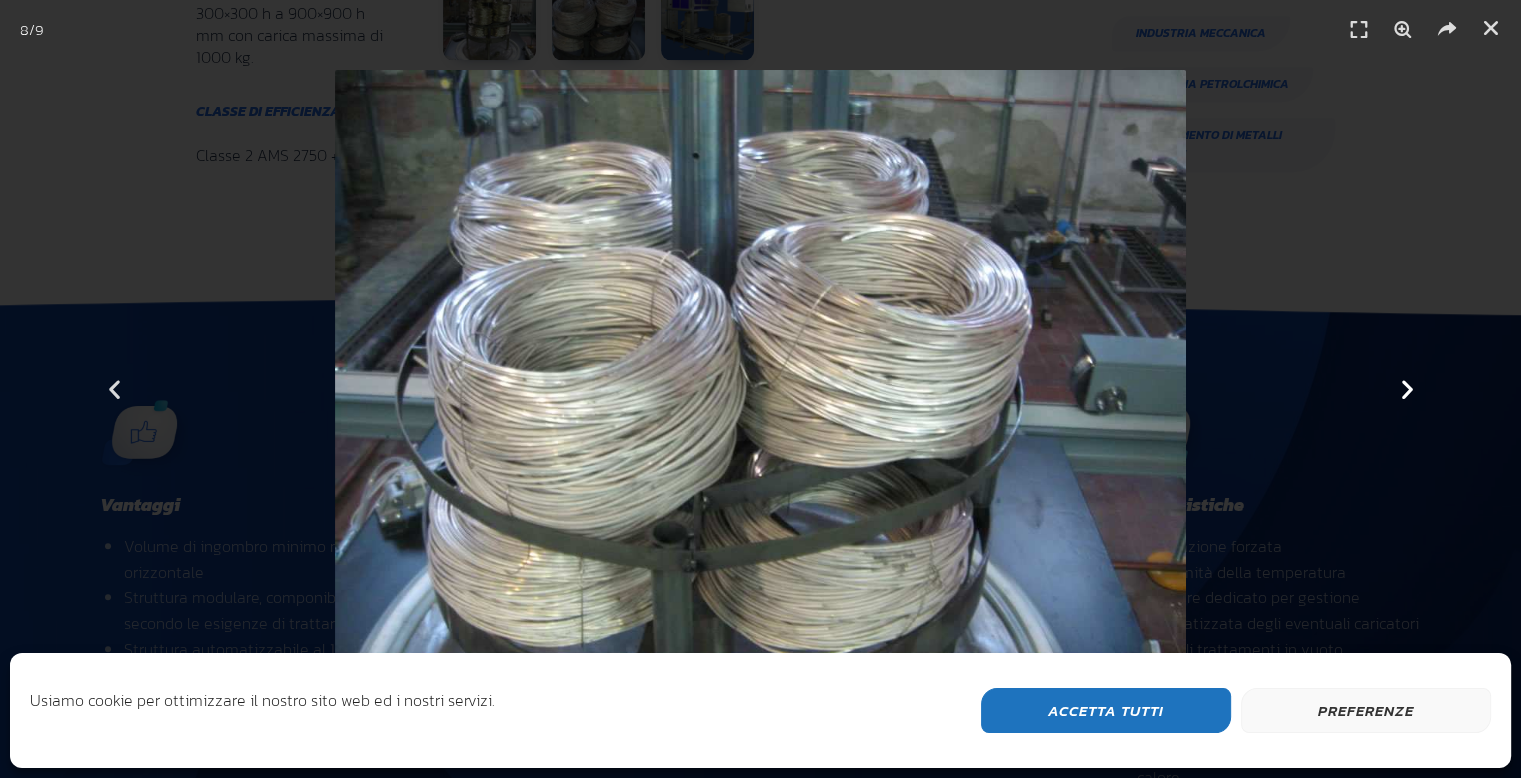 click at bounding box center (1406, 389) 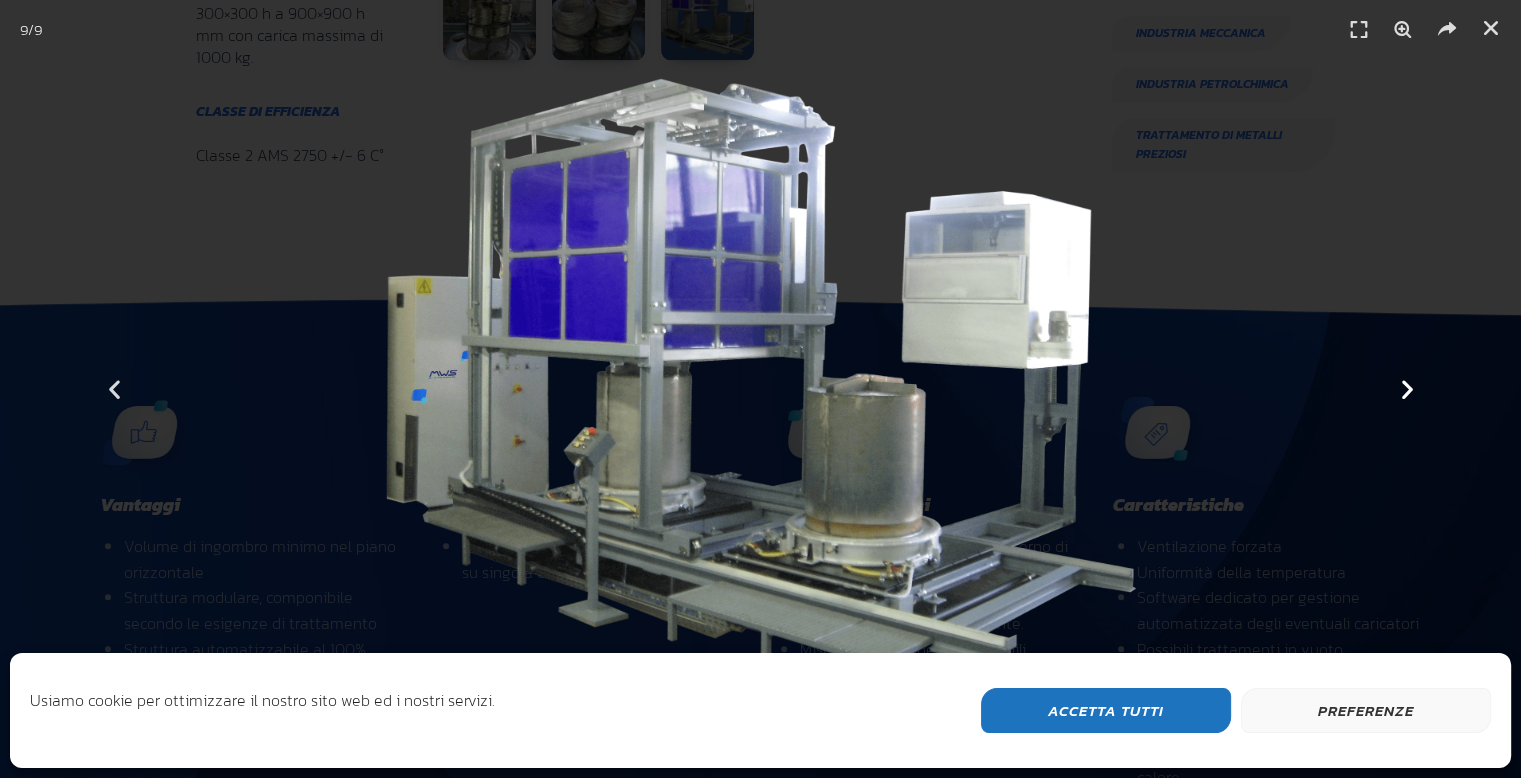 click at bounding box center [1406, 389] 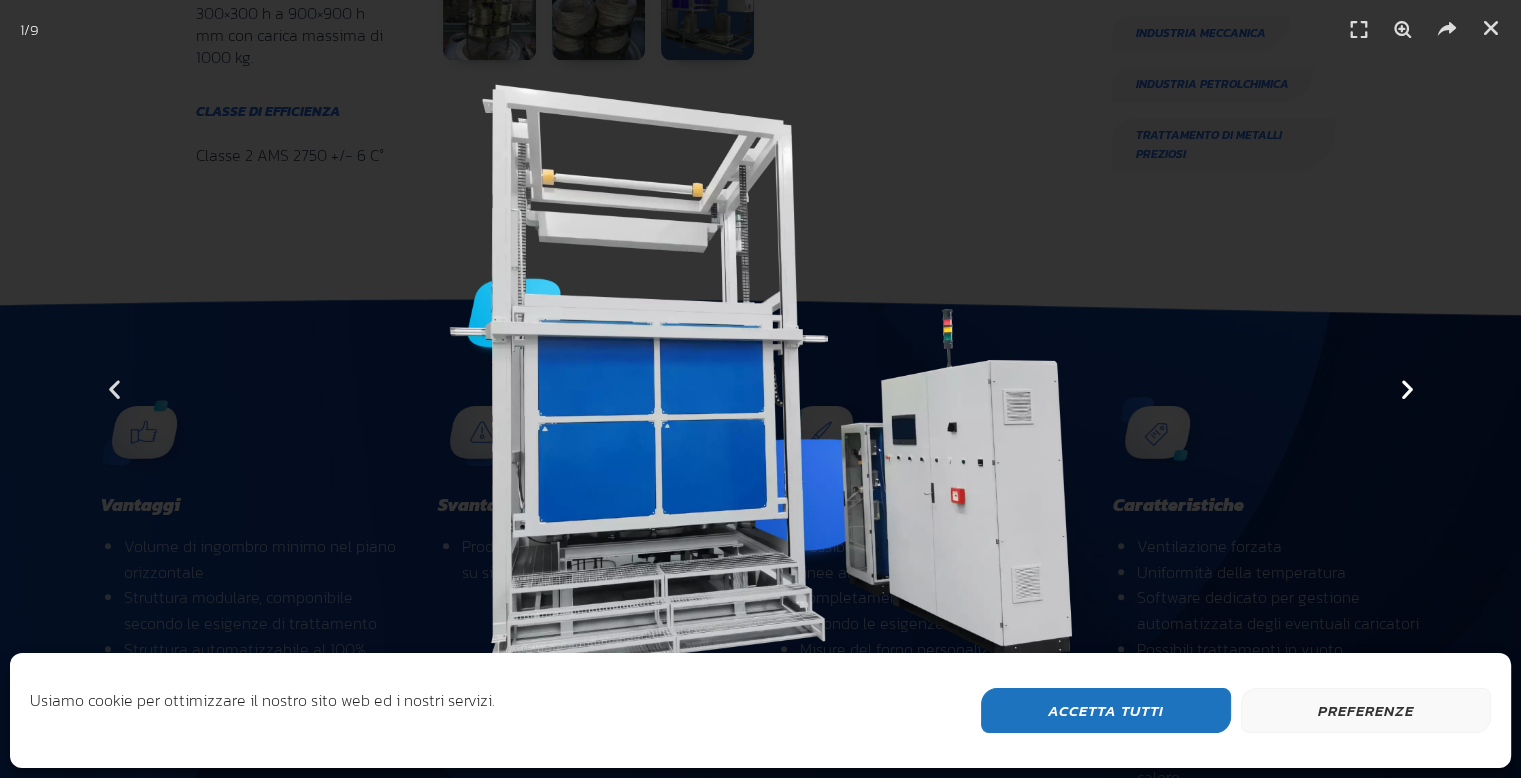 click at bounding box center [1406, 389] 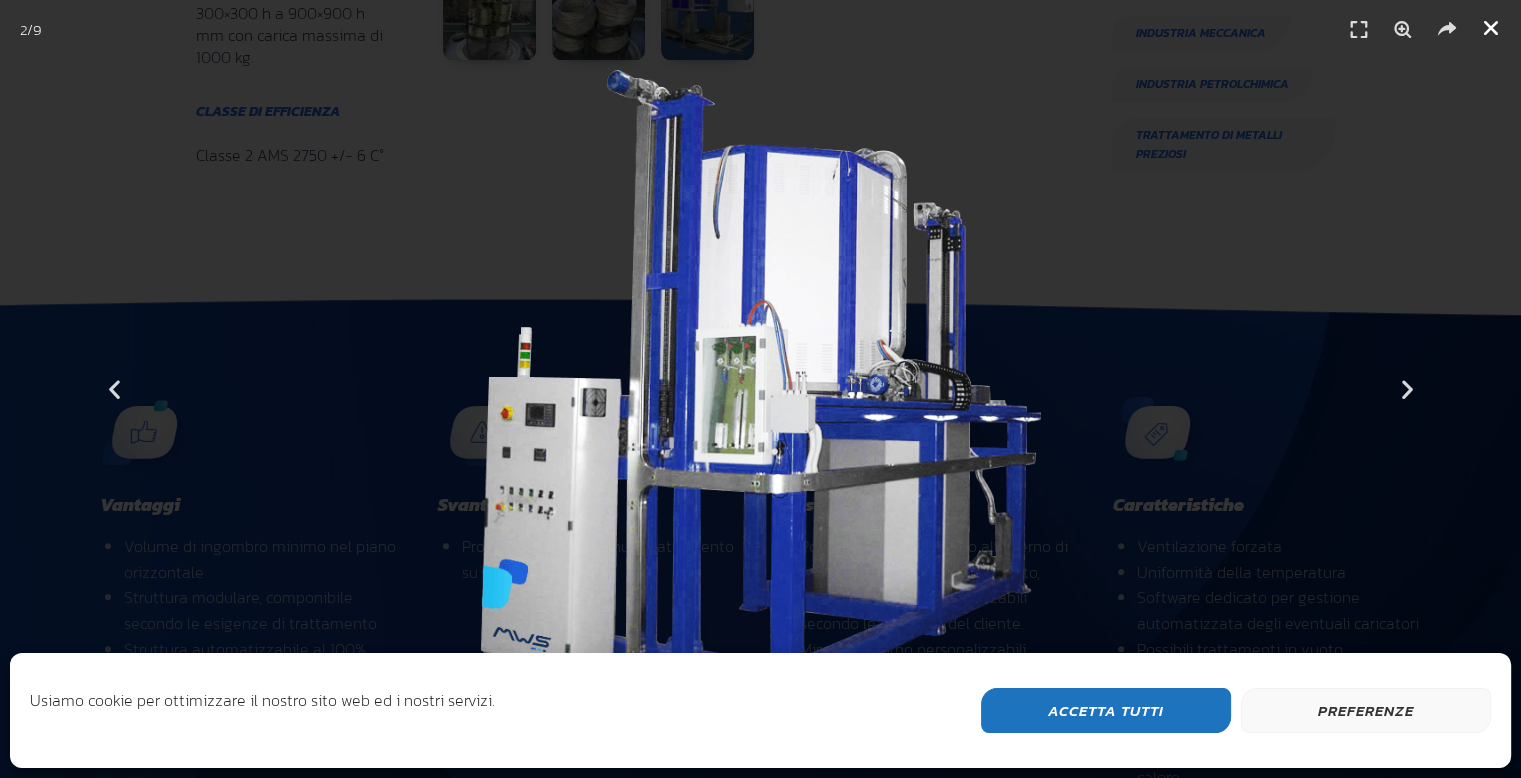 click at bounding box center (1491, 28) 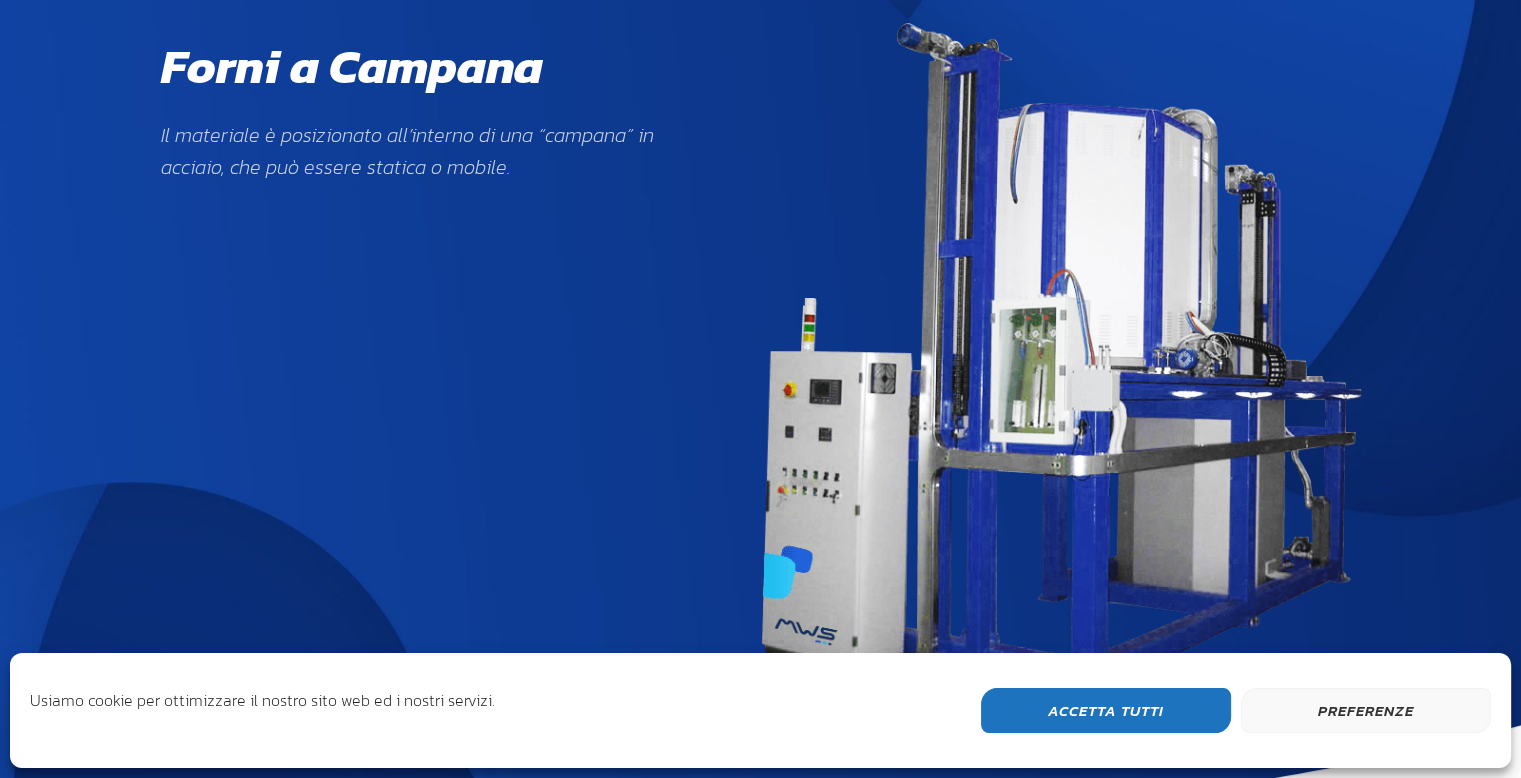 scroll, scrollTop: 0, scrollLeft: 0, axis: both 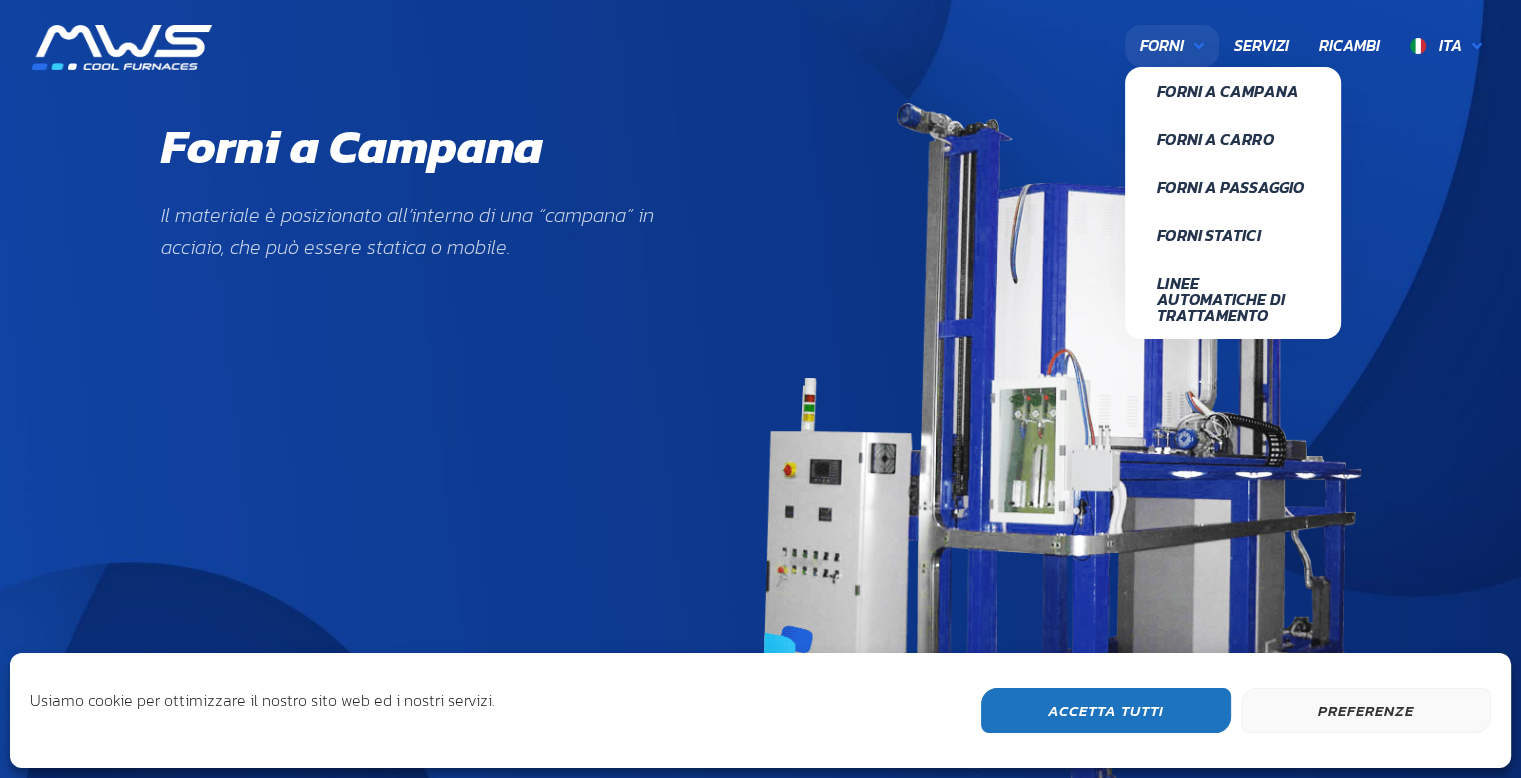click on "Forni" at bounding box center [1172, 46] 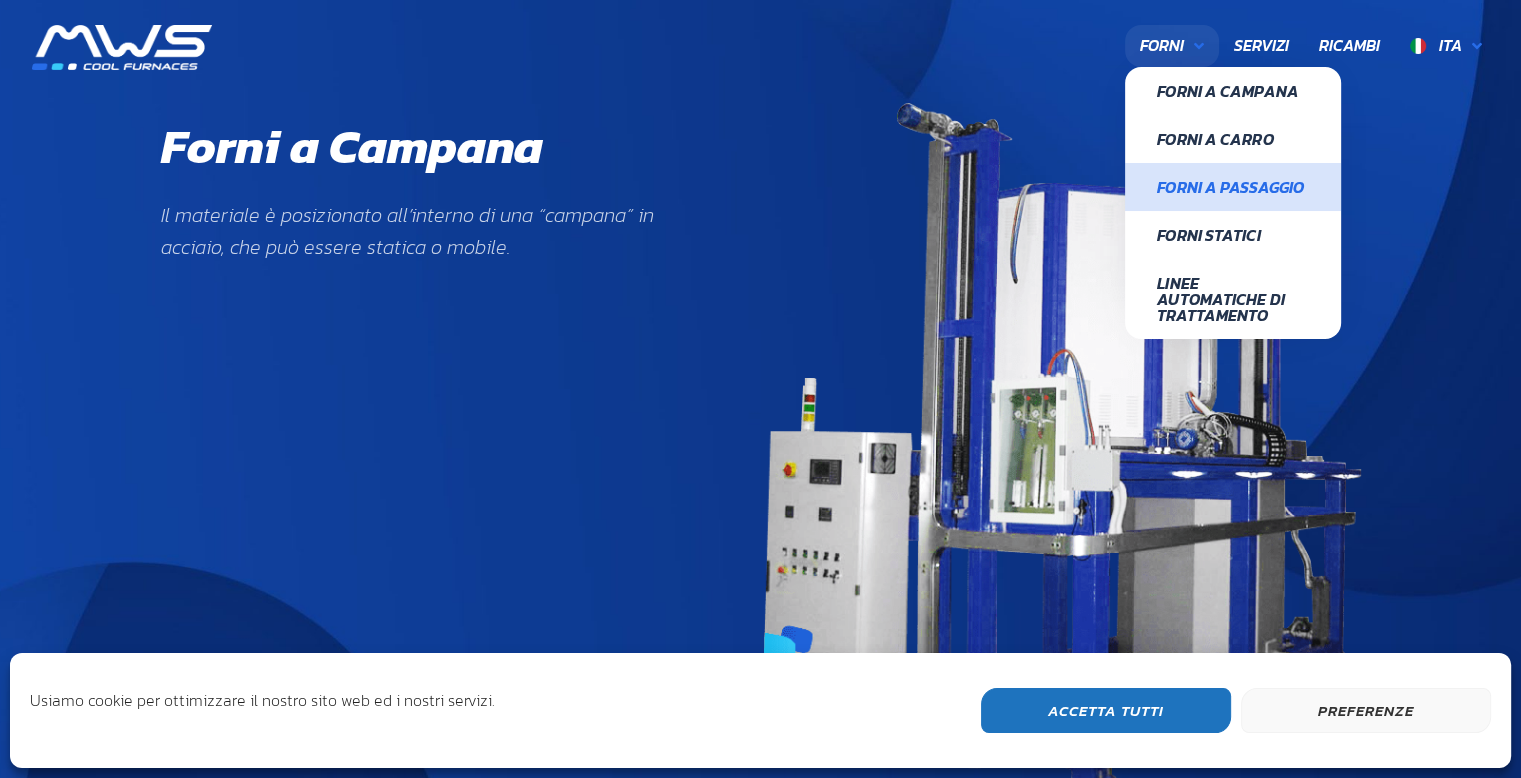 click on "Forni a Passaggio" at bounding box center (1233, 187) 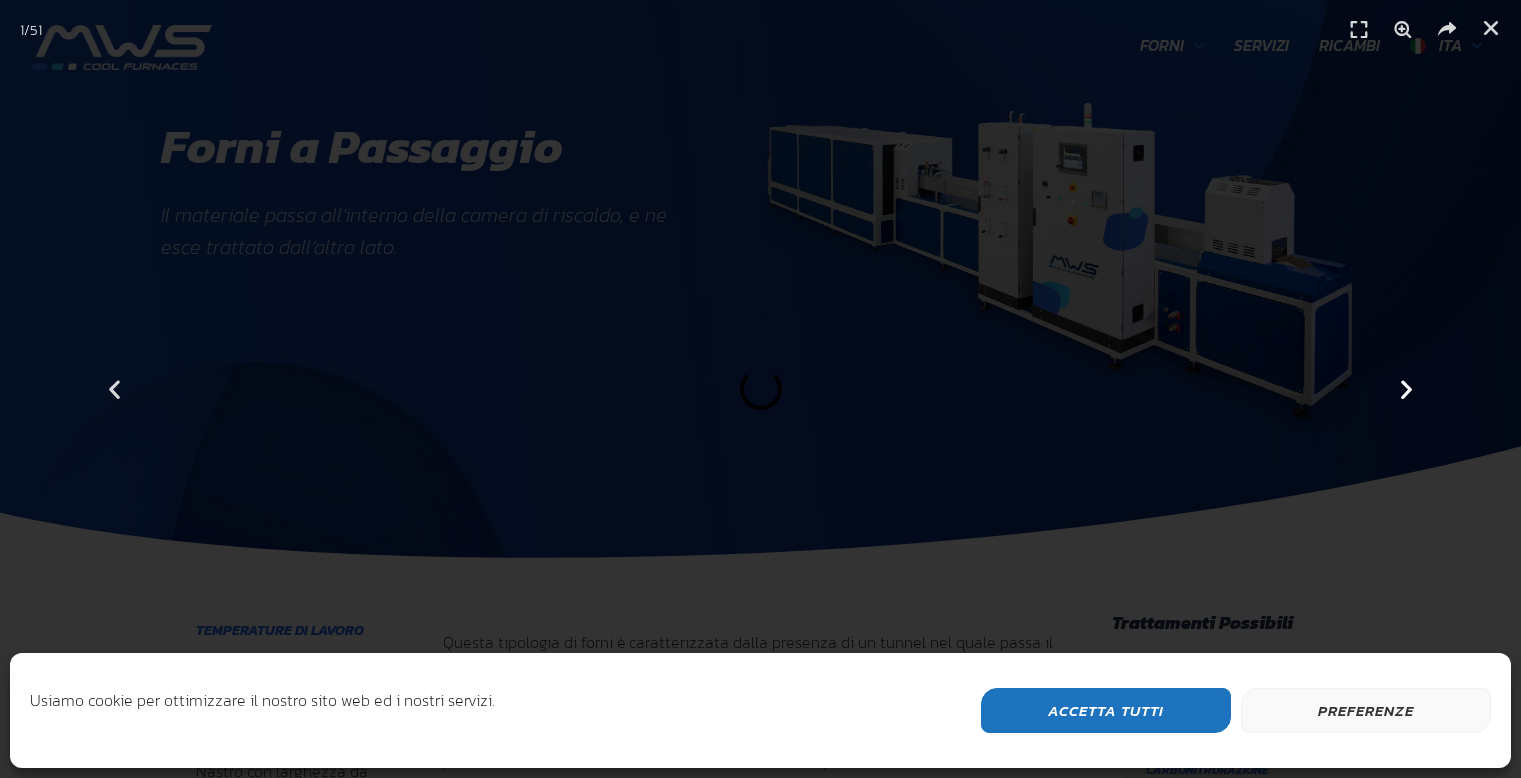 scroll, scrollTop: 1100, scrollLeft: 0, axis: vertical 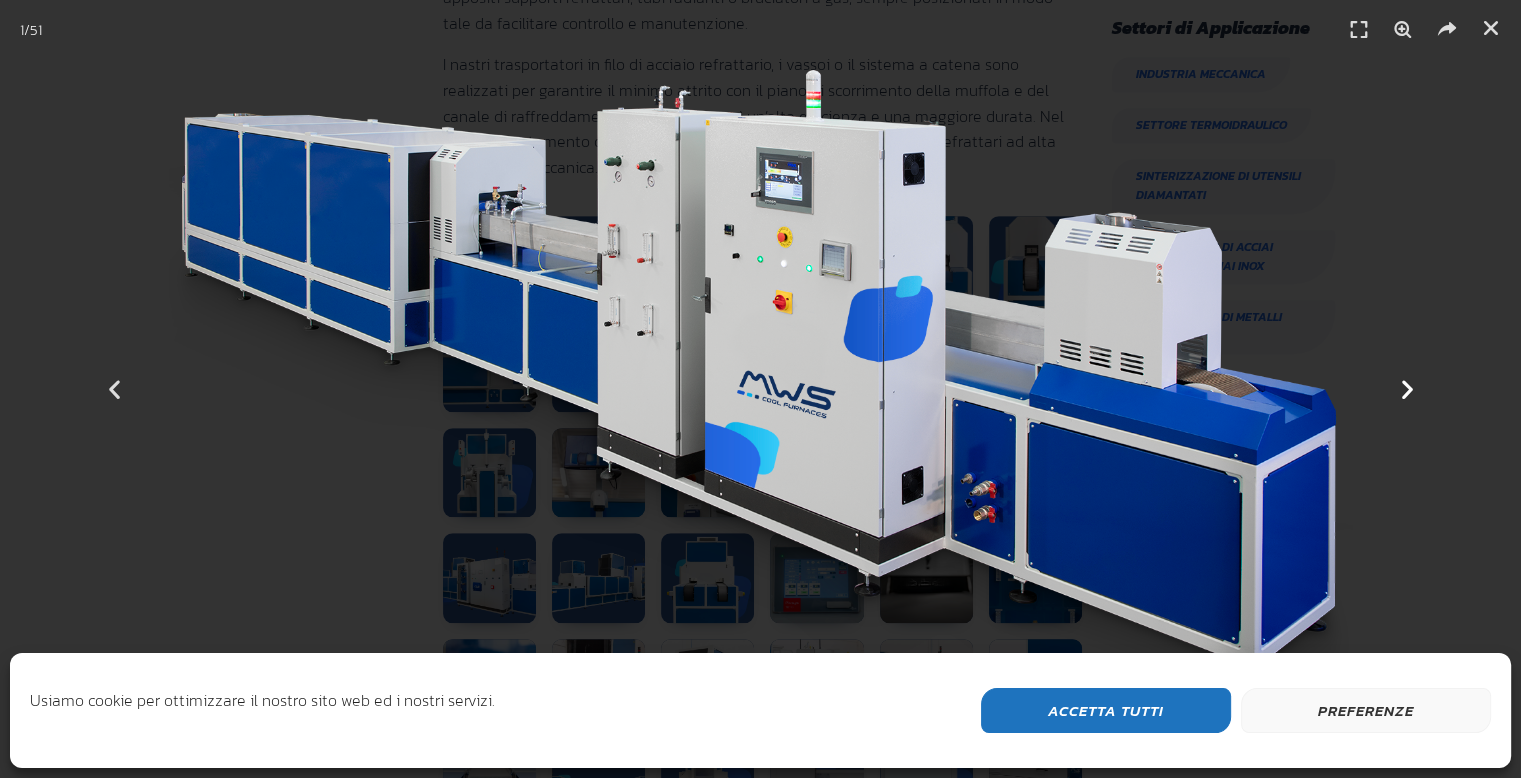 click at bounding box center (1406, 389) 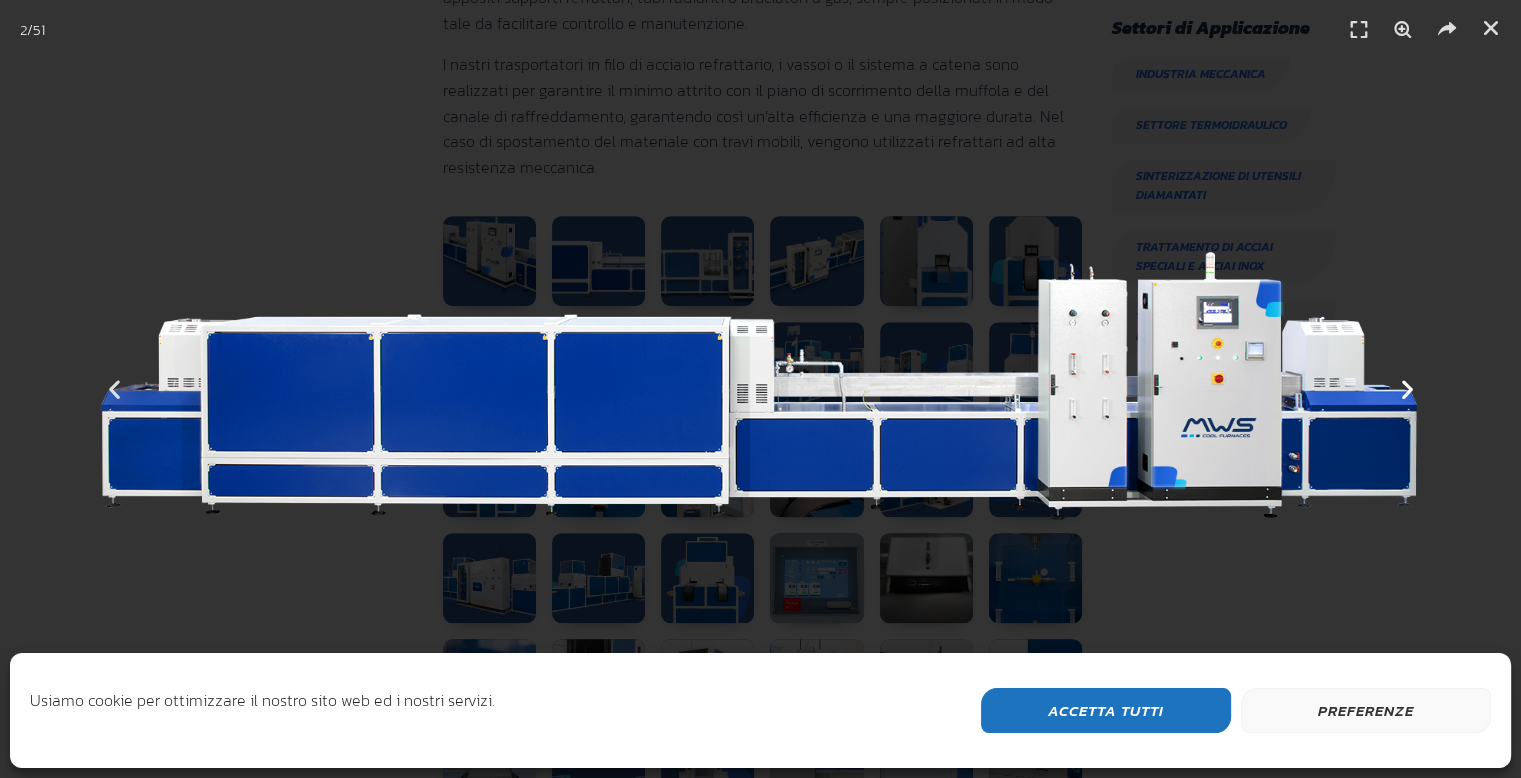 click at bounding box center (1406, 389) 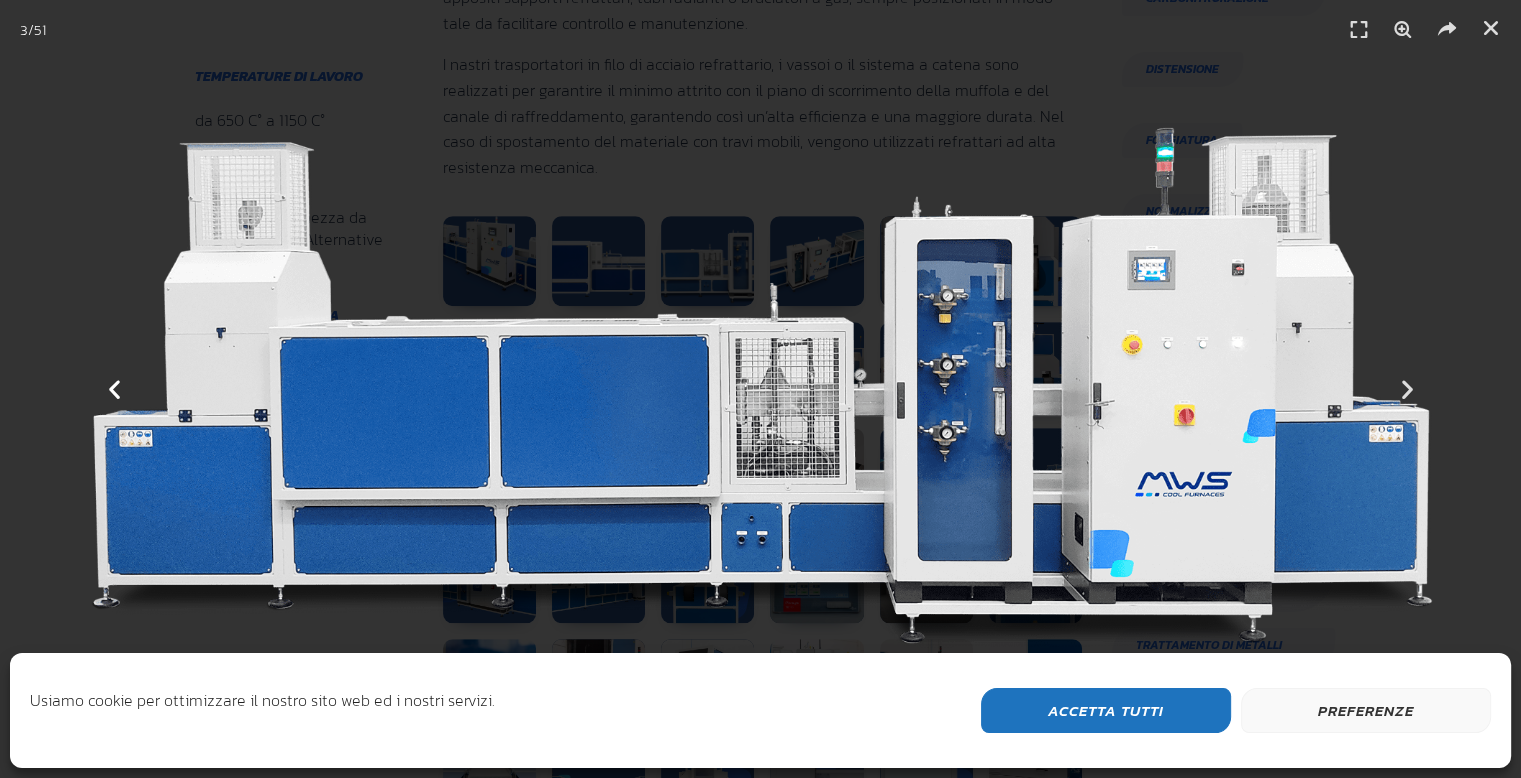 click at bounding box center (114, 389) 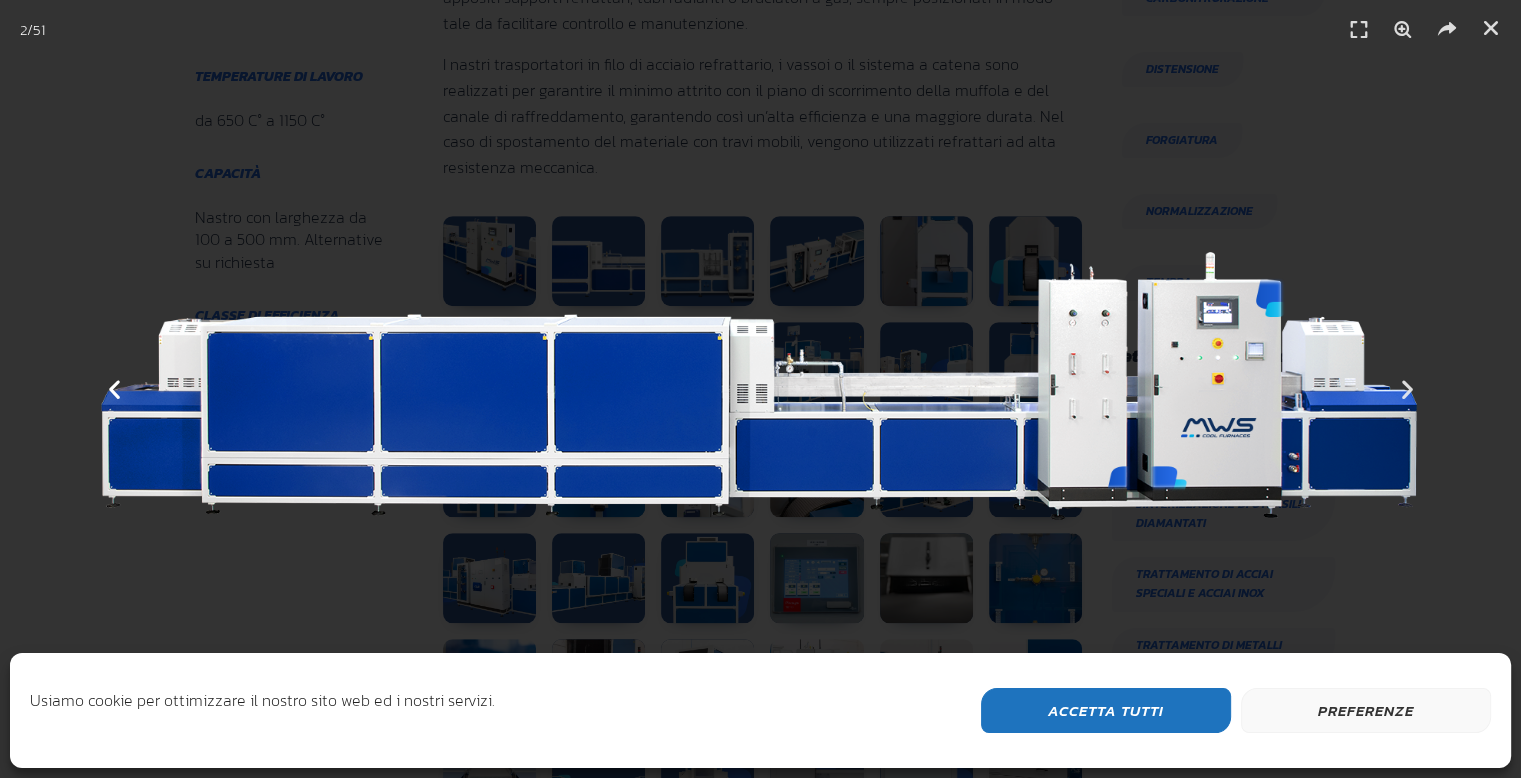 scroll, scrollTop: 9, scrollLeft: 9, axis: both 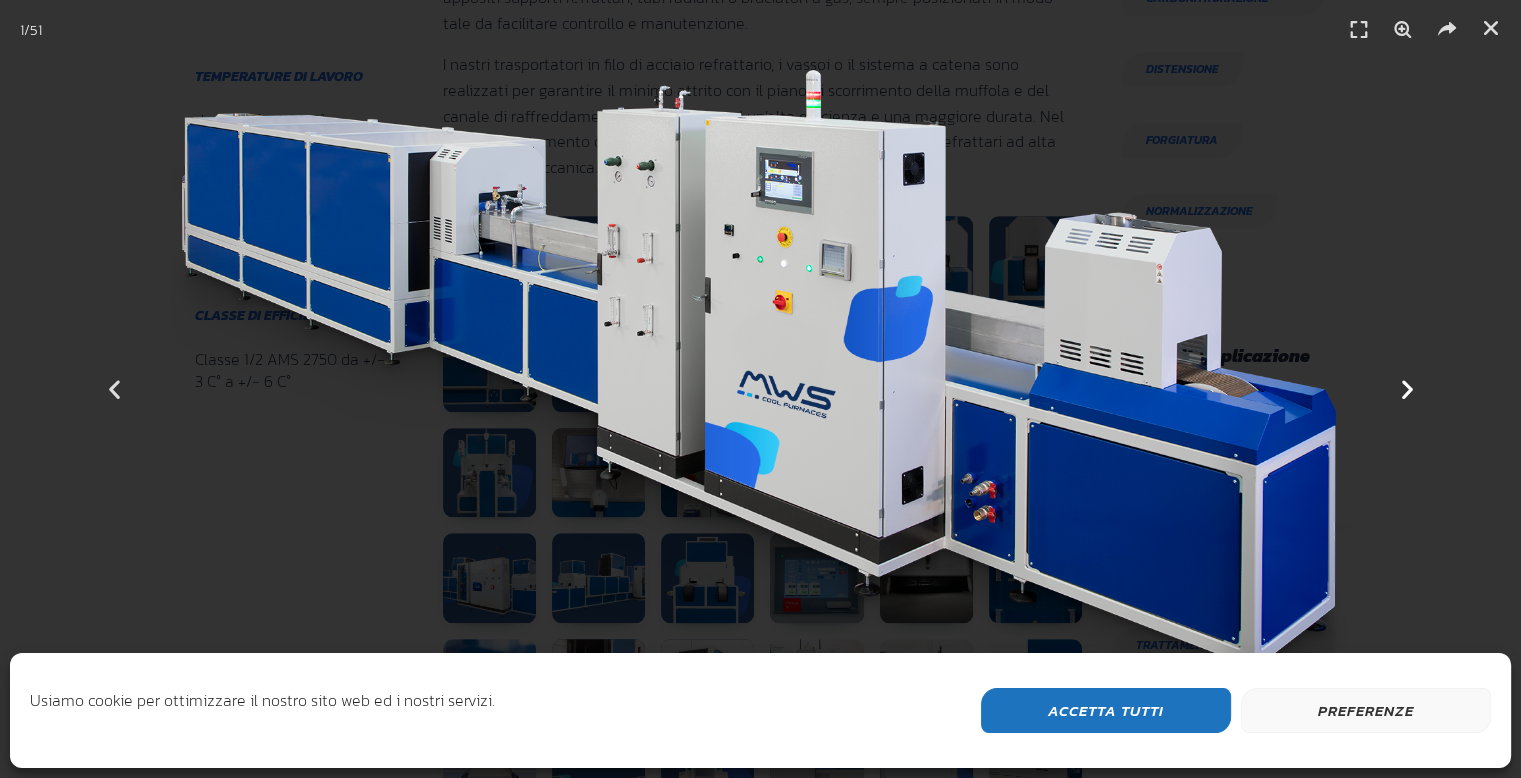click at bounding box center [1406, 389] 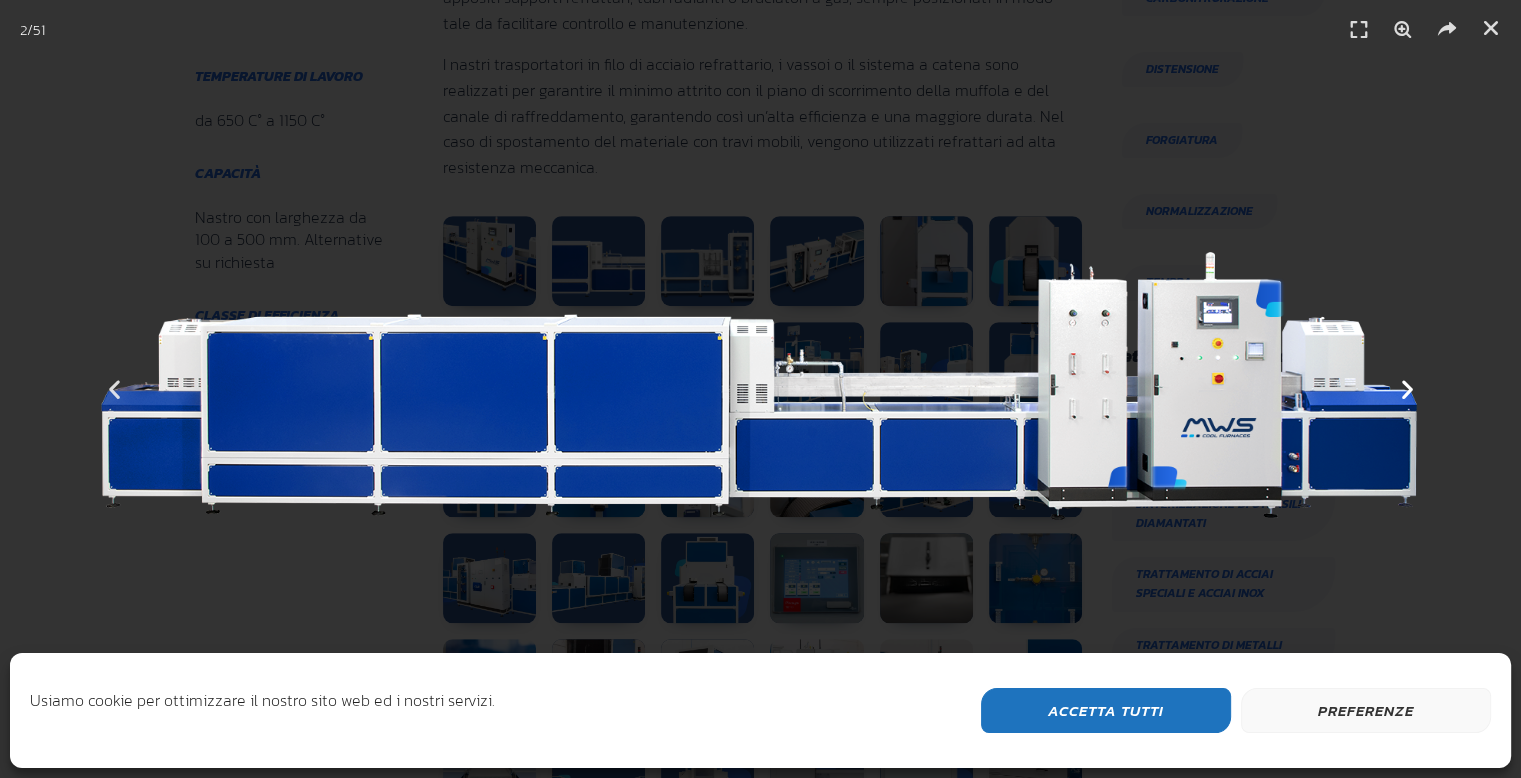 click at bounding box center [1406, 389] 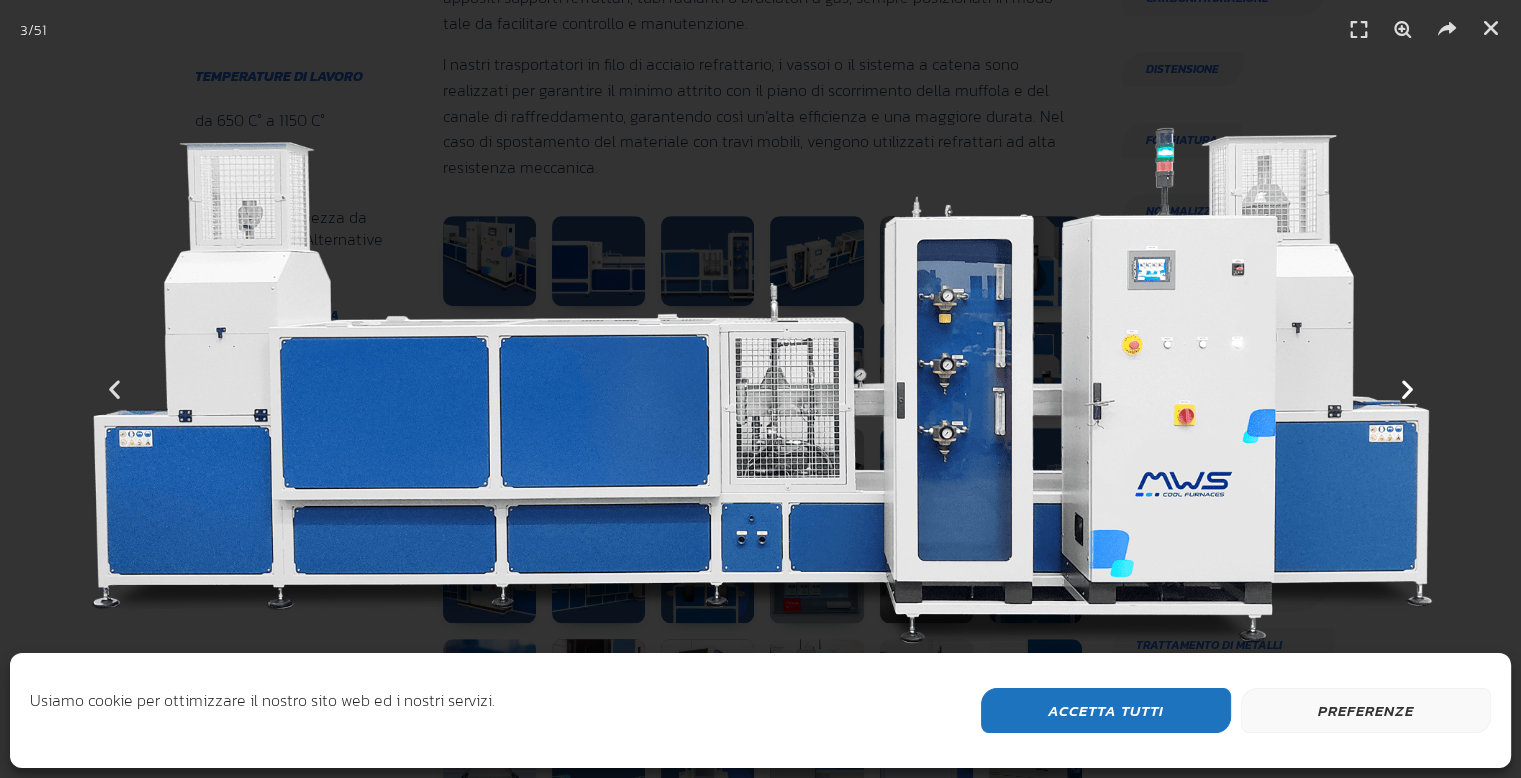 click at bounding box center (1406, 389) 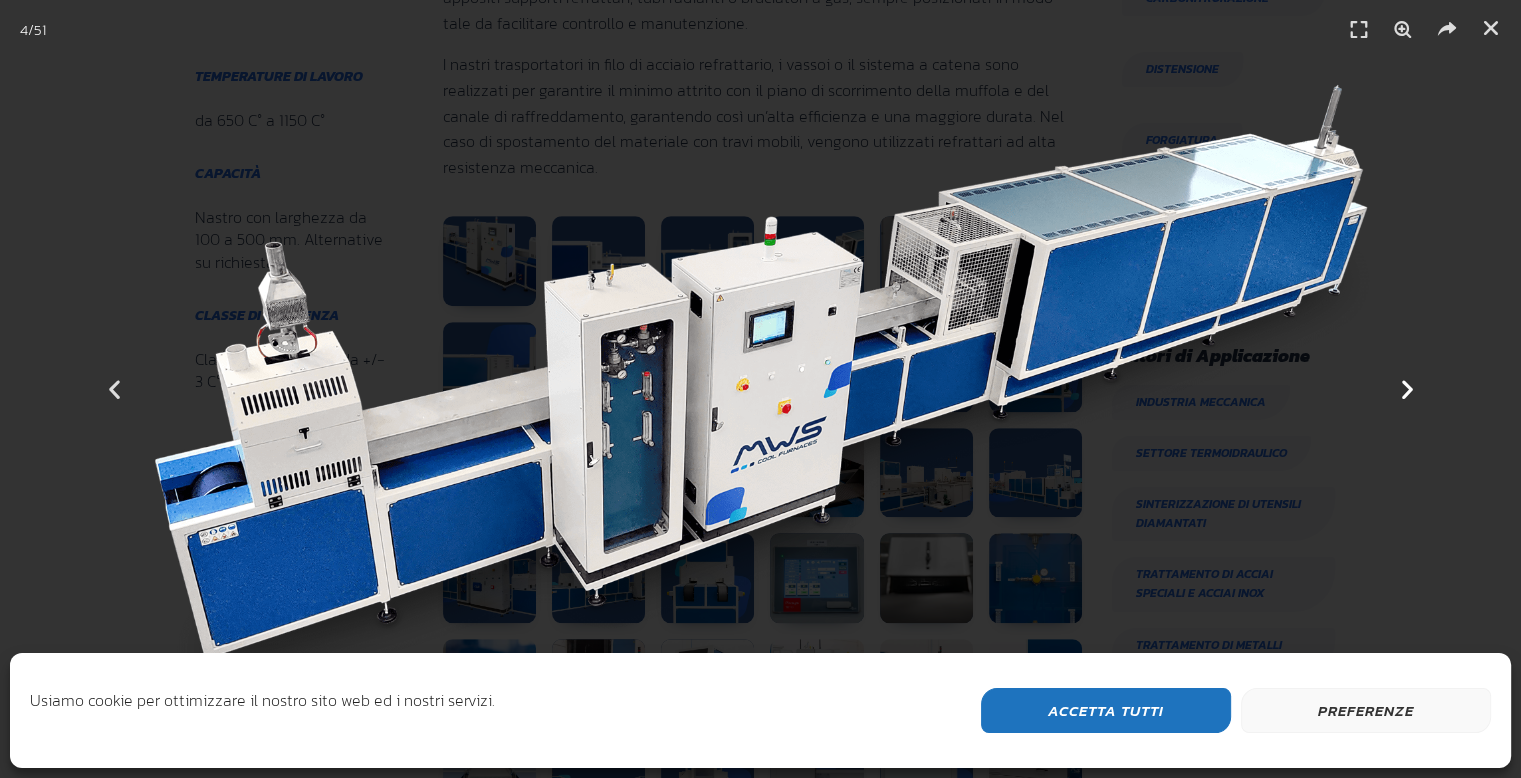 click at bounding box center (1406, 389) 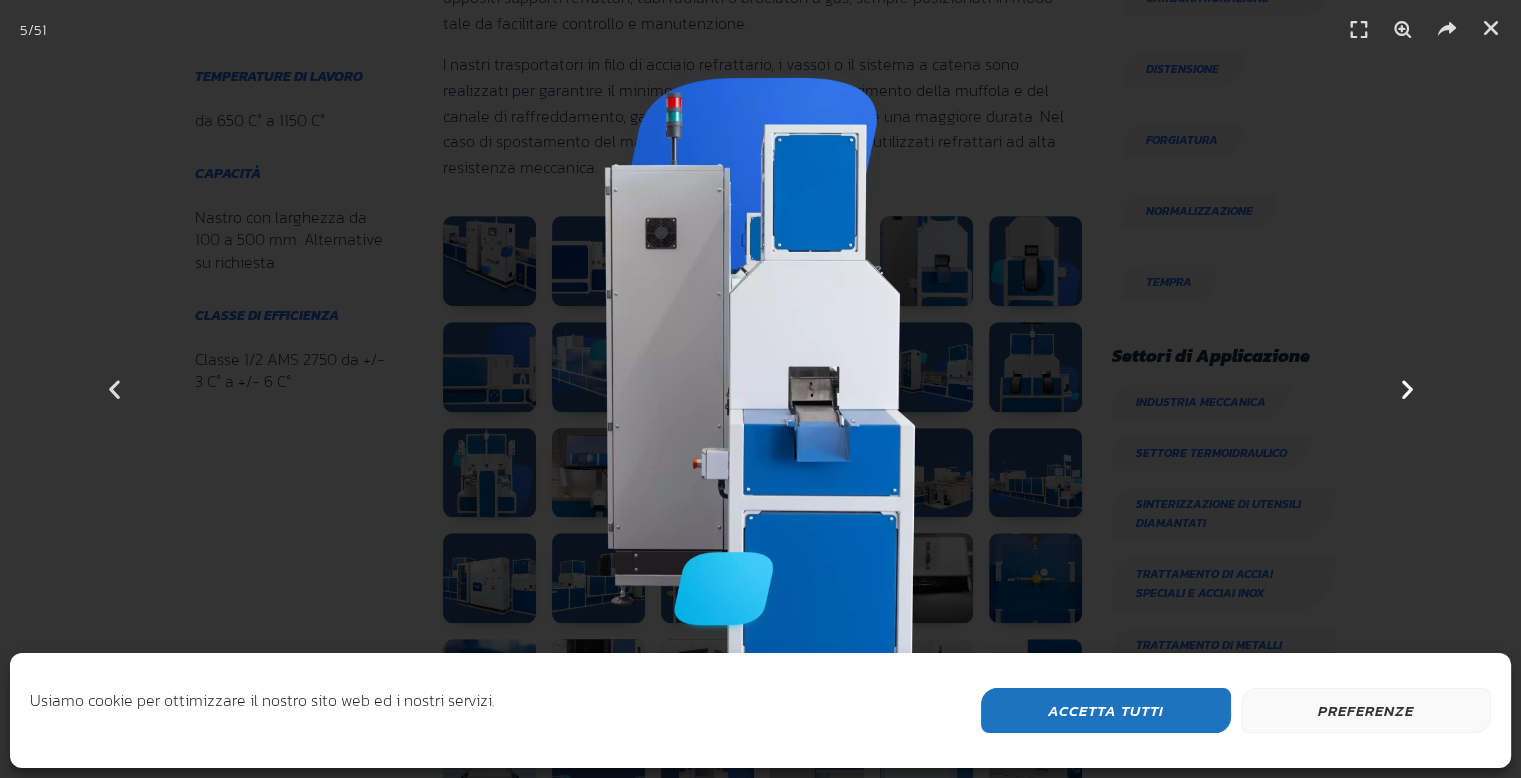 click at bounding box center (1406, 389) 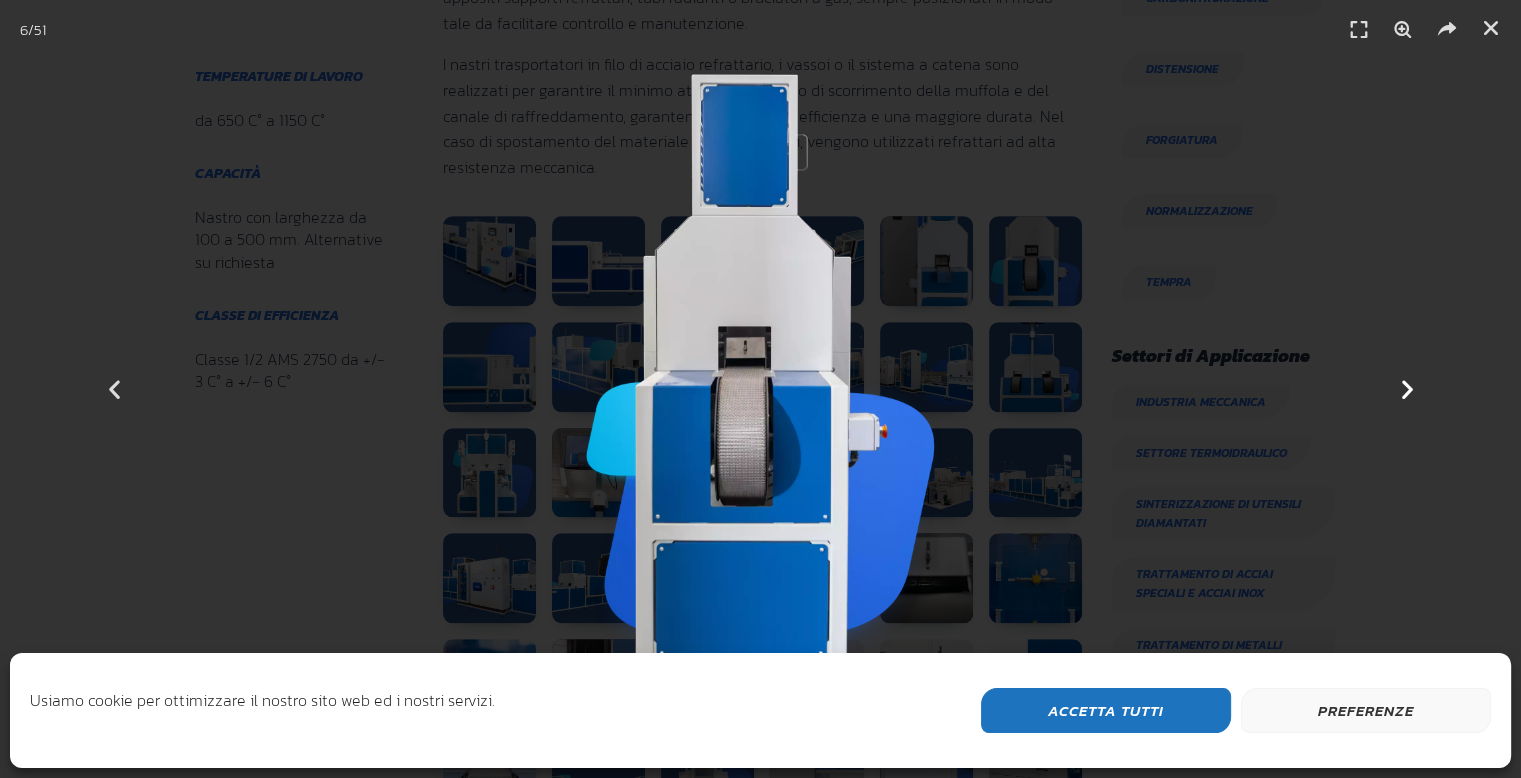 click at bounding box center (1406, 389) 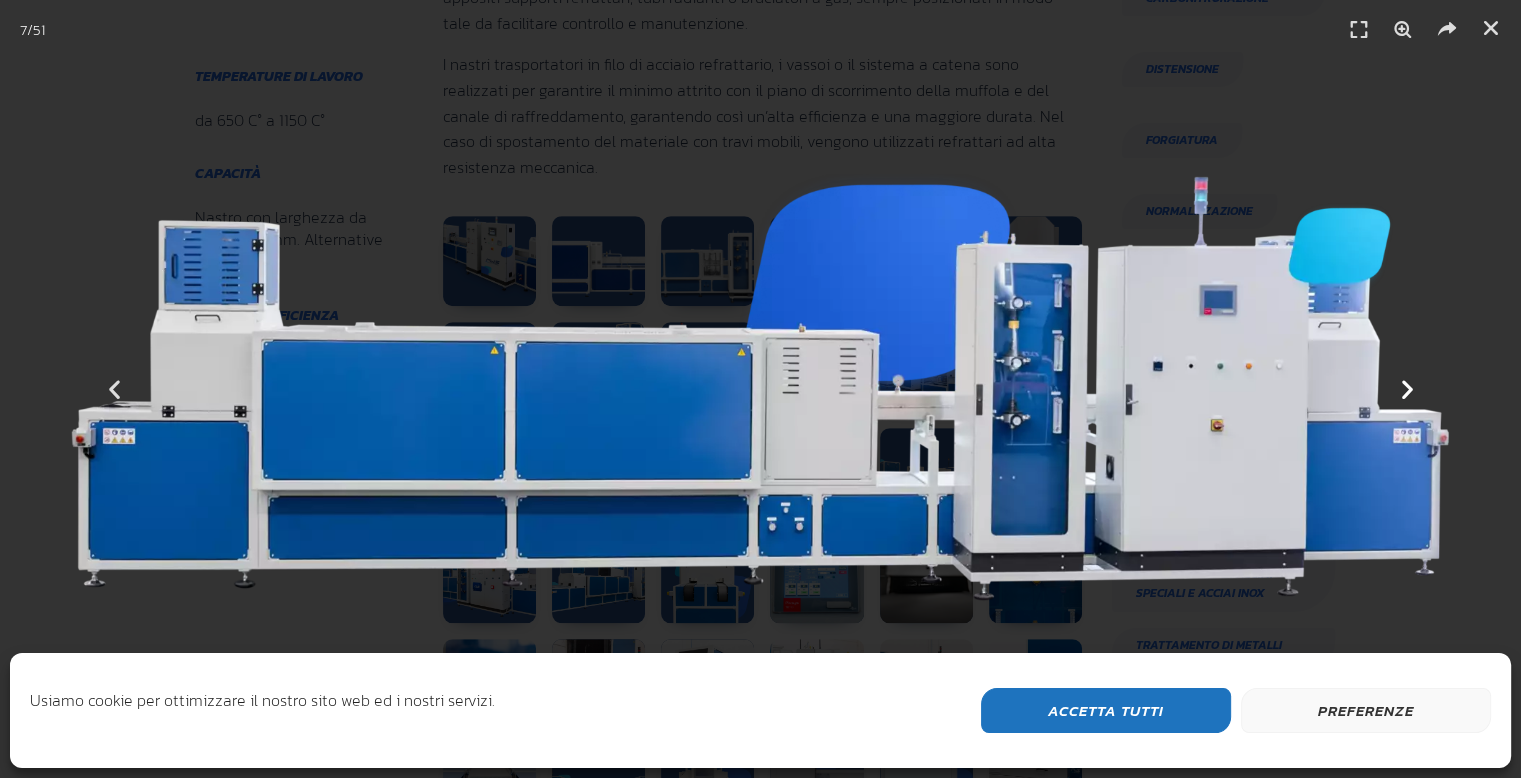 click at bounding box center (1406, 389) 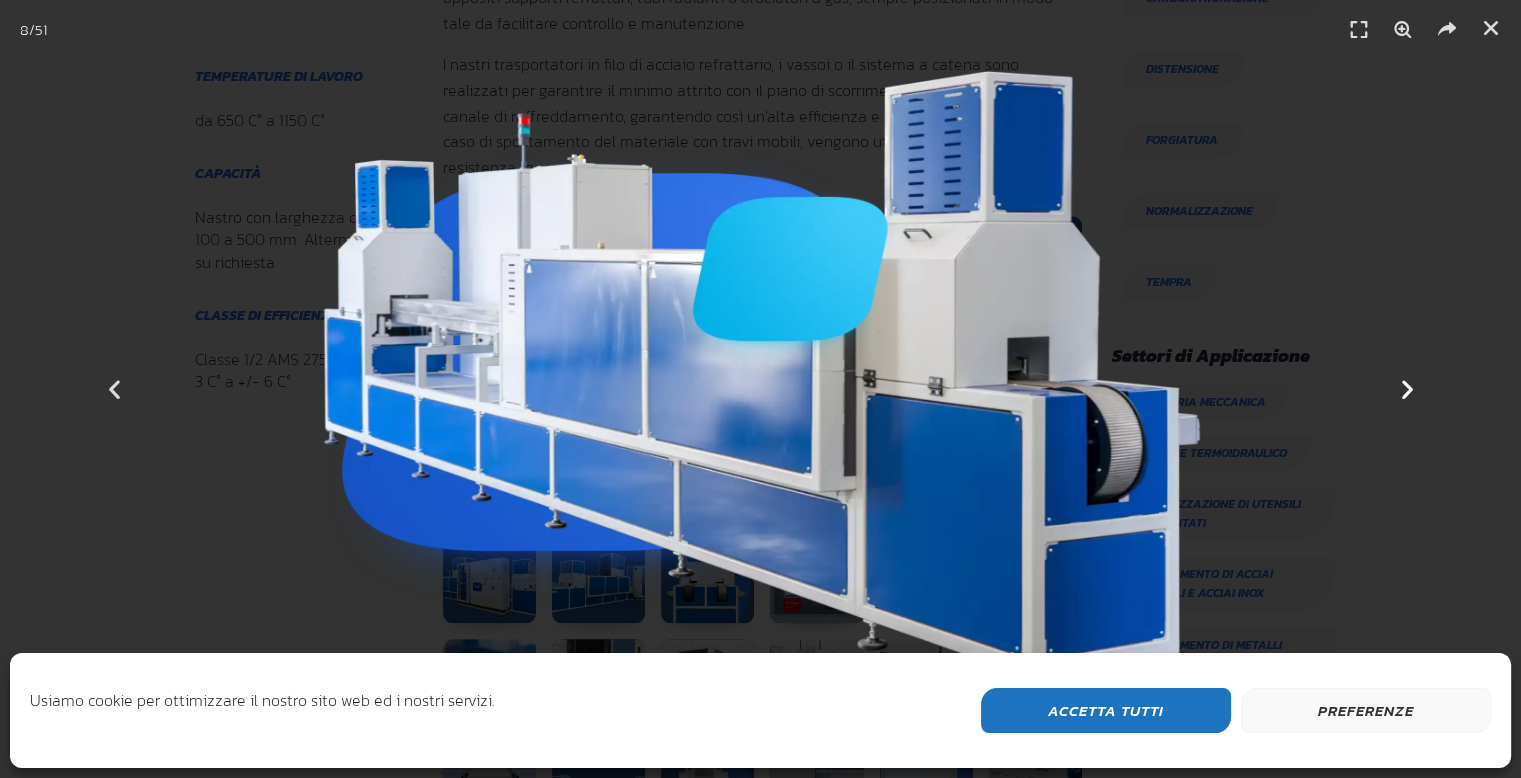 click at bounding box center (1406, 389) 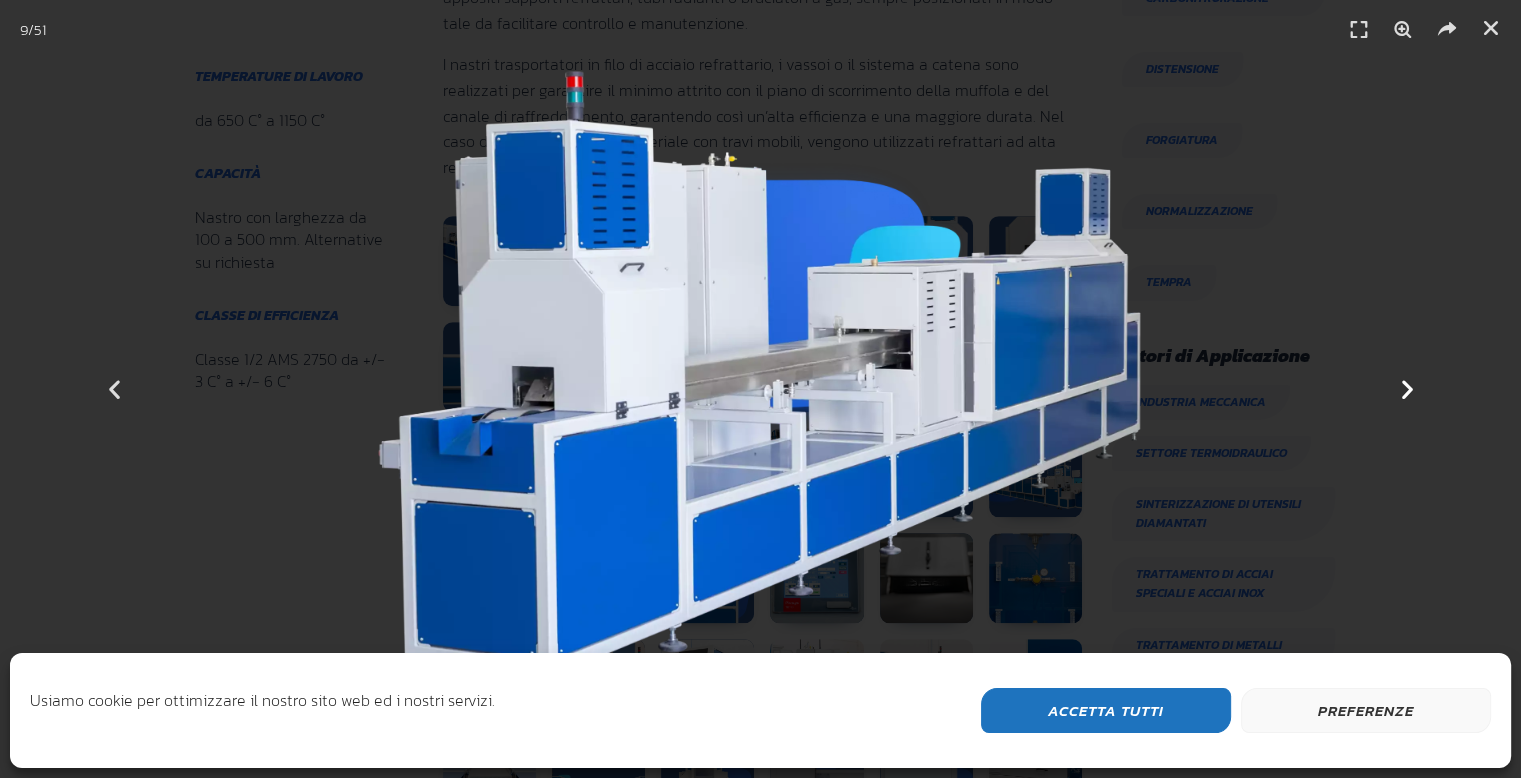 click at bounding box center (1406, 389) 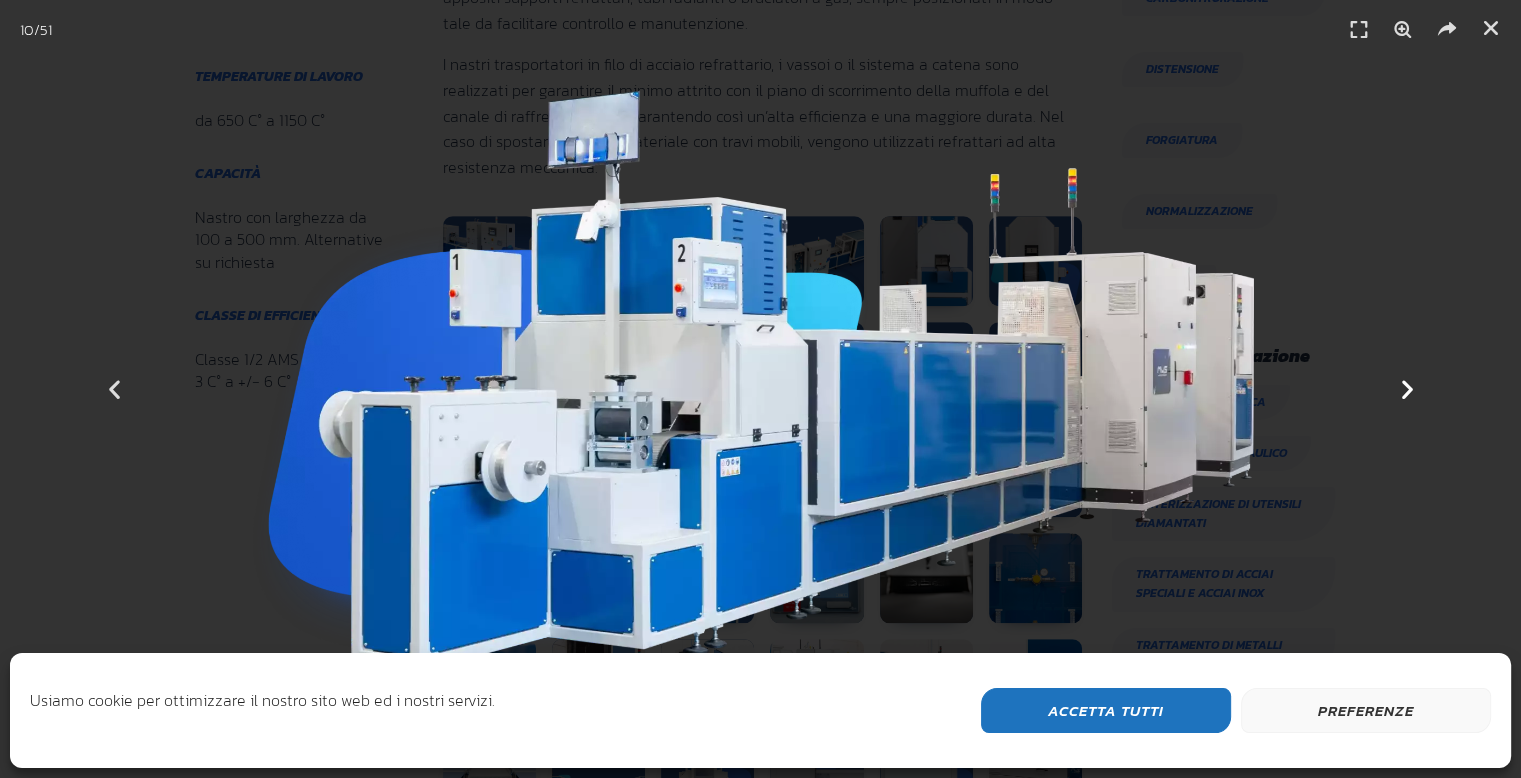 click at bounding box center [1406, 389] 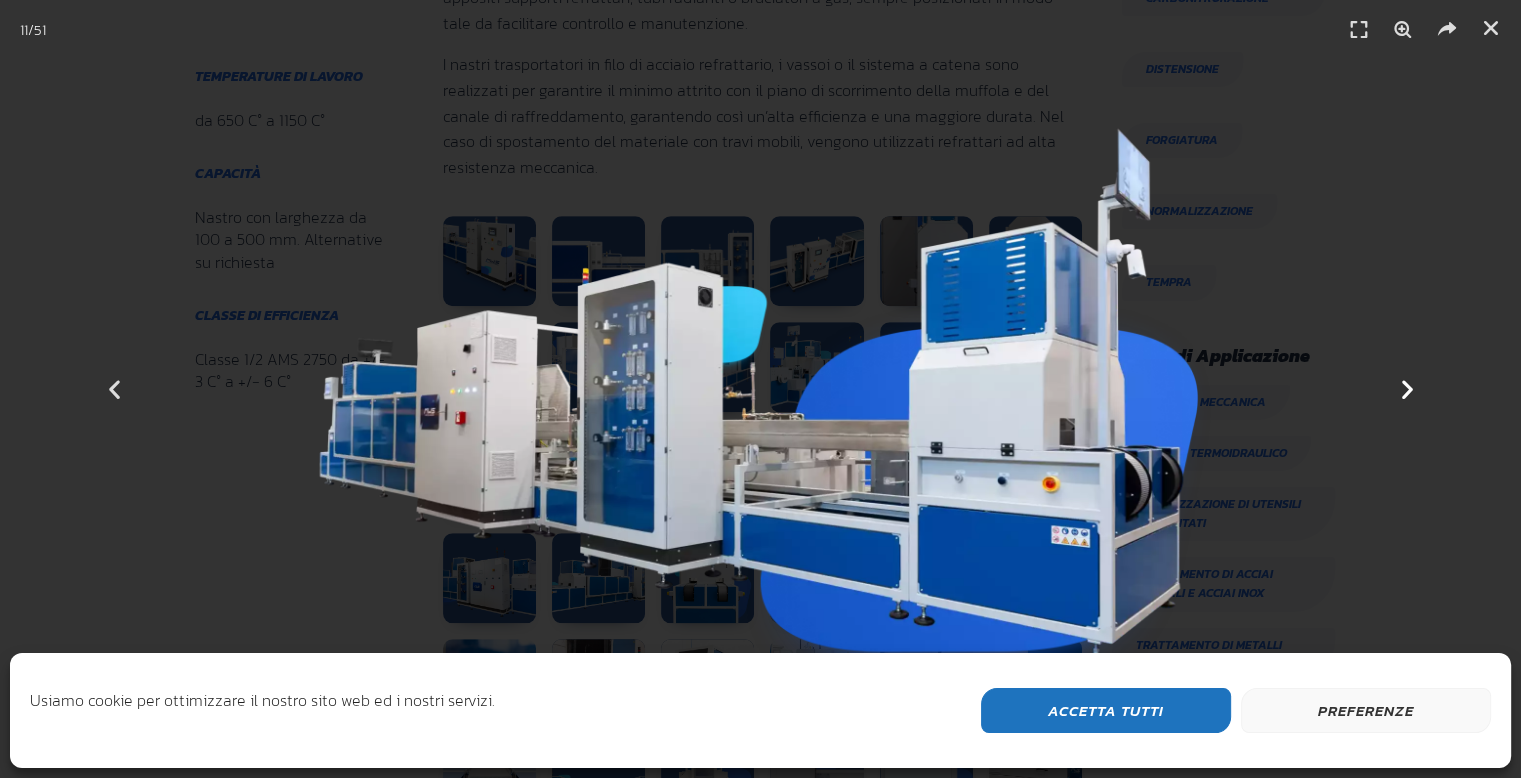 click at bounding box center [1406, 389] 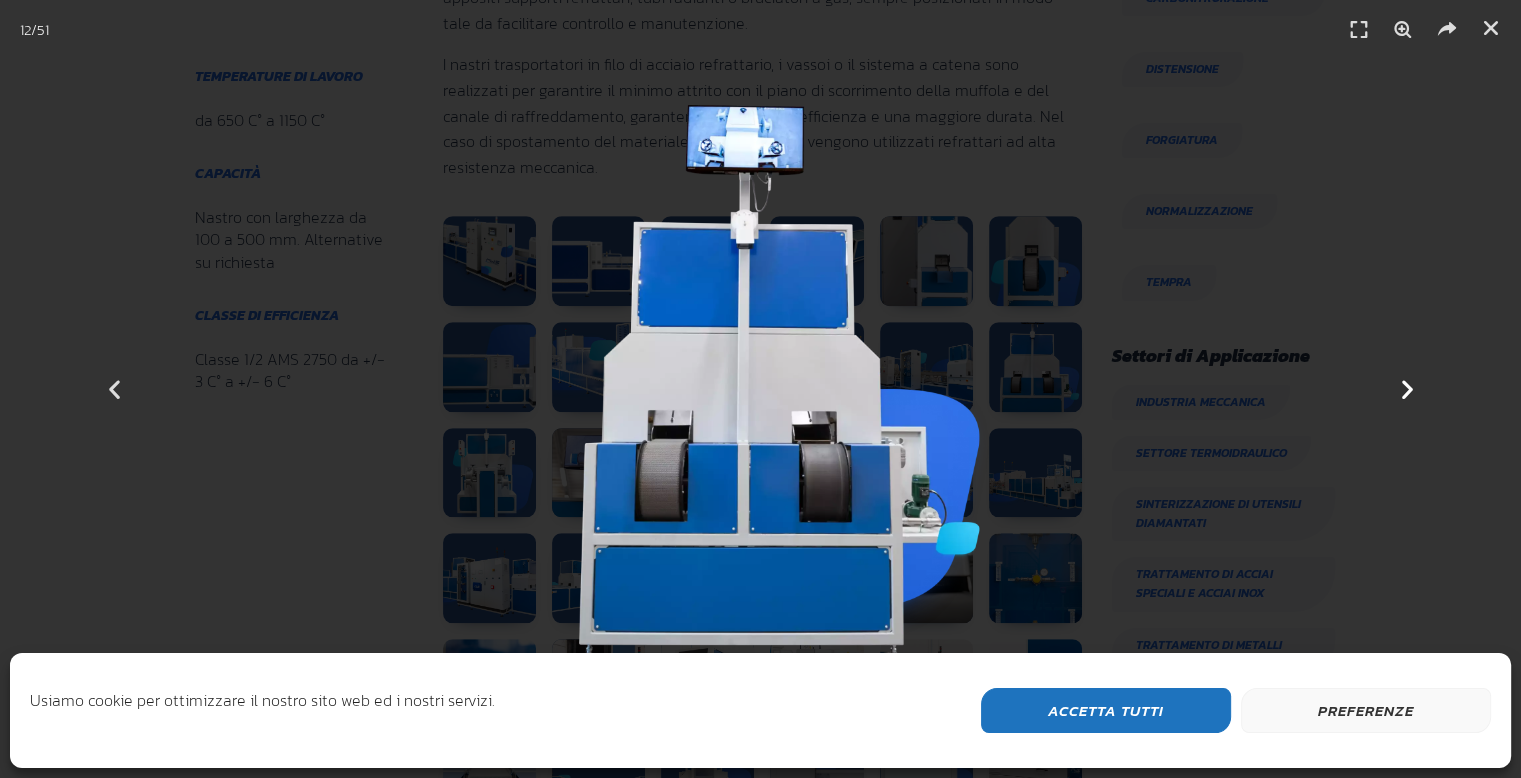 click at bounding box center [1406, 389] 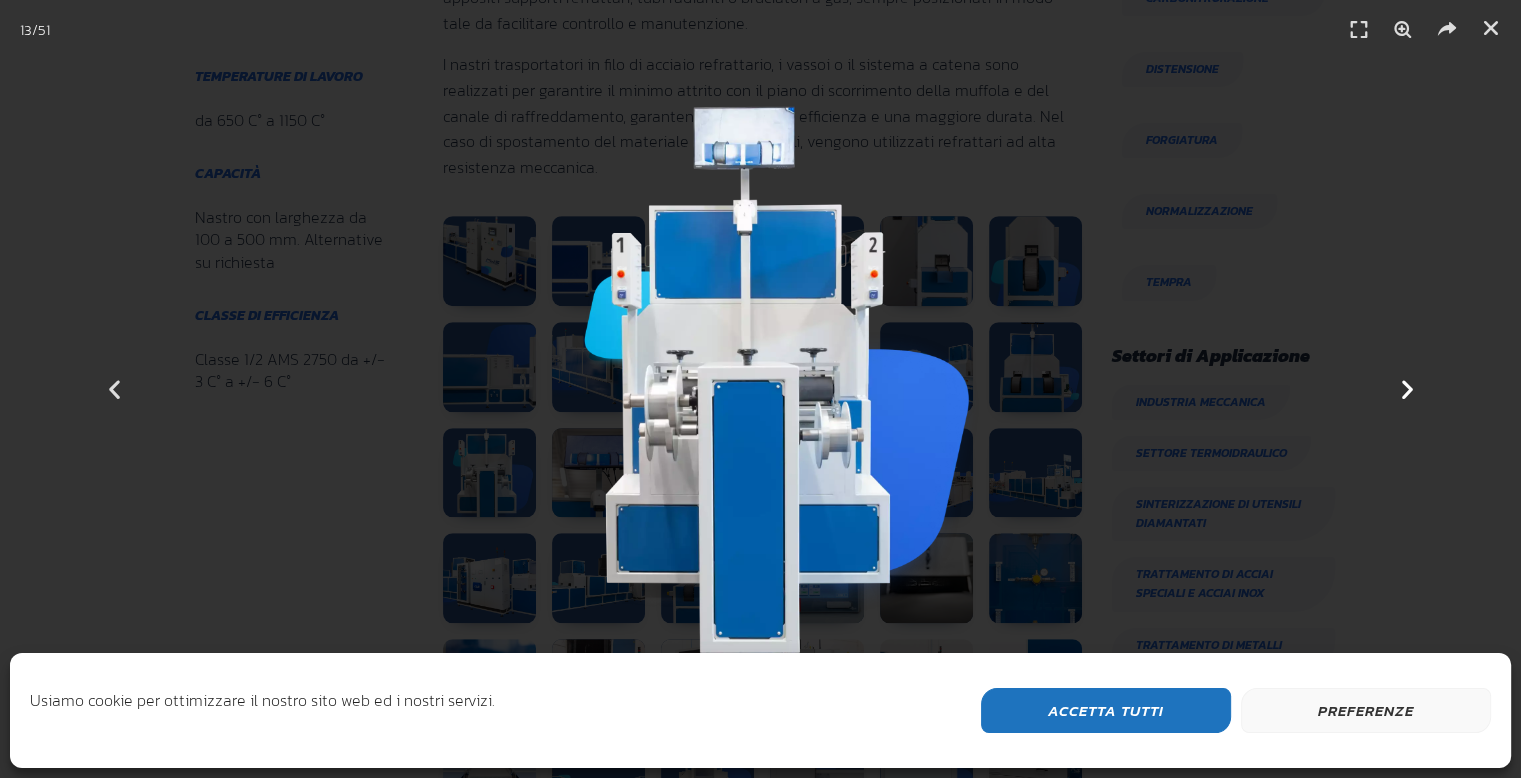 click at bounding box center [1406, 389] 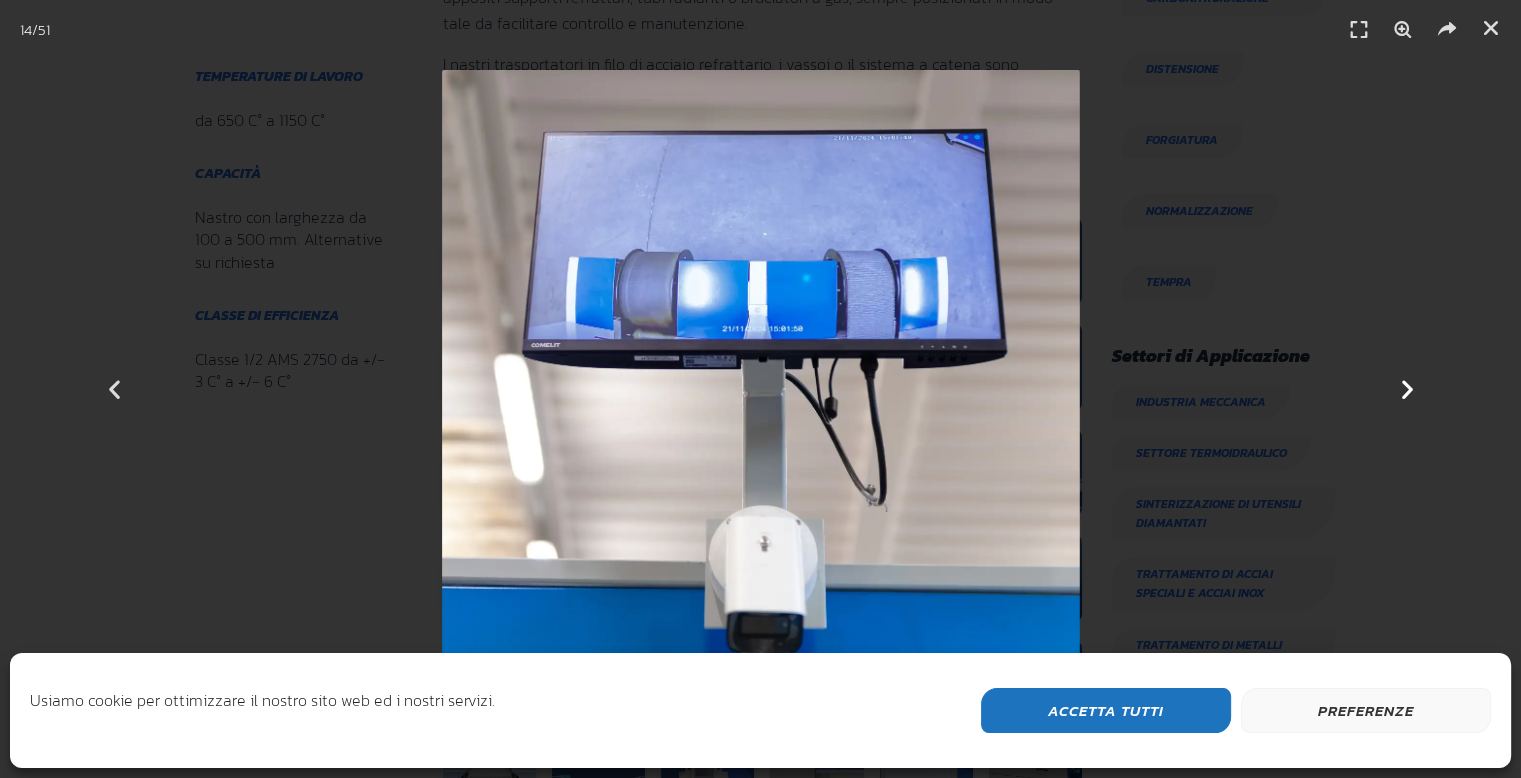 click at bounding box center (1406, 389) 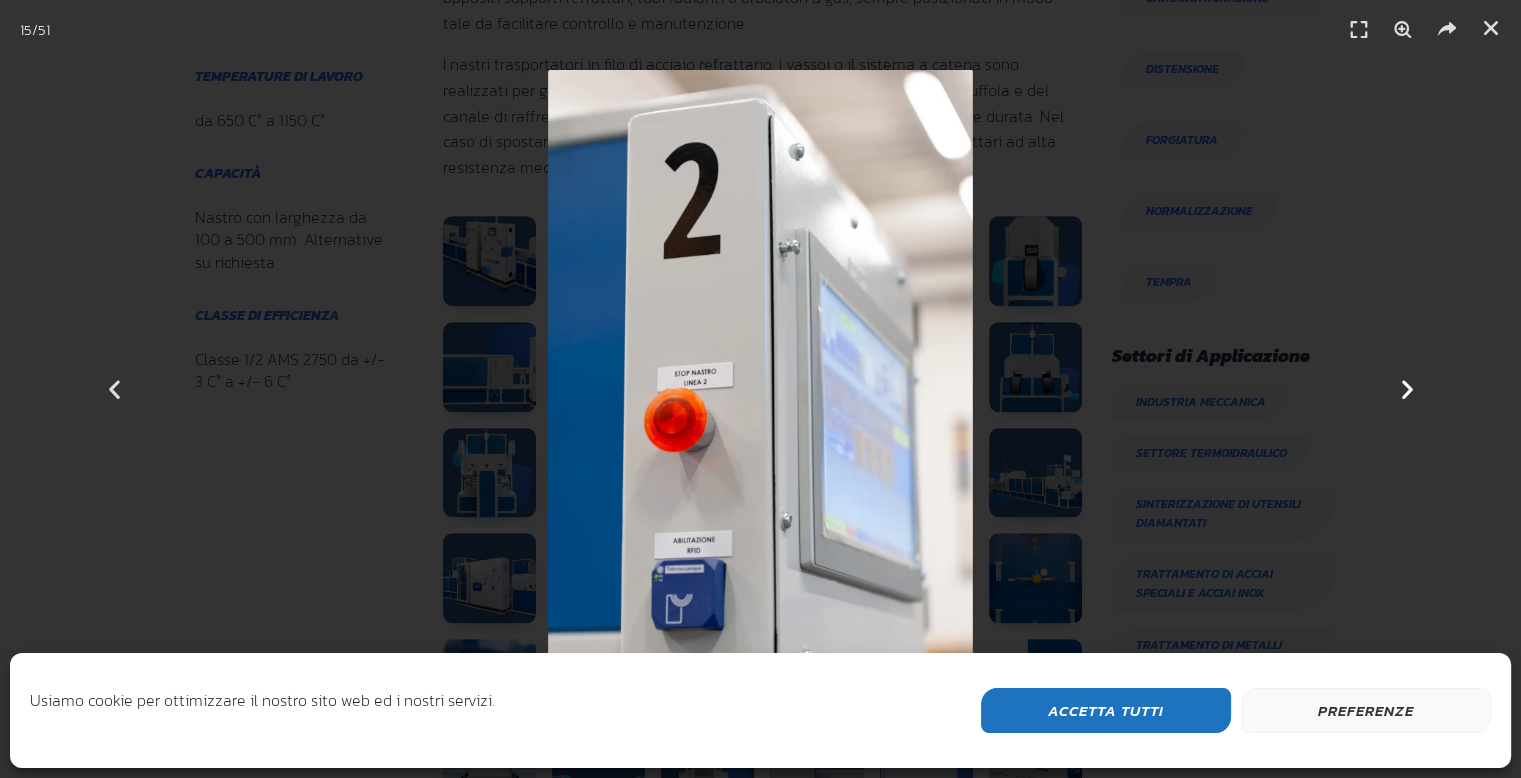 click at bounding box center (1406, 389) 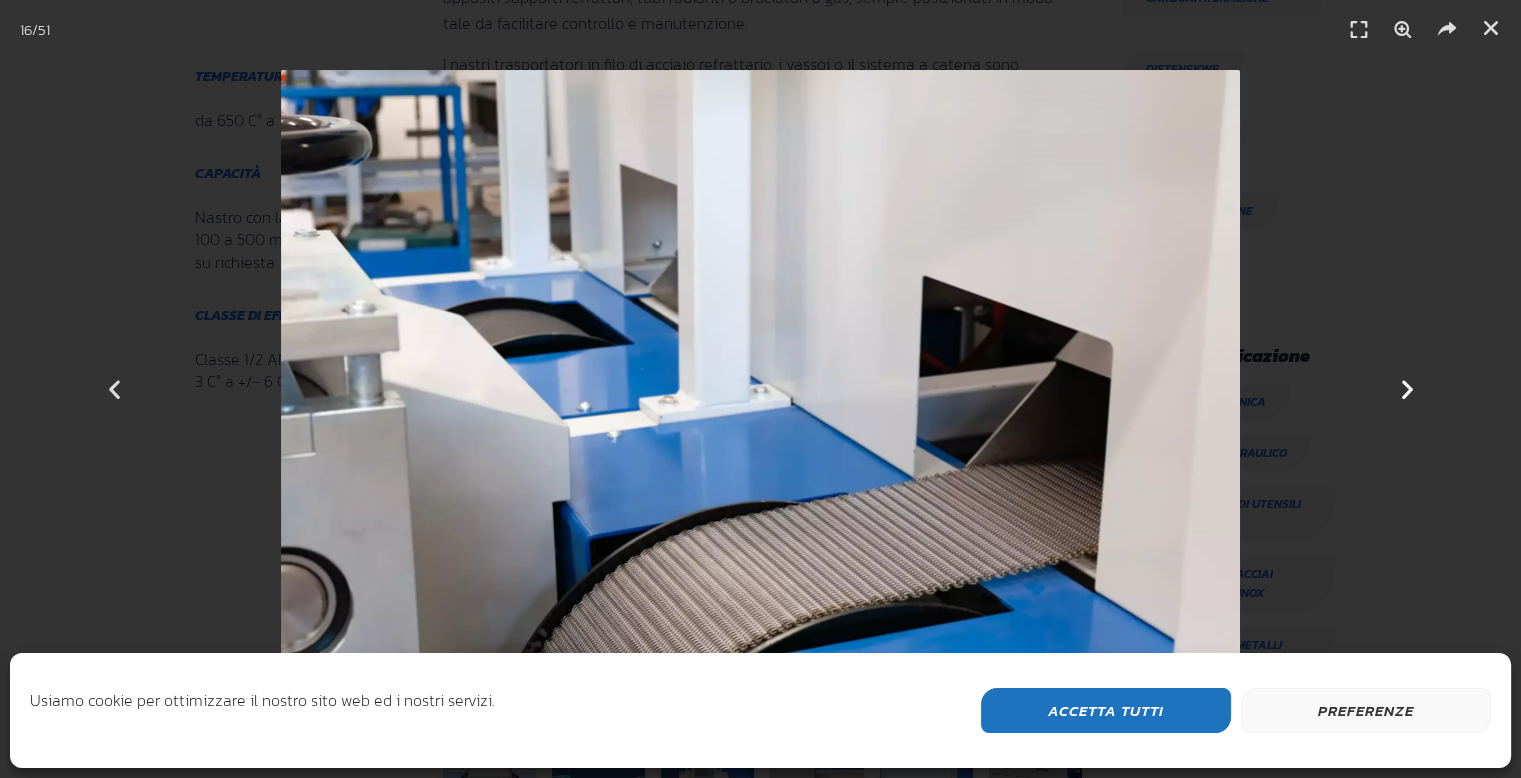 drag, startPoint x: 1406, startPoint y: 378, endPoint x: 1424, endPoint y: 419, distance: 44.777225 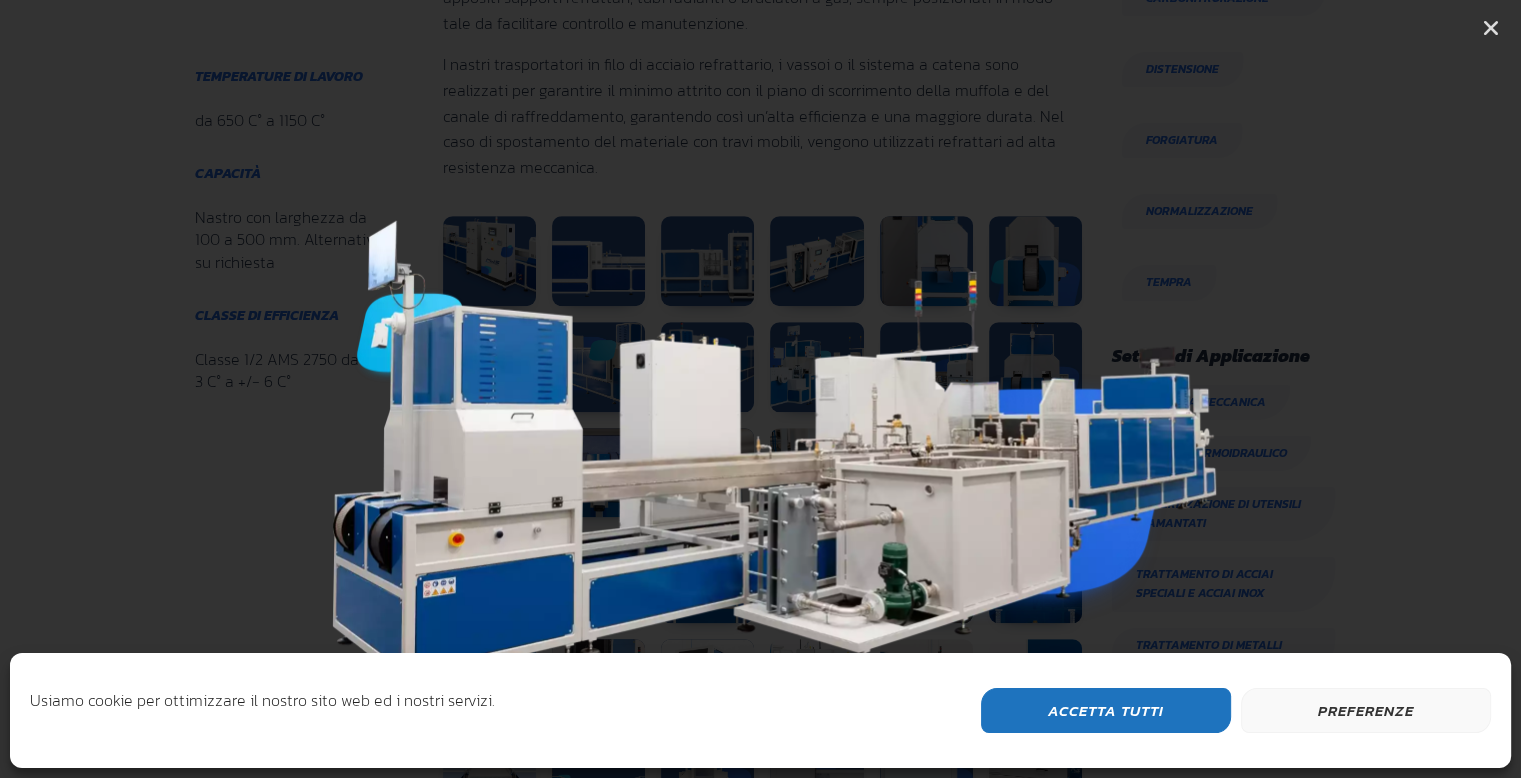 click at bounding box center [1406, 389] 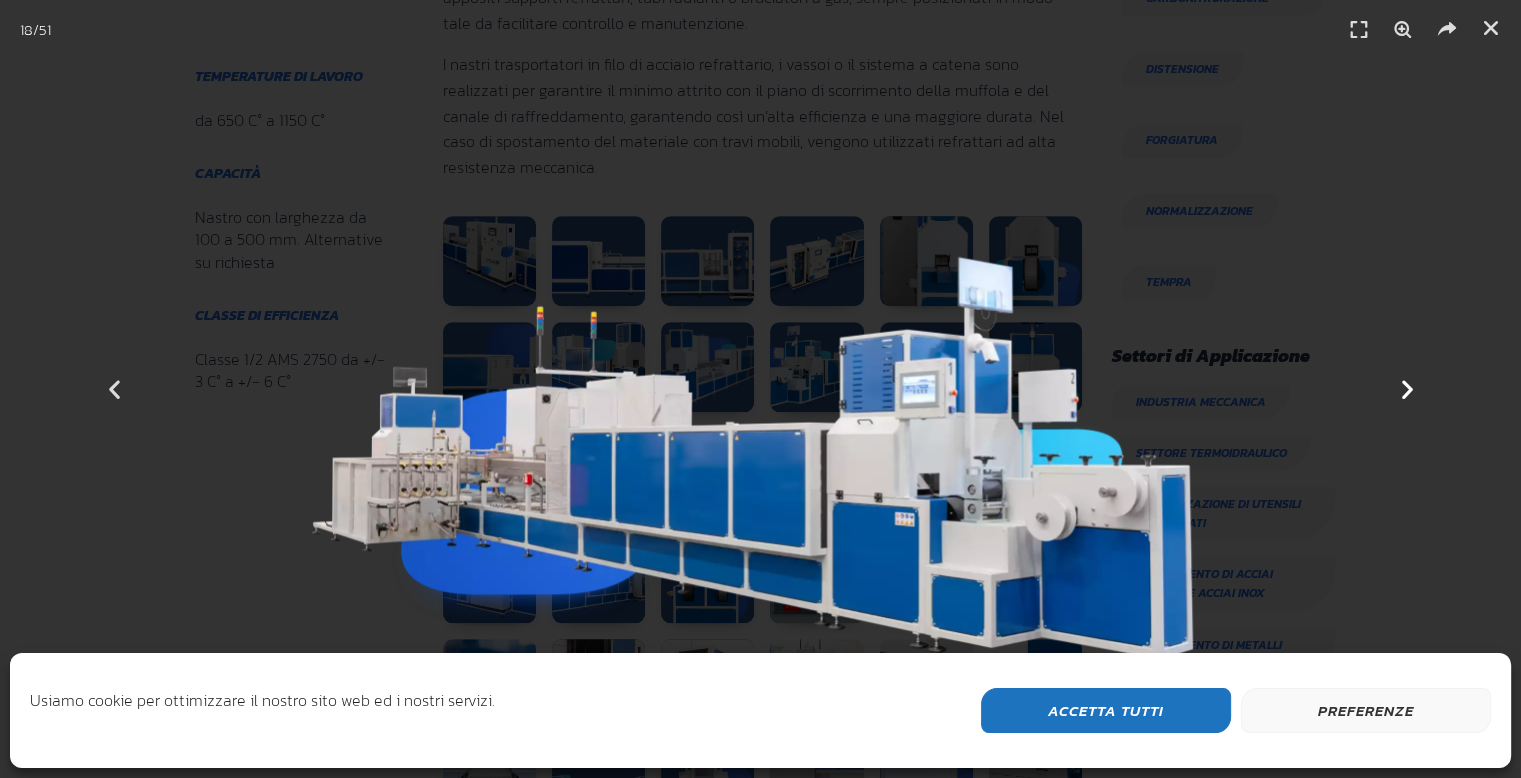 click at bounding box center [1406, 389] 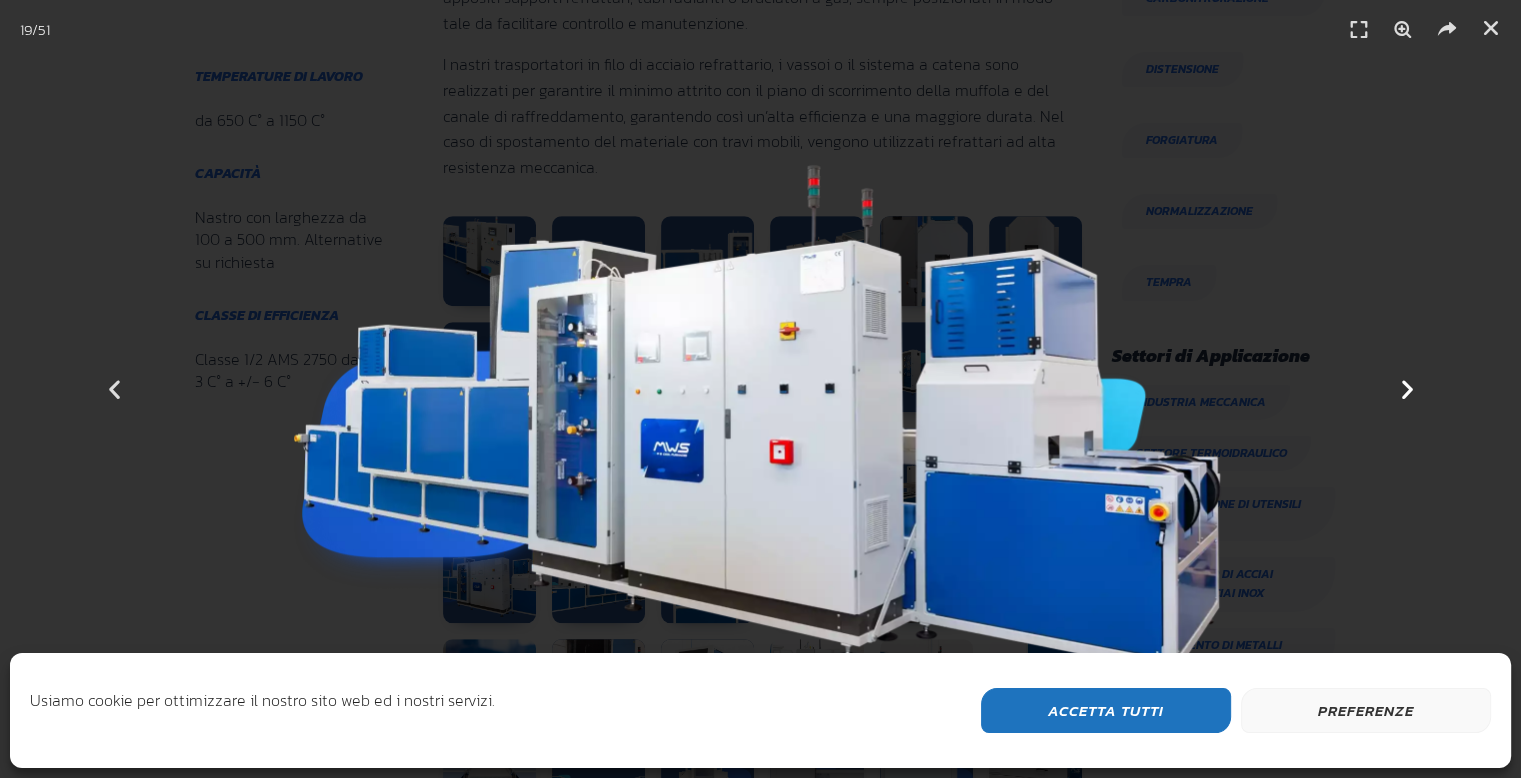 click at bounding box center [1406, 389] 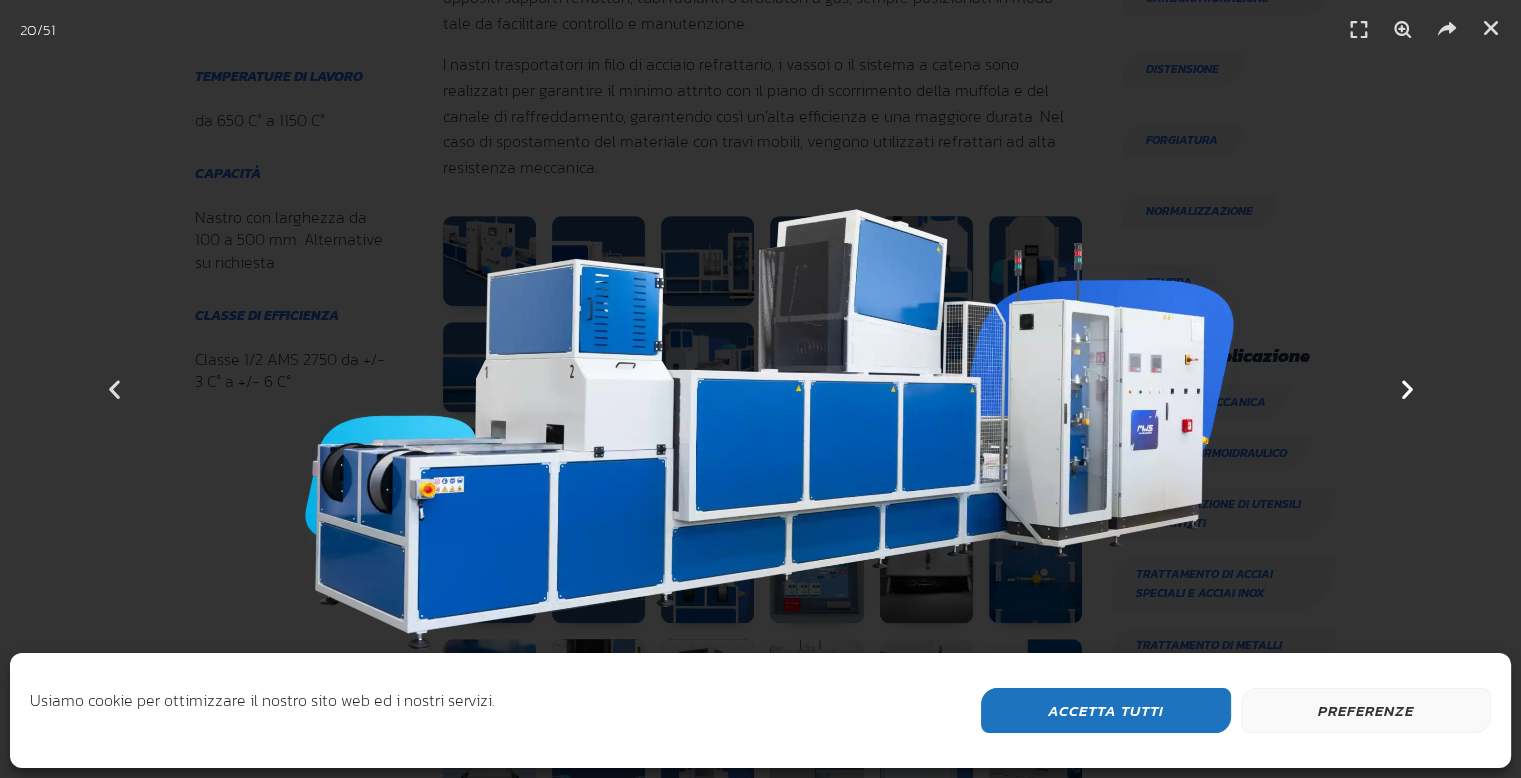 click at bounding box center (1406, 389) 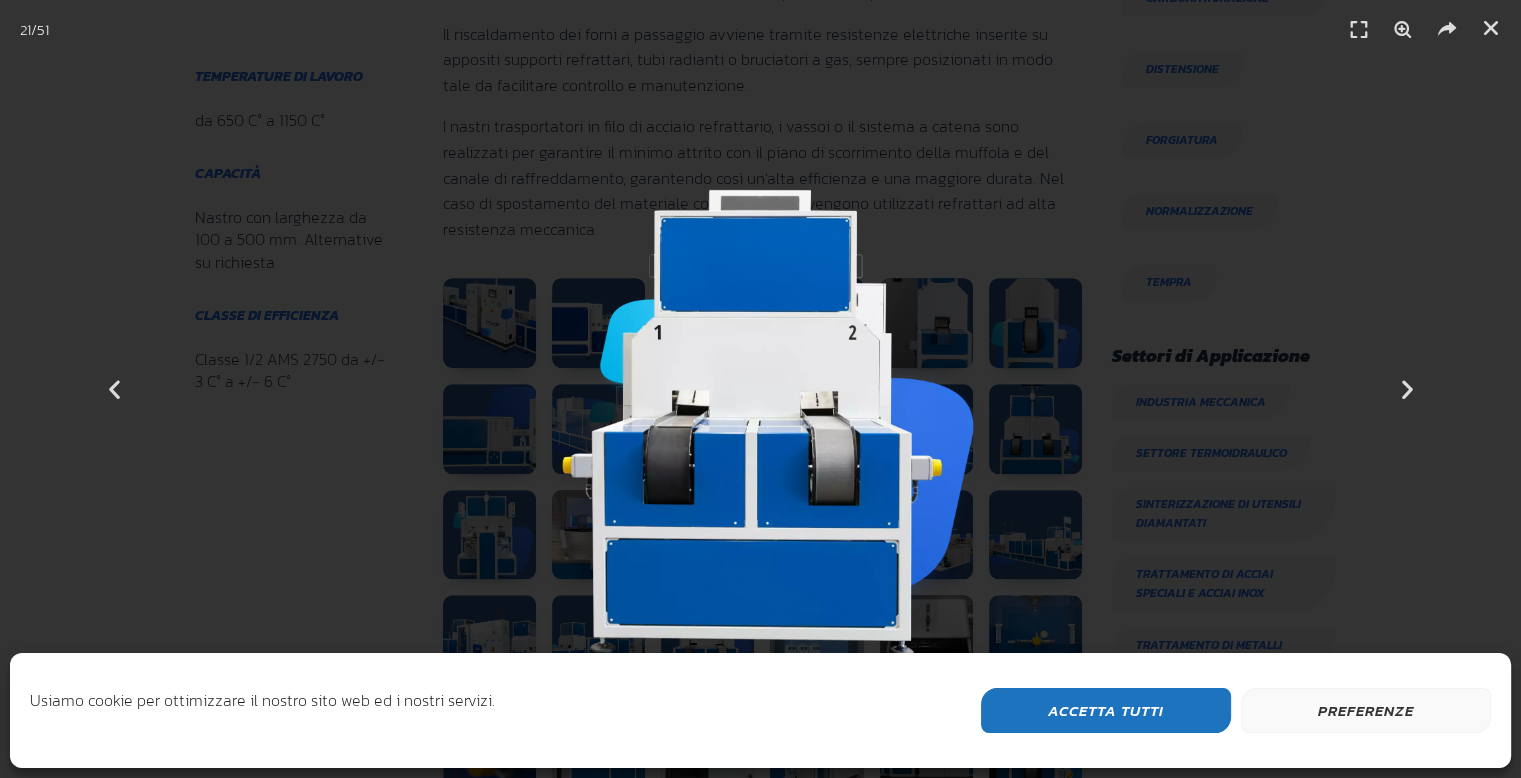 scroll, scrollTop: 1100, scrollLeft: 0, axis: vertical 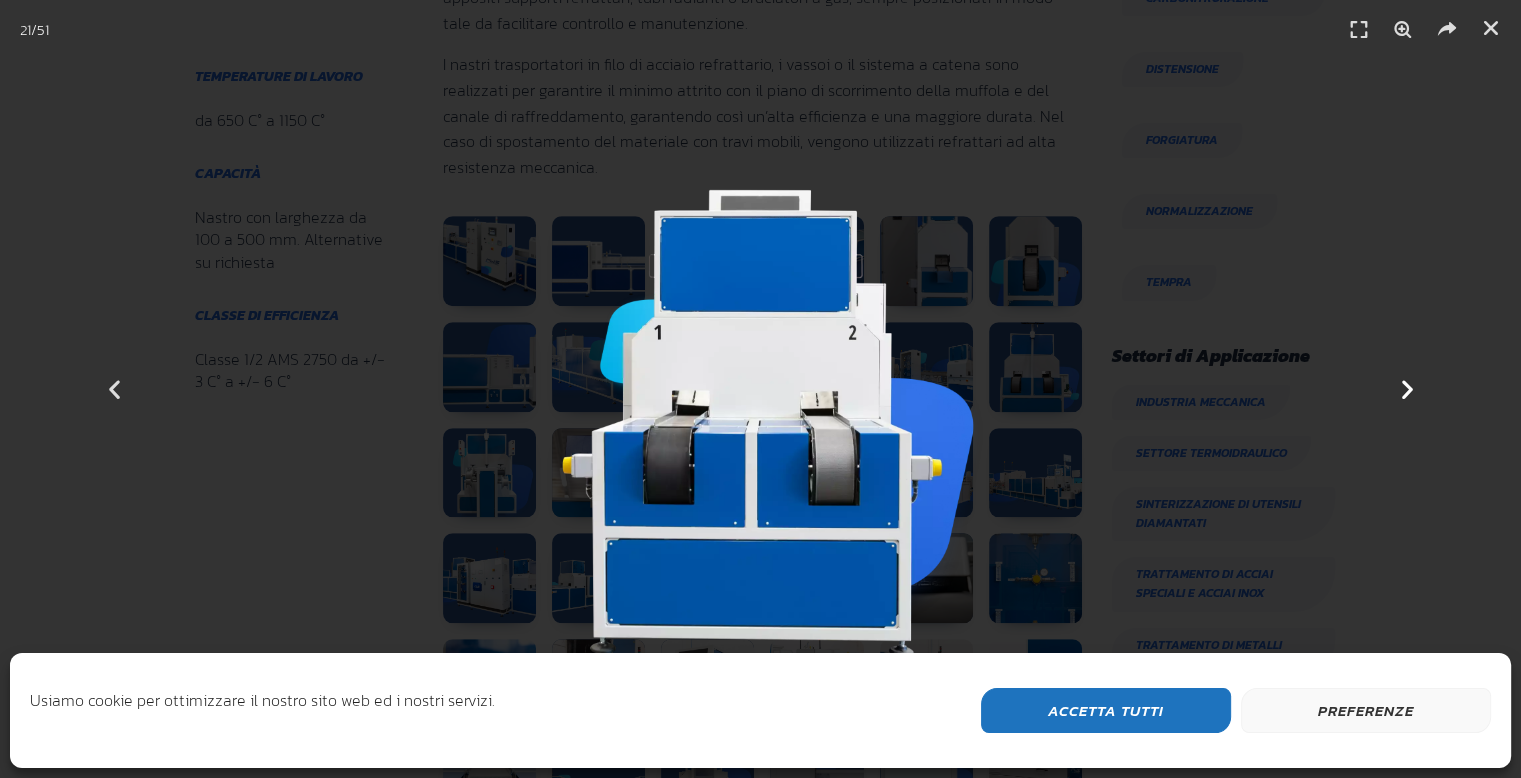click at bounding box center [1406, 389] 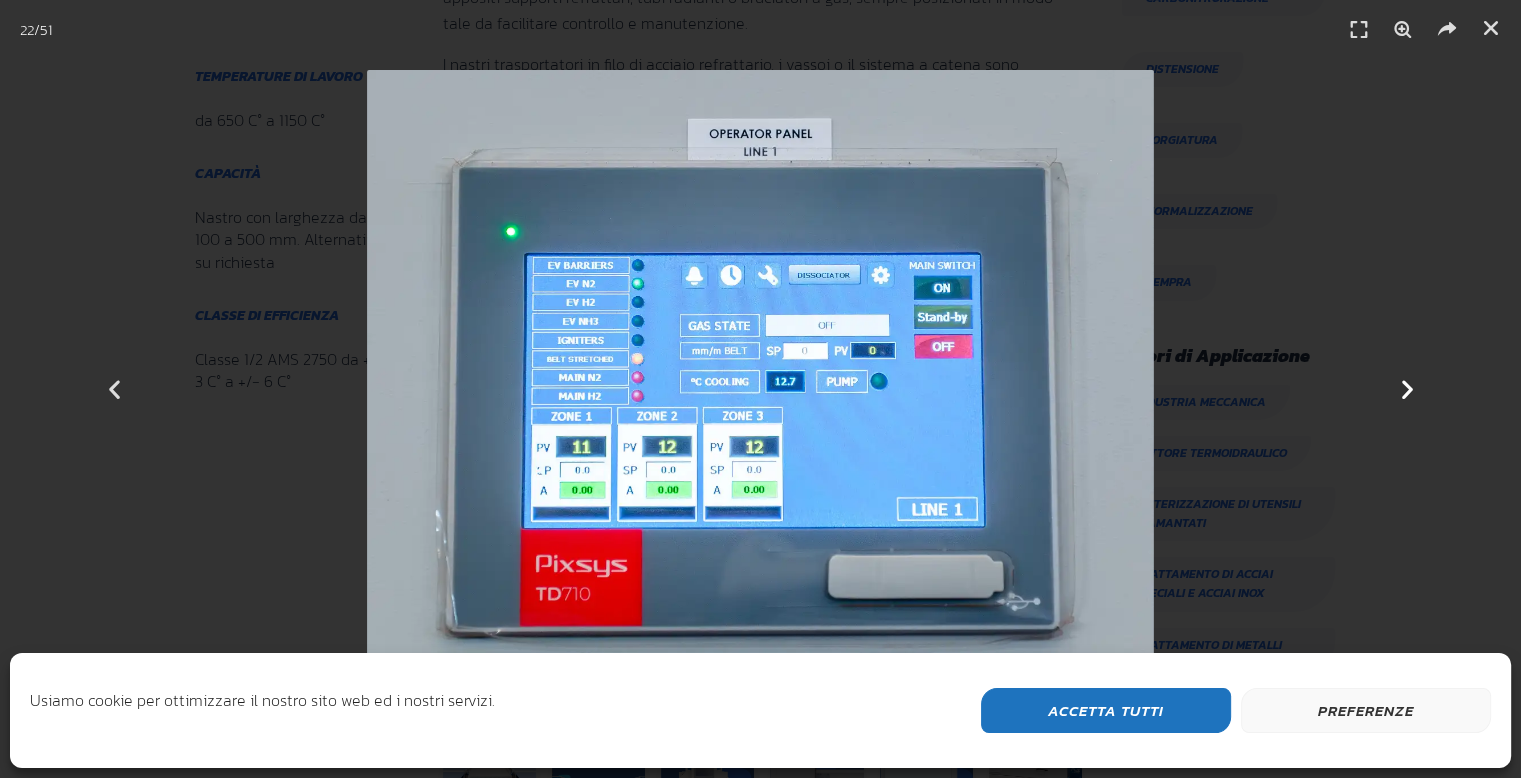 click at bounding box center (1406, 389) 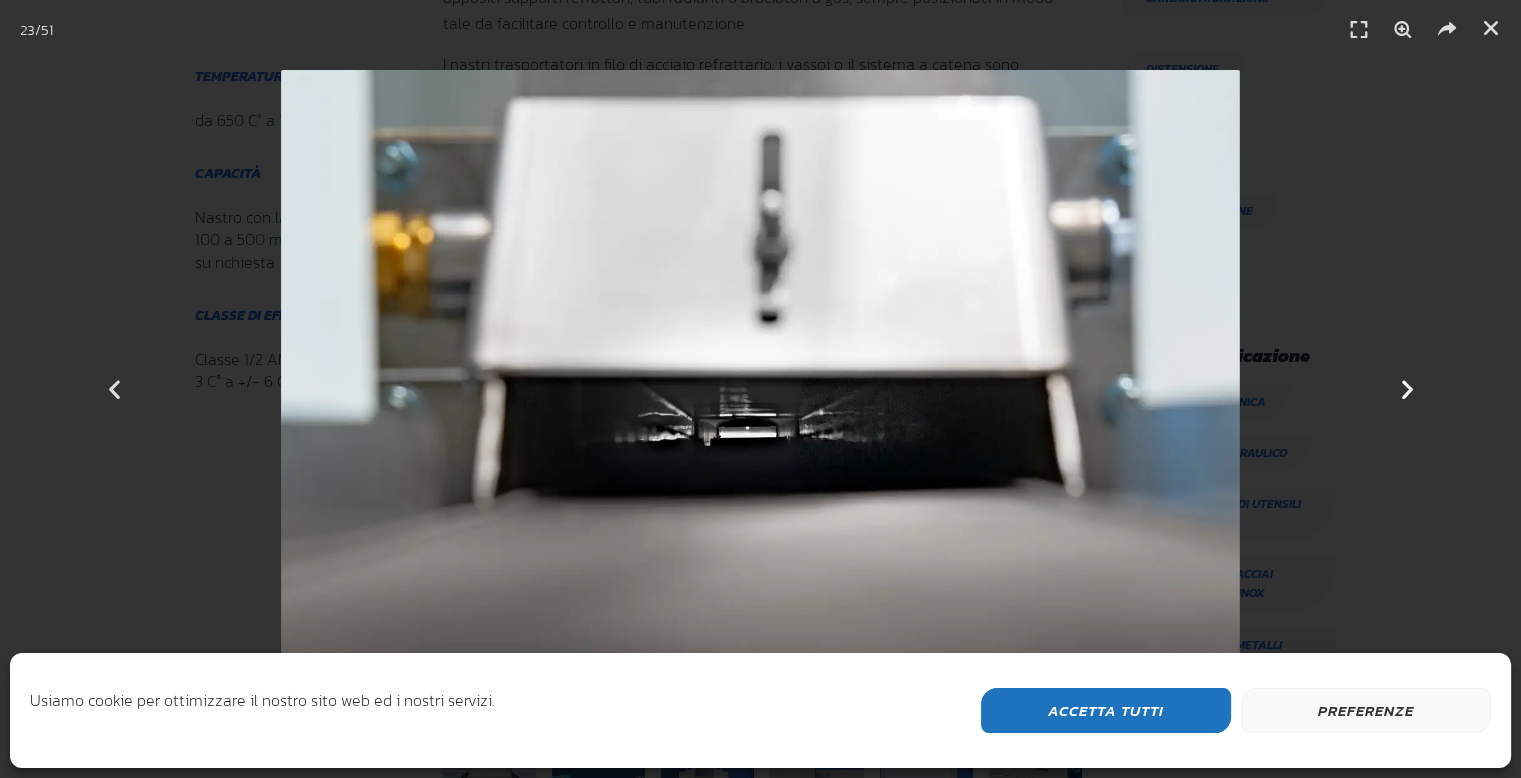 click at bounding box center [1406, 389] 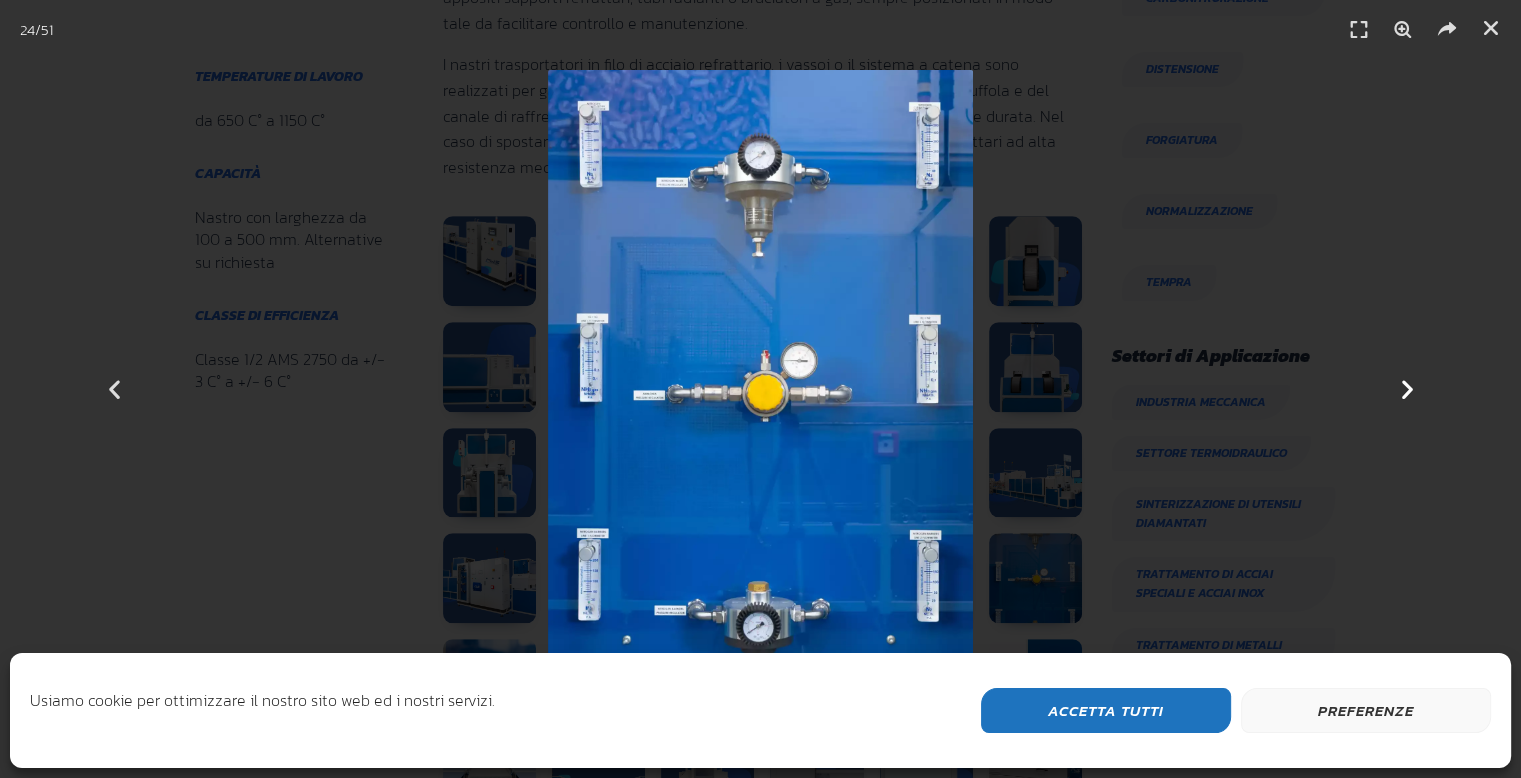 click at bounding box center [1406, 389] 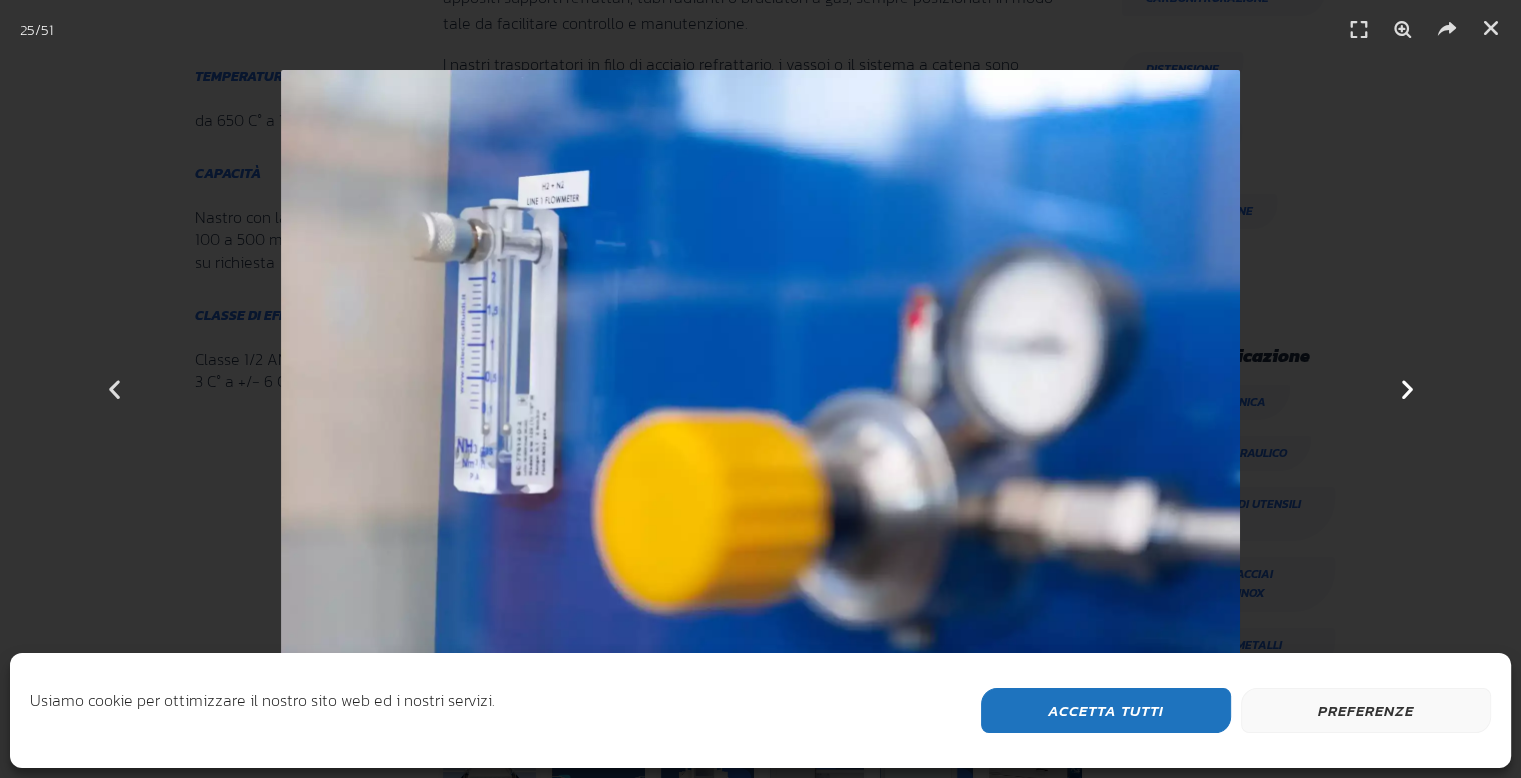 click at bounding box center [1406, 389] 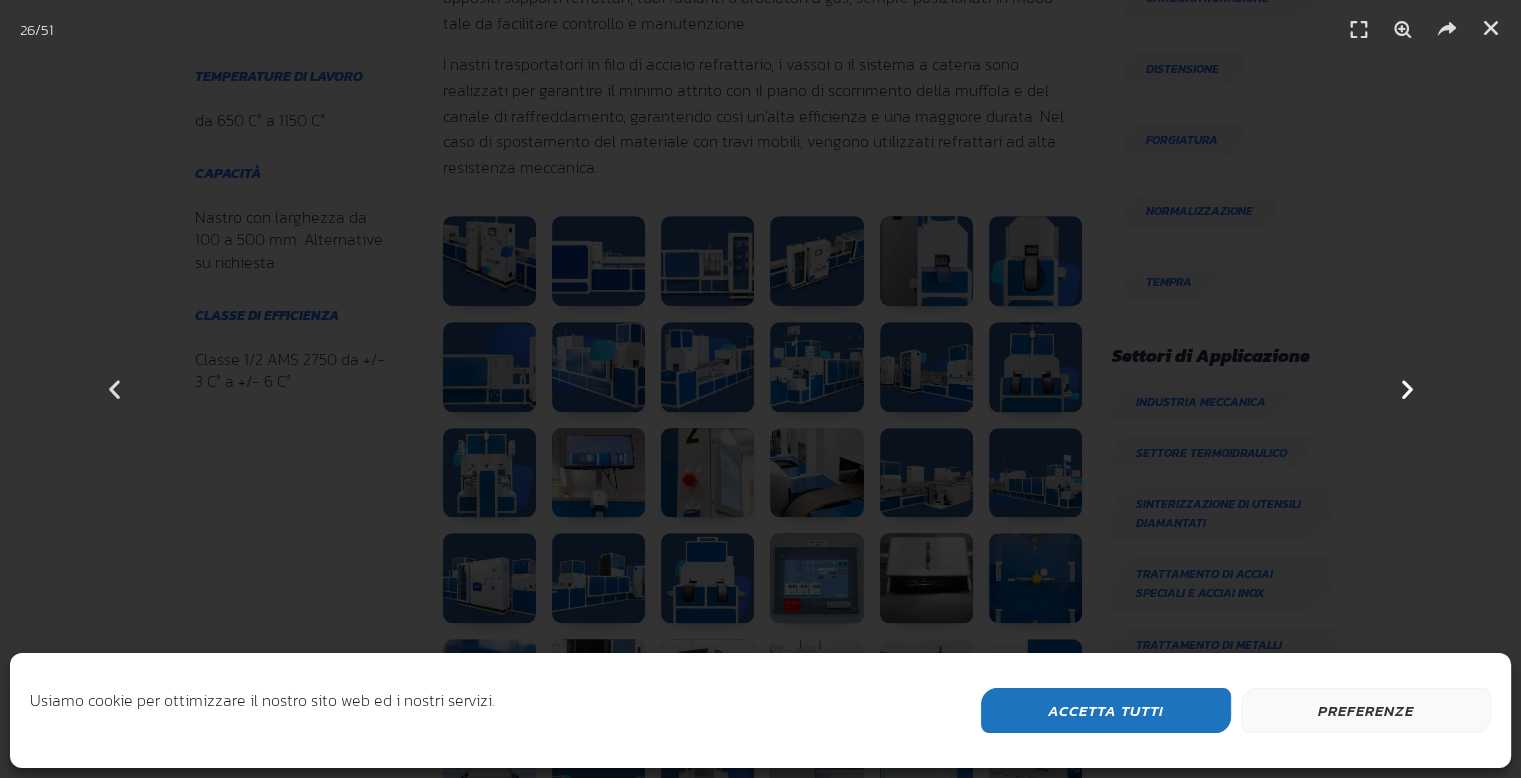 click at bounding box center (1406, 389) 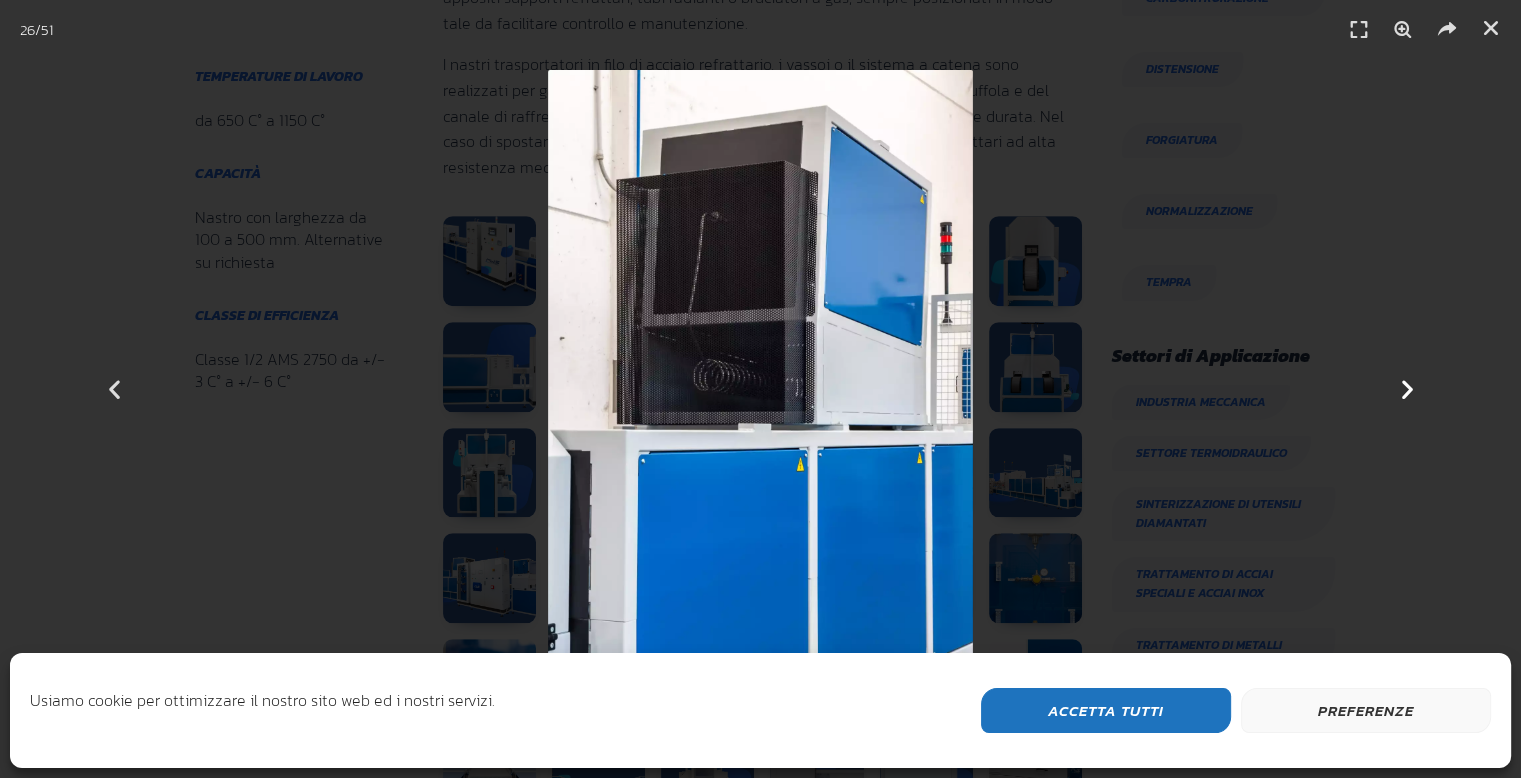 click at bounding box center [1406, 389] 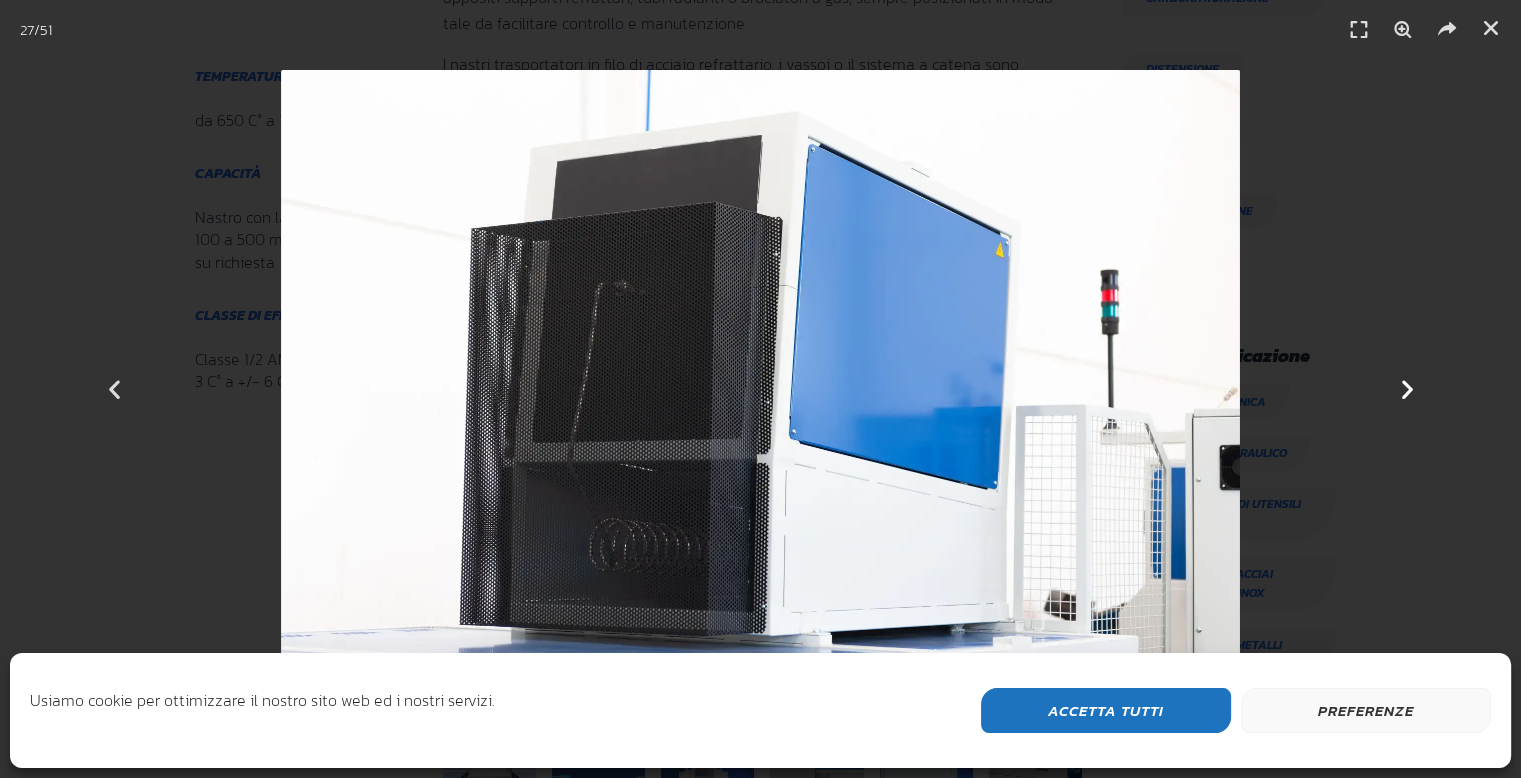 click at bounding box center (1406, 389) 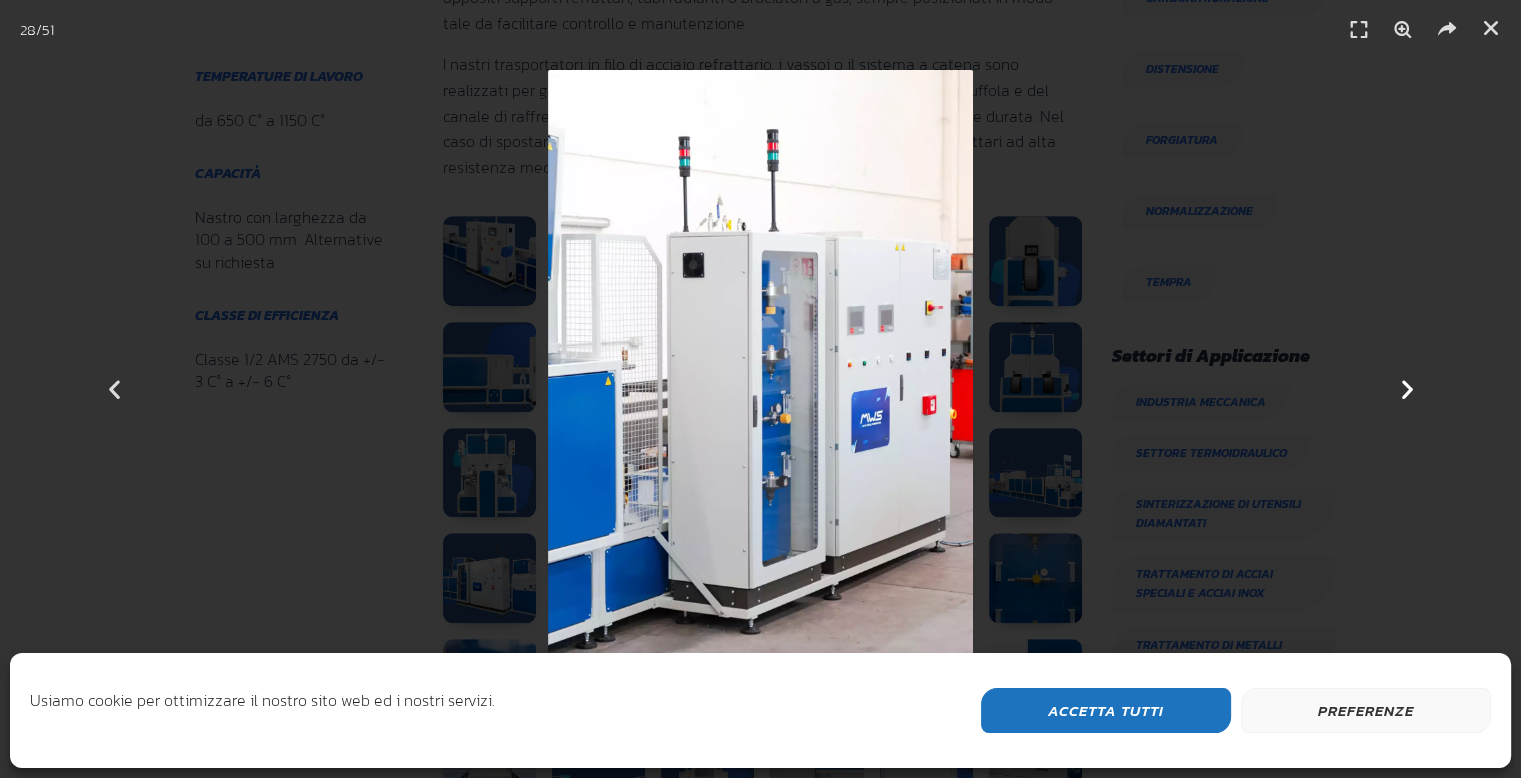 click at bounding box center [1406, 389] 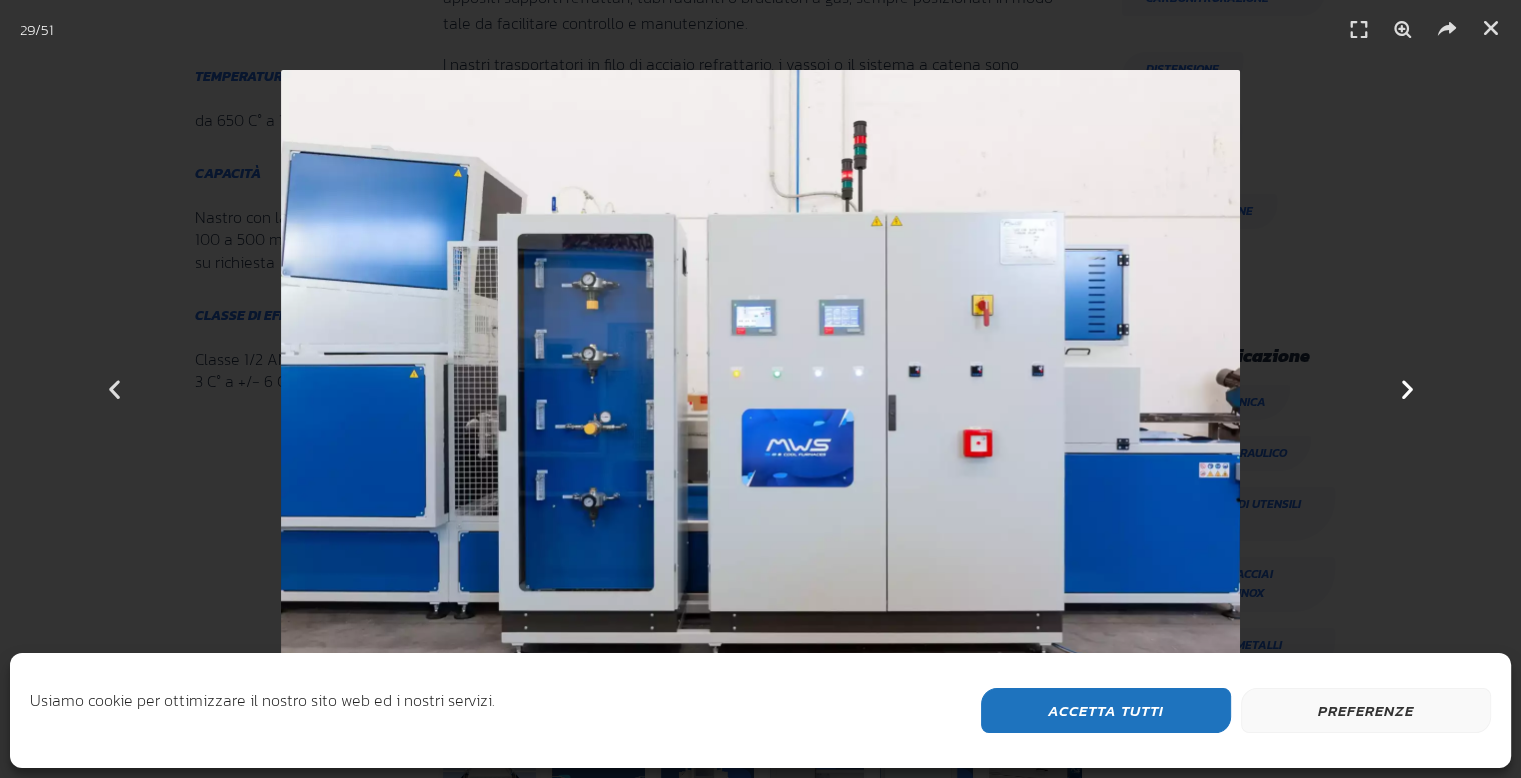 click at bounding box center (1406, 389) 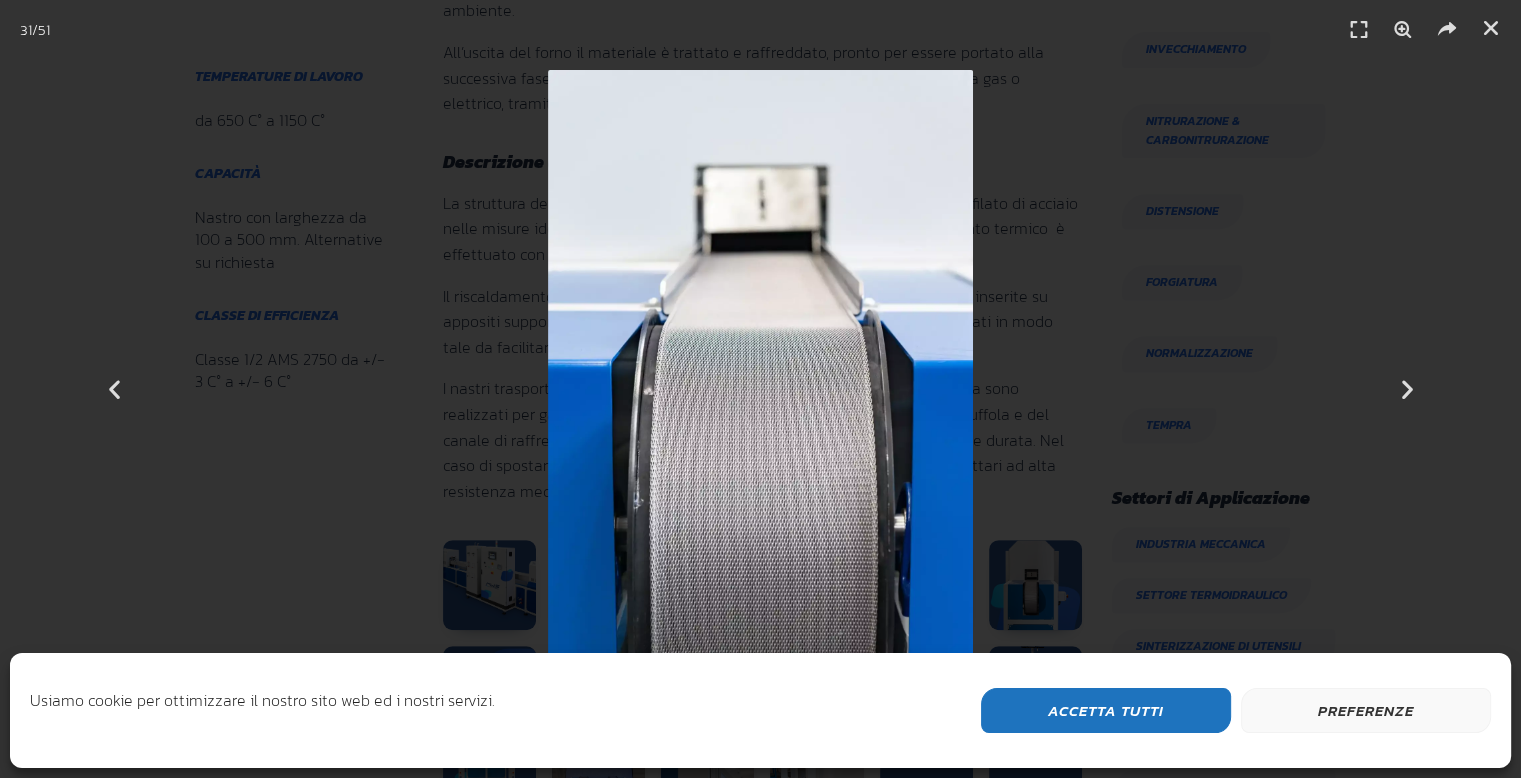 scroll, scrollTop: 900, scrollLeft: 0, axis: vertical 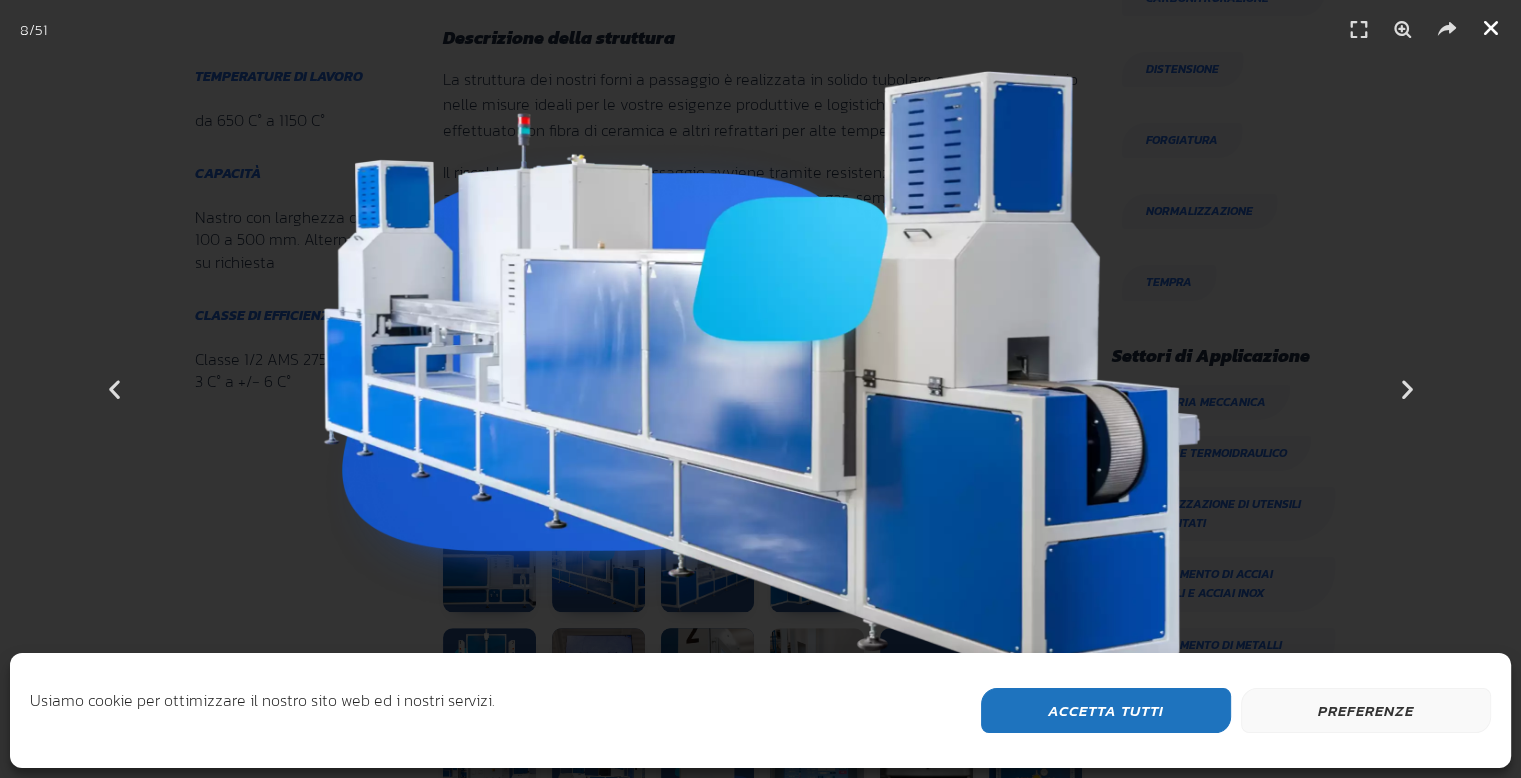 click at bounding box center [1491, 28] 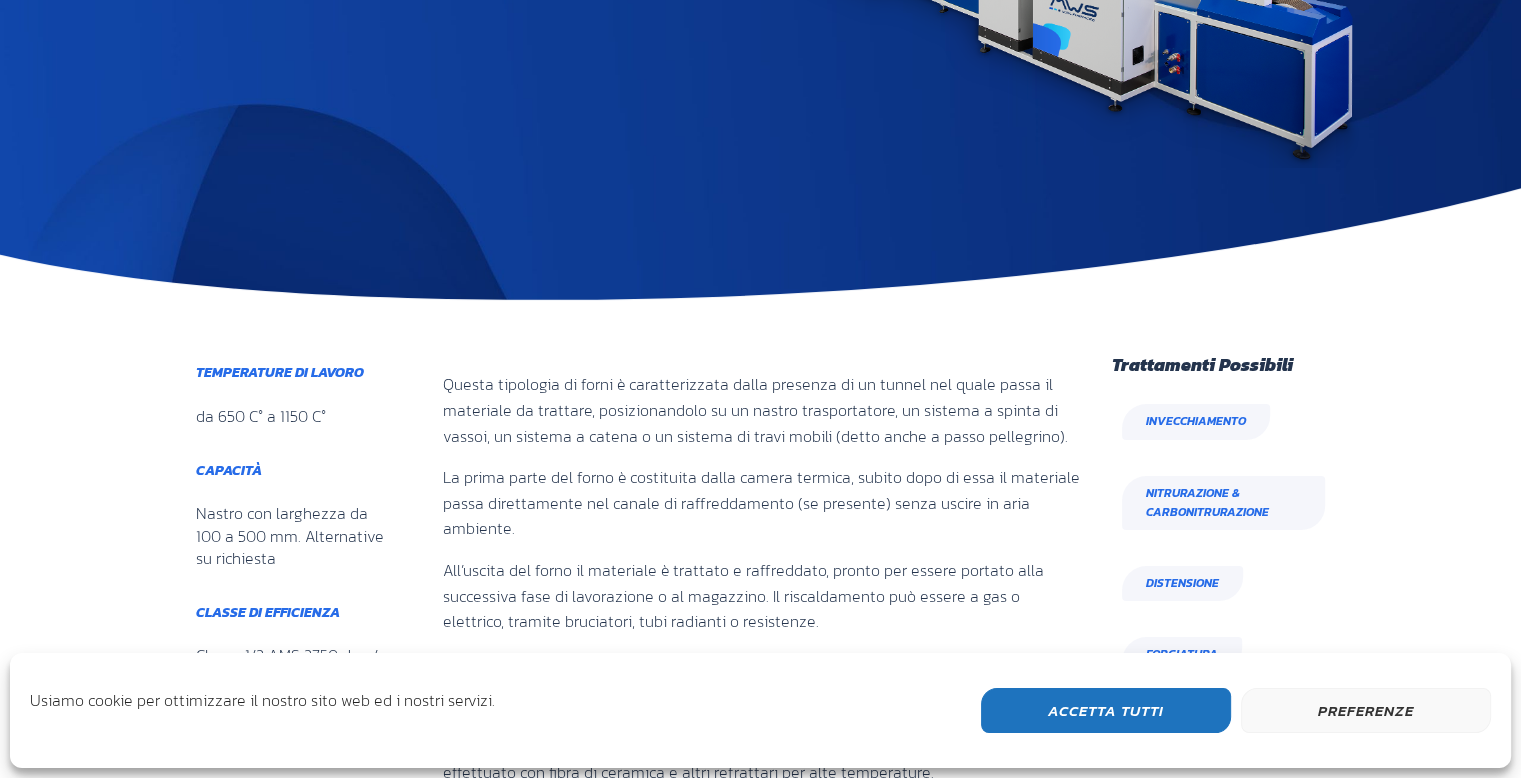 scroll, scrollTop: 0, scrollLeft: 0, axis: both 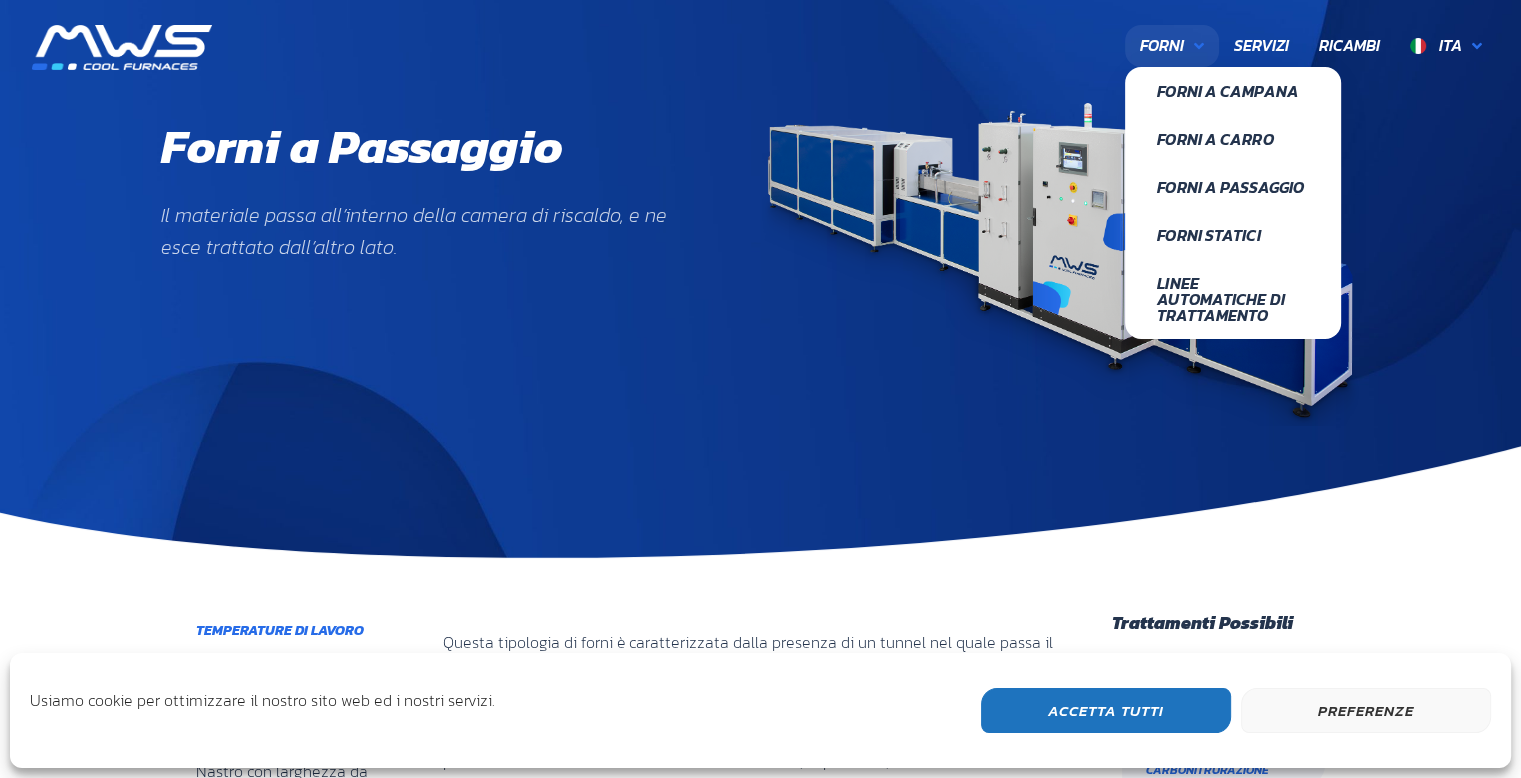 click on "Forni" at bounding box center (1172, 46) 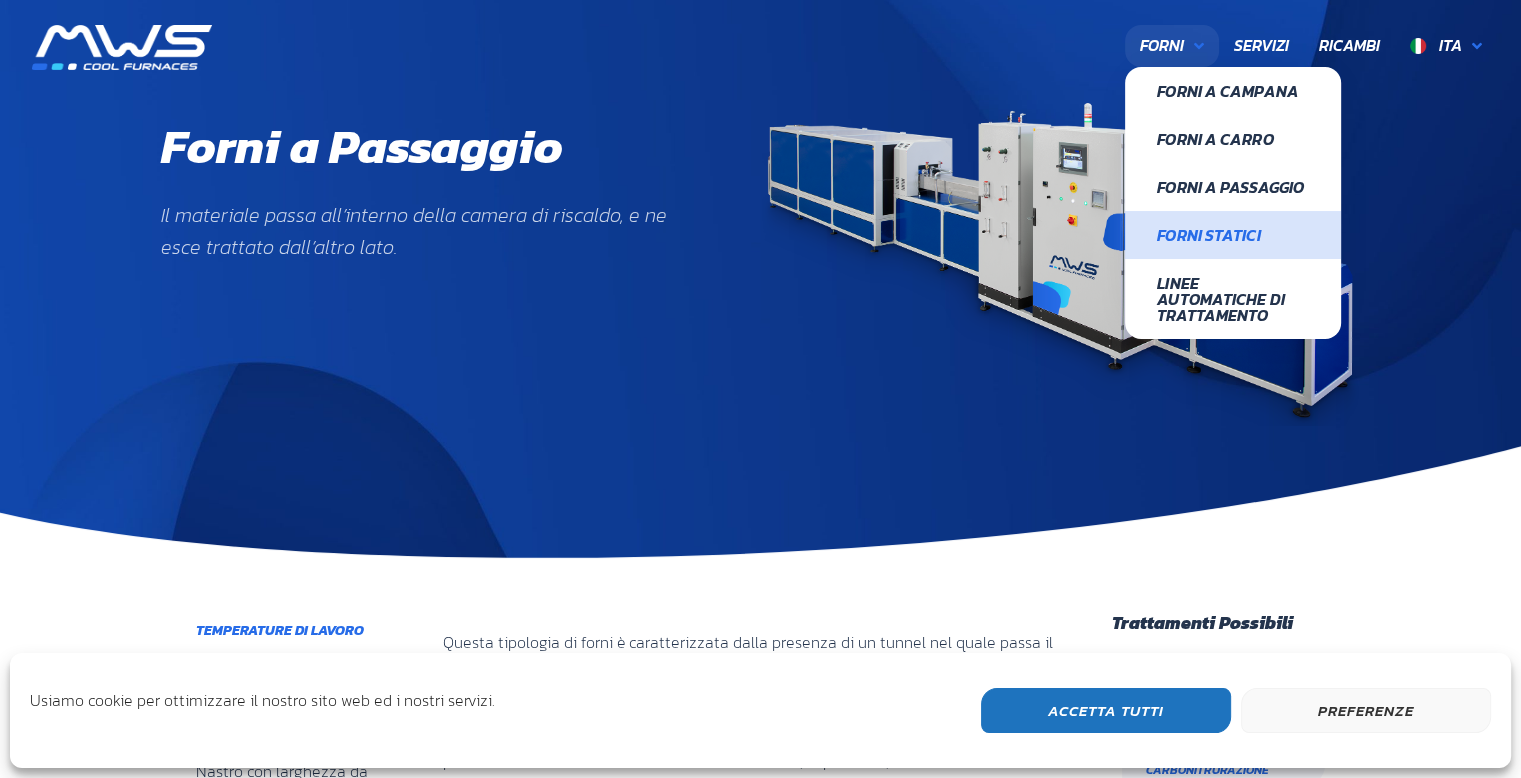 click on "Forni Statici" at bounding box center [1233, 235] 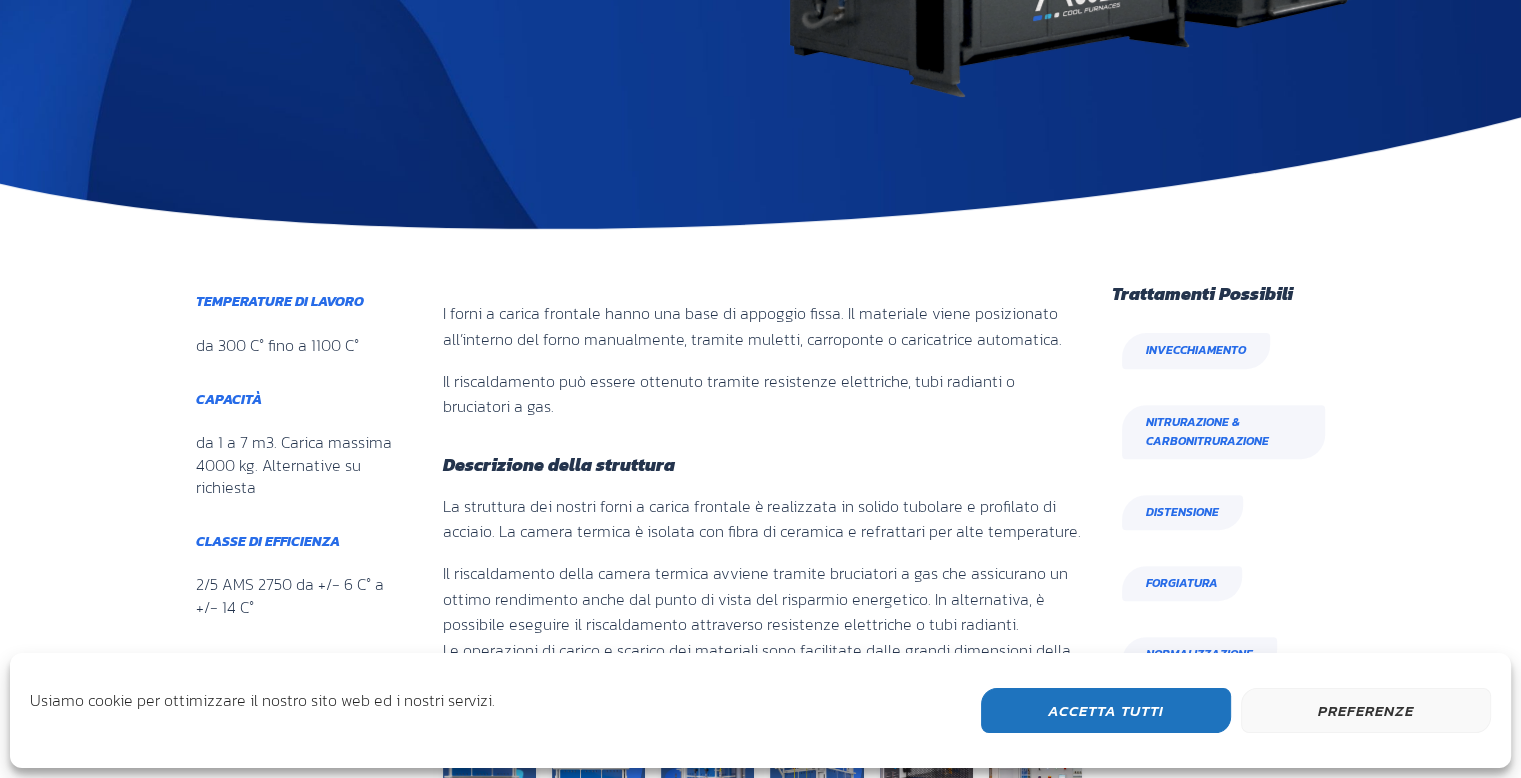 scroll, scrollTop: 800, scrollLeft: 0, axis: vertical 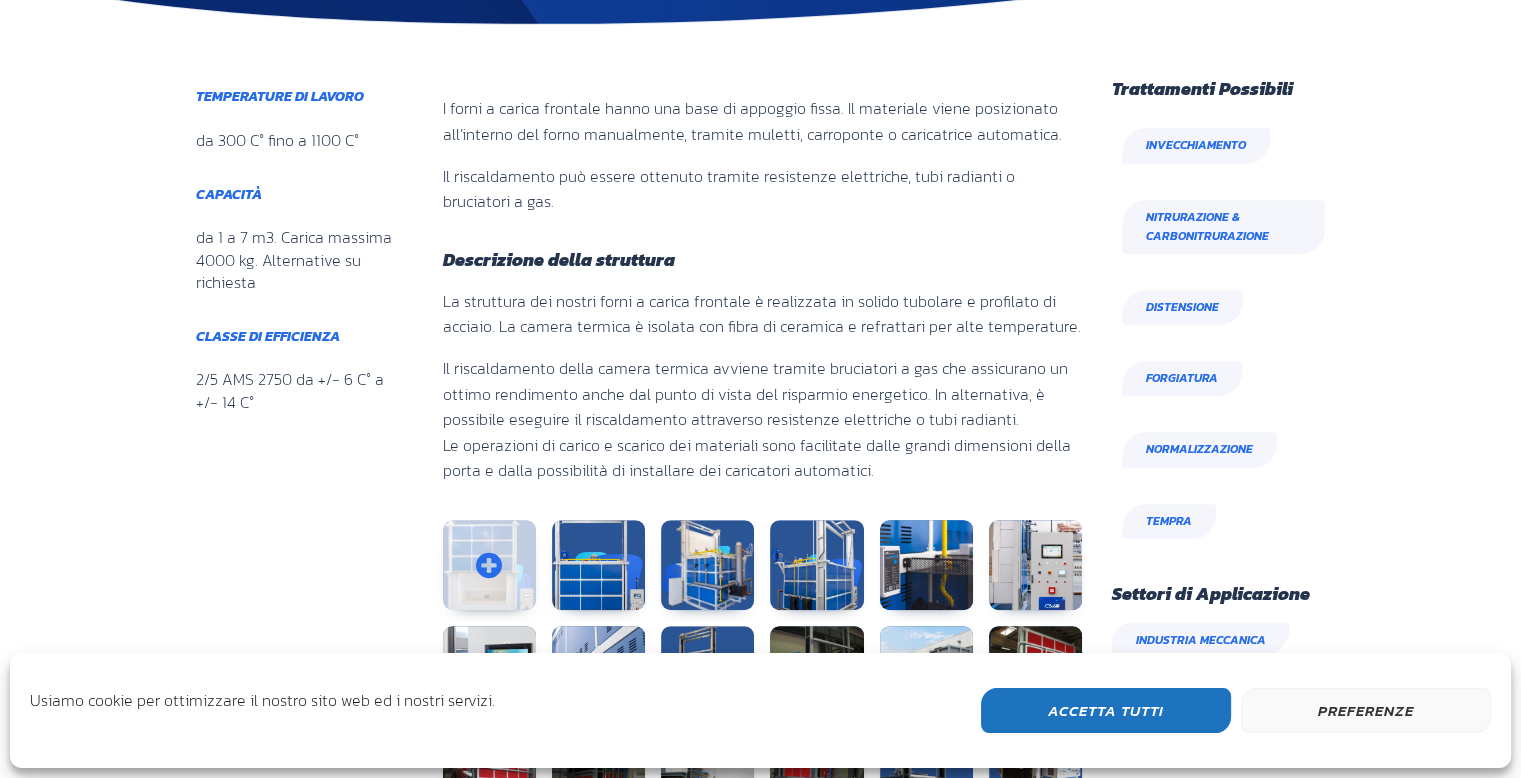 click at bounding box center [489, 565] 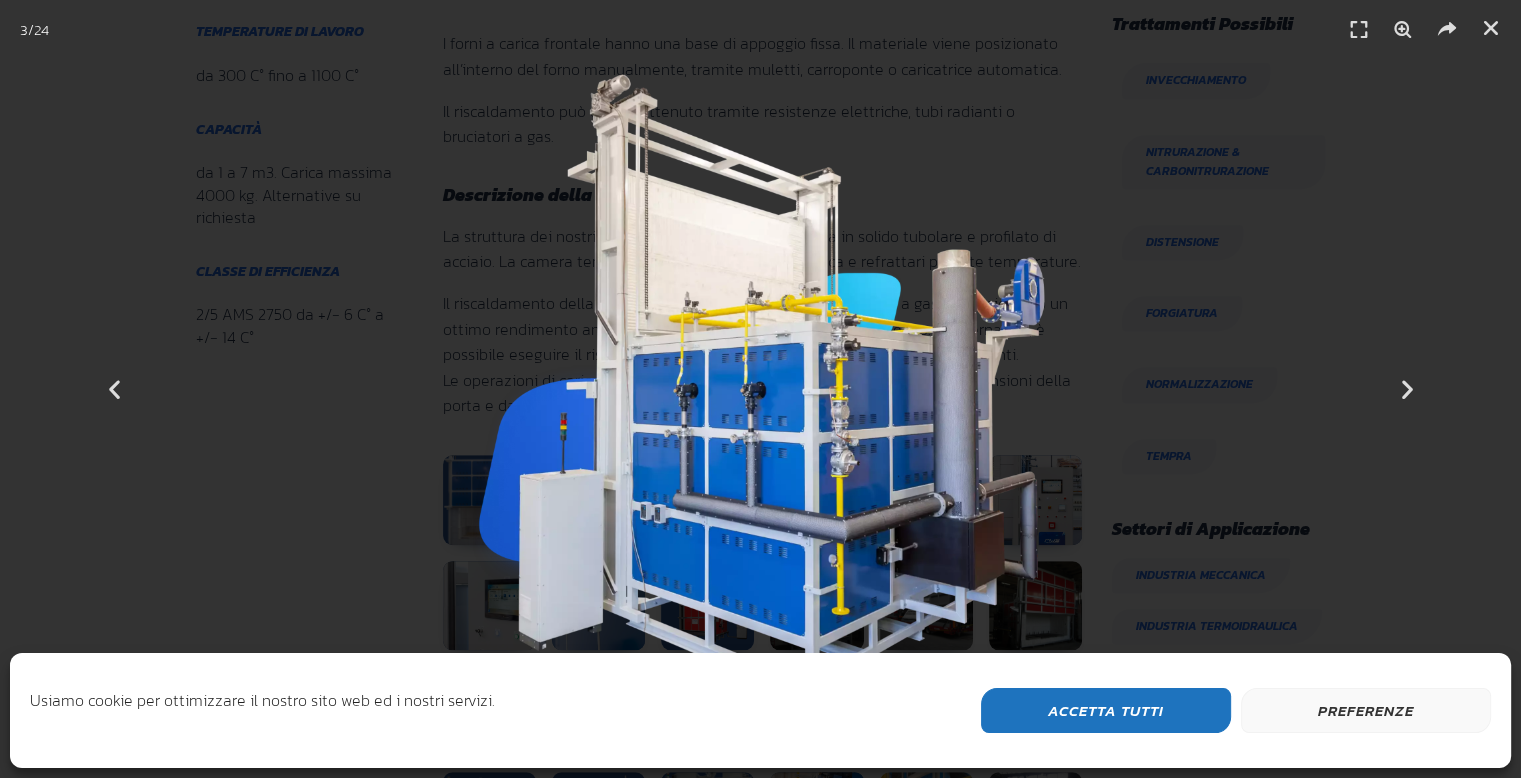 scroll, scrollTop: 900, scrollLeft: 0, axis: vertical 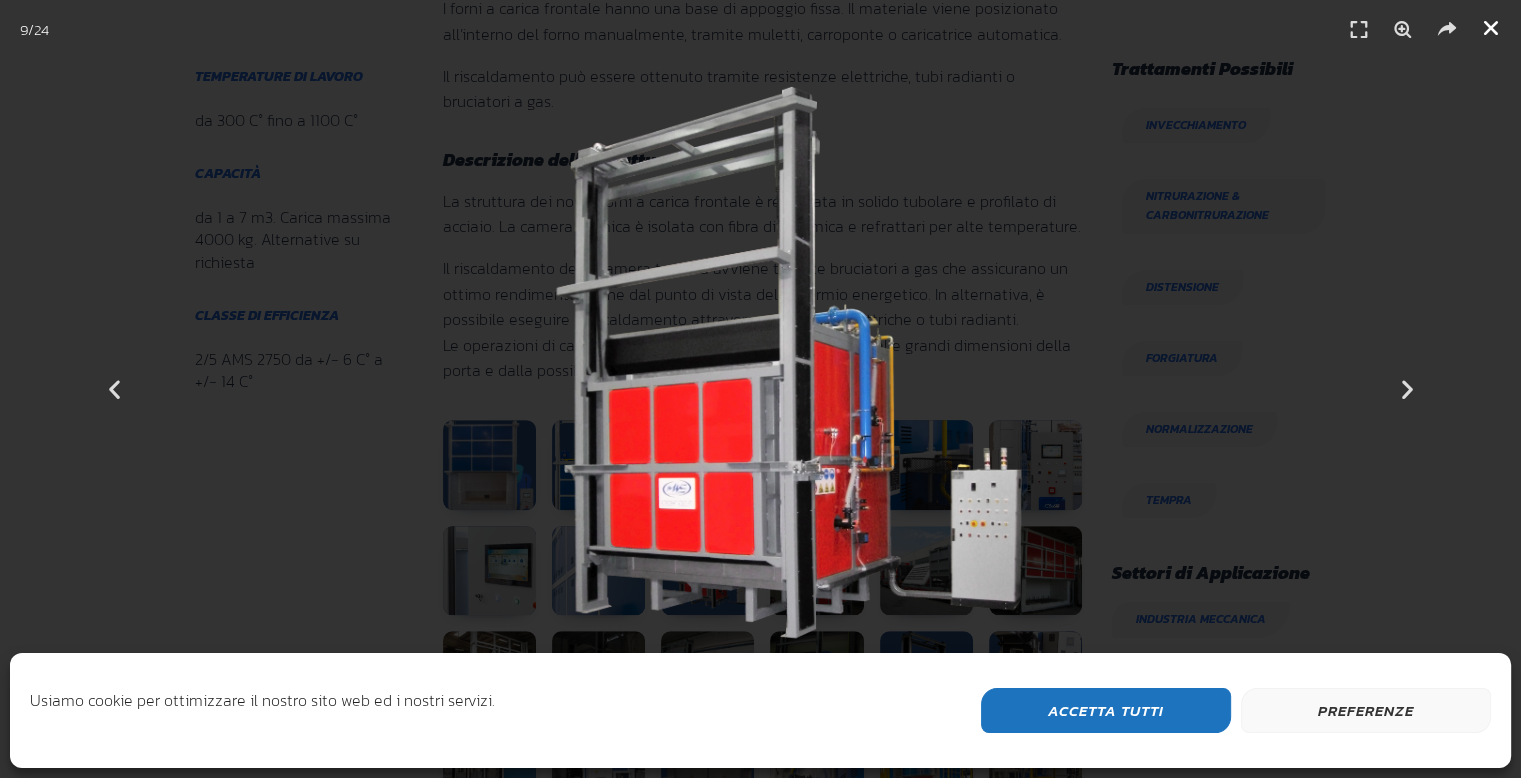 click at bounding box center (1491, 28) 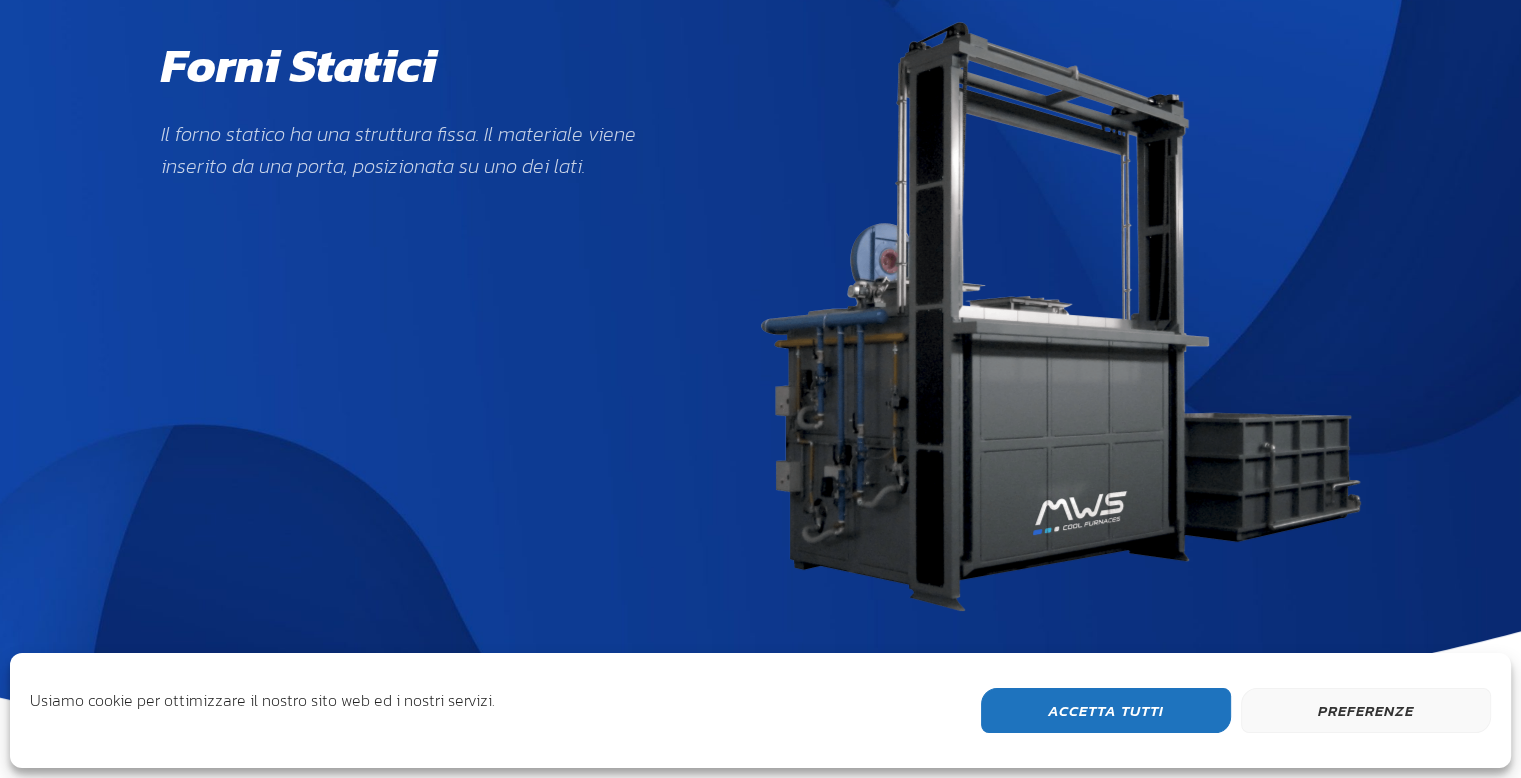 scroll, scrollTop: 0, scrollLeft: 0, axis: both 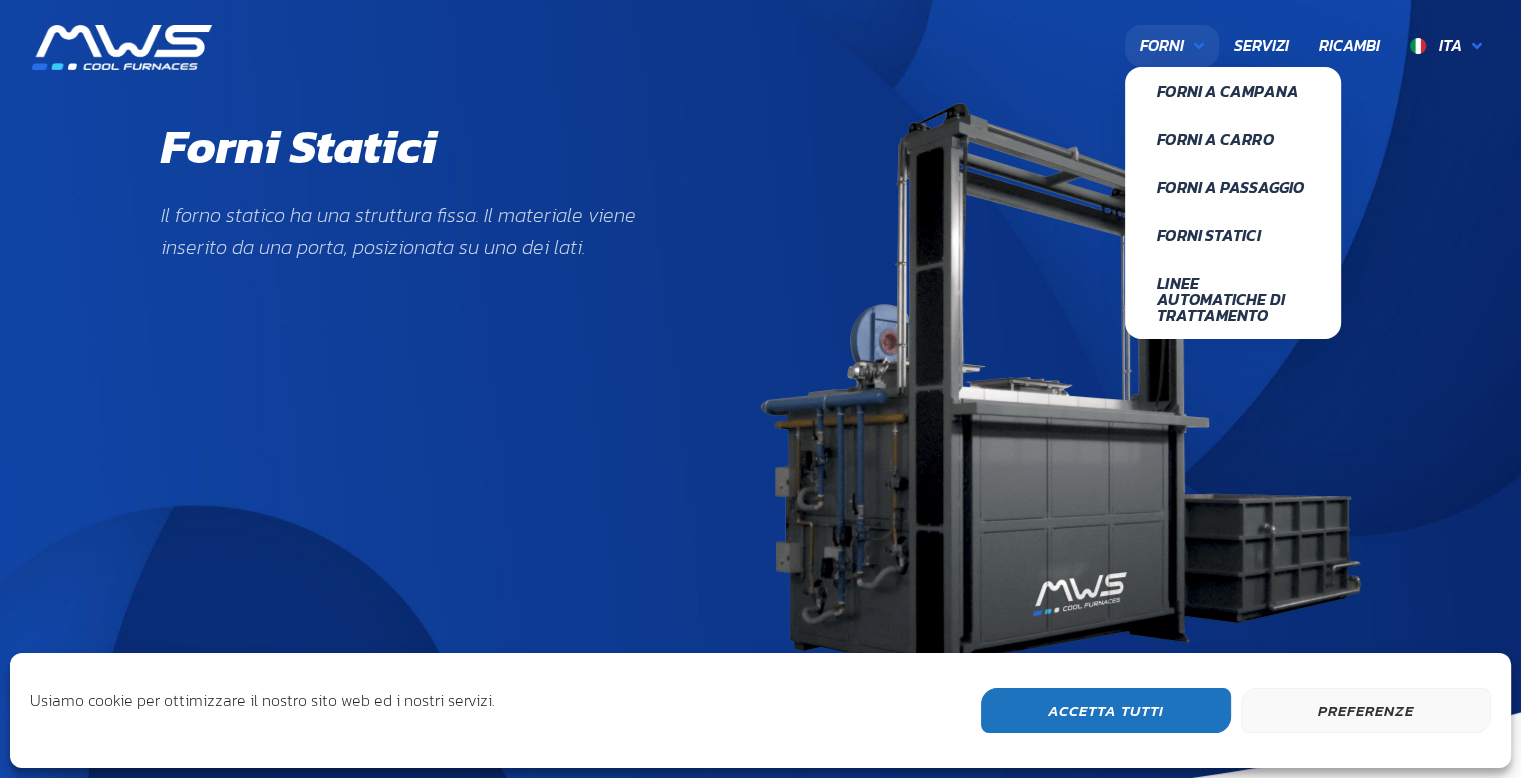 click on "Forni" at bounding box center [1172, 46] 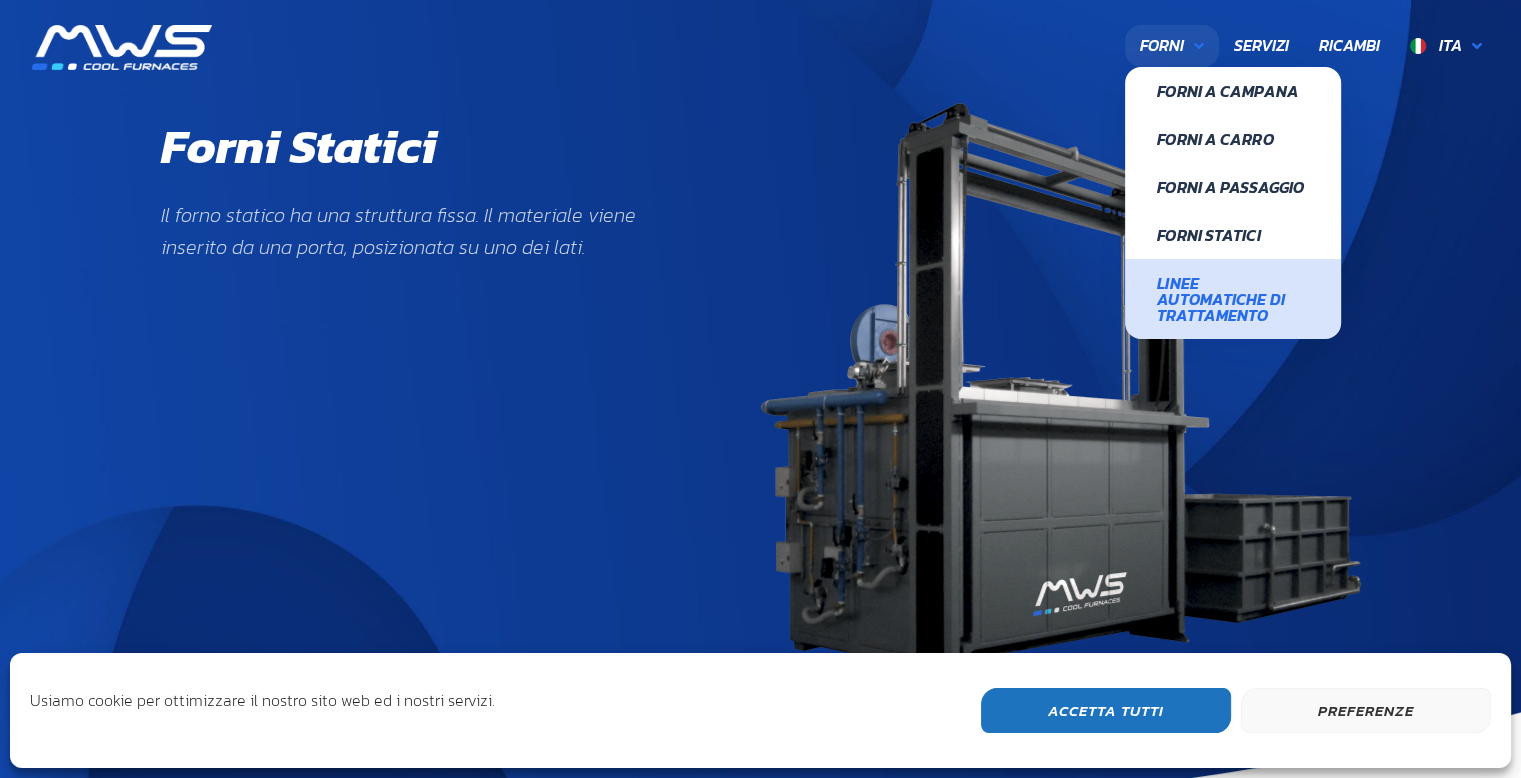 click on "Linee Automatiche di Trattamento" at bounding box center (1233, 299) 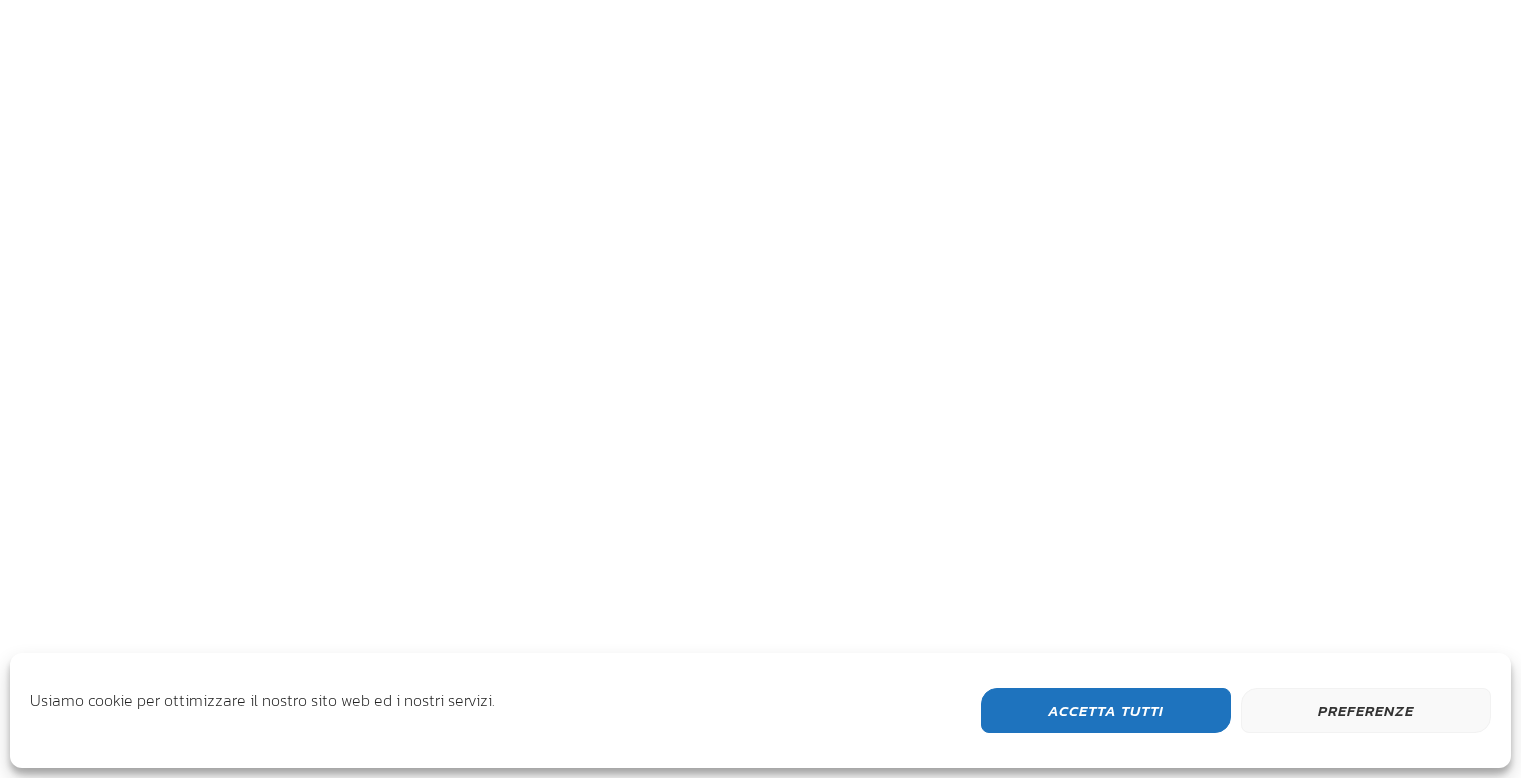 scroll, scrollTop: 0, scrollLeft: 0, axis: both 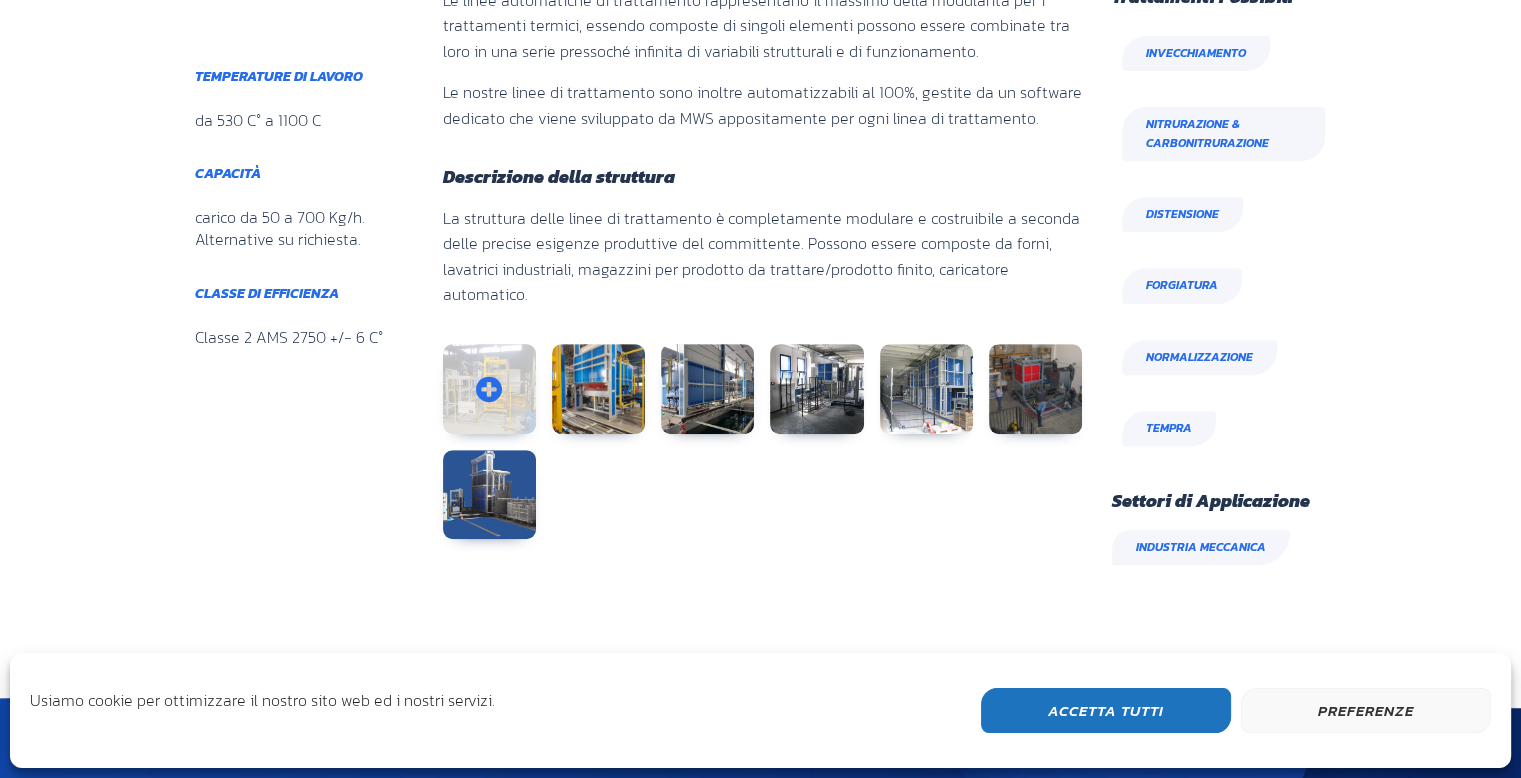 click at bounding box center [489, 389] 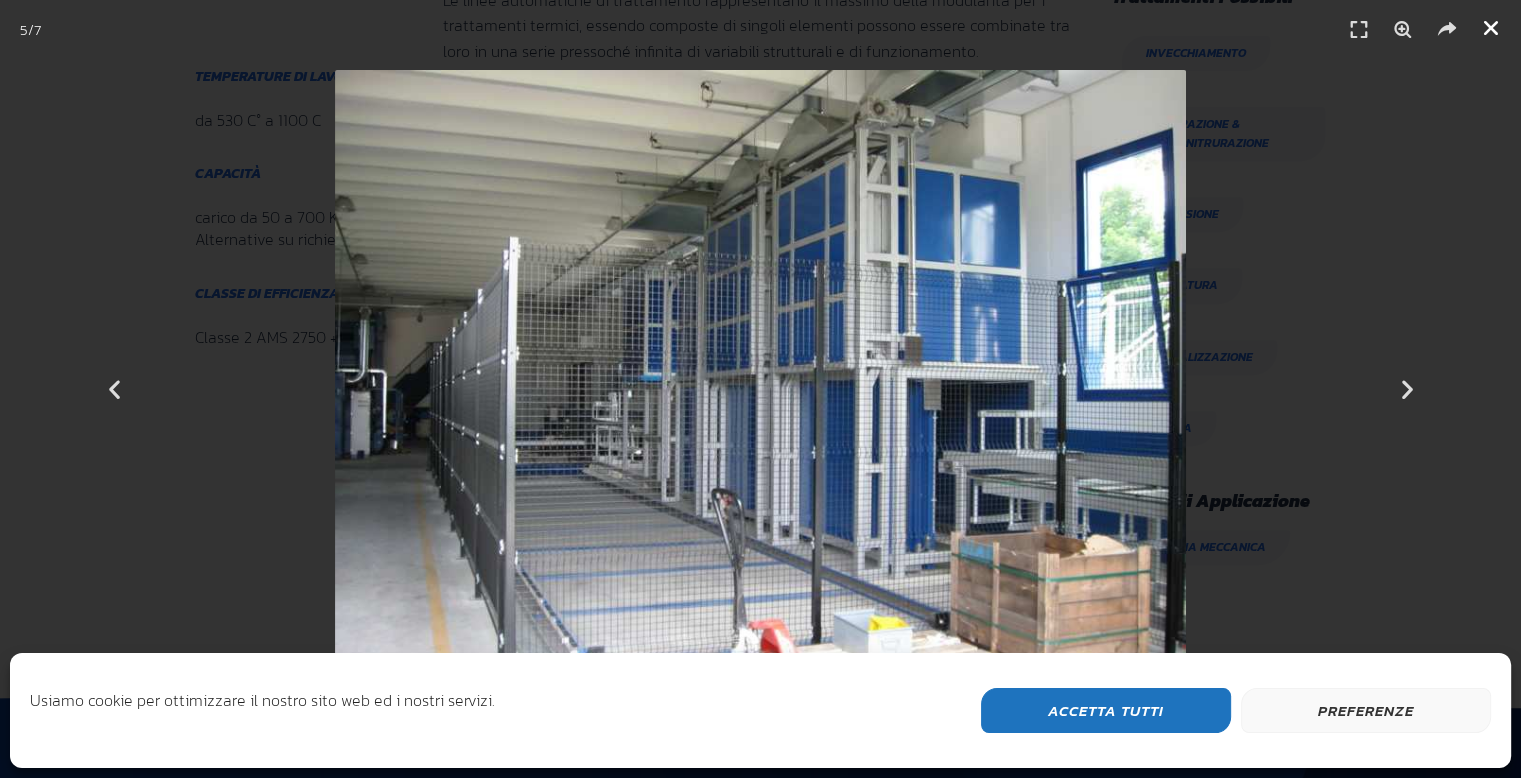 click at bounding box center [1491, 28] 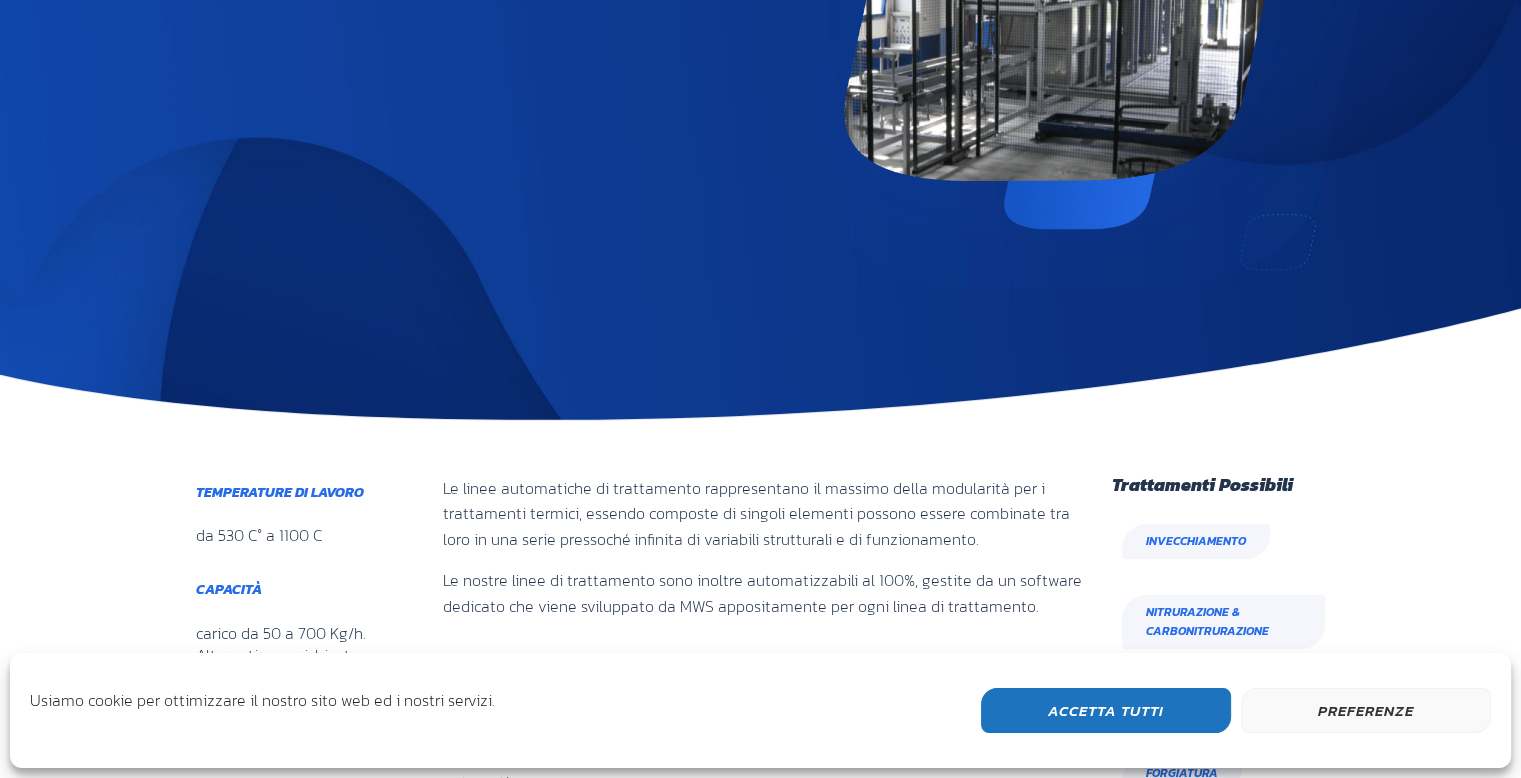 scroll, scrollTop: 0, scrollLeft: 0, axis: both 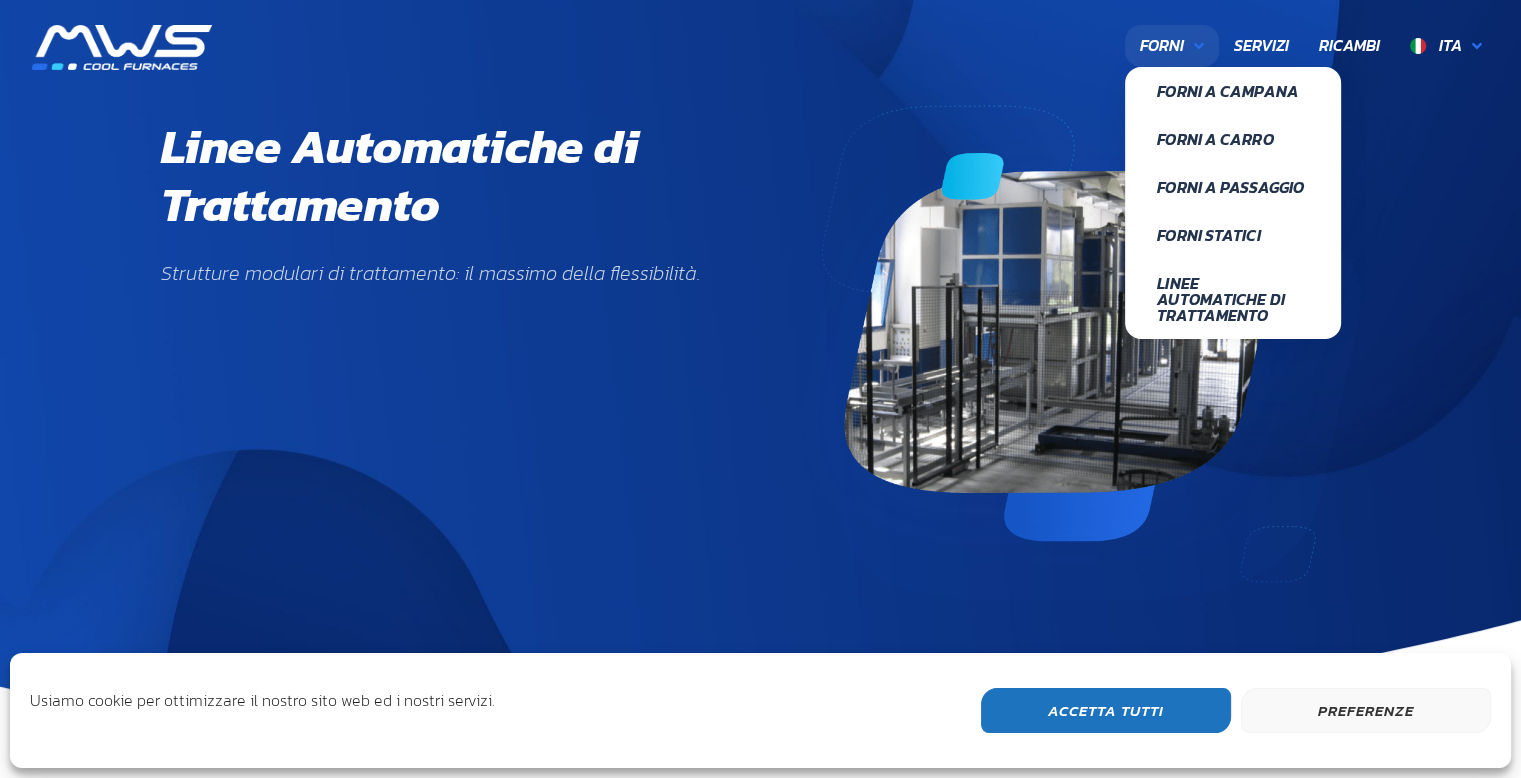 click on "Forni" at bounding box center (1162, 46) 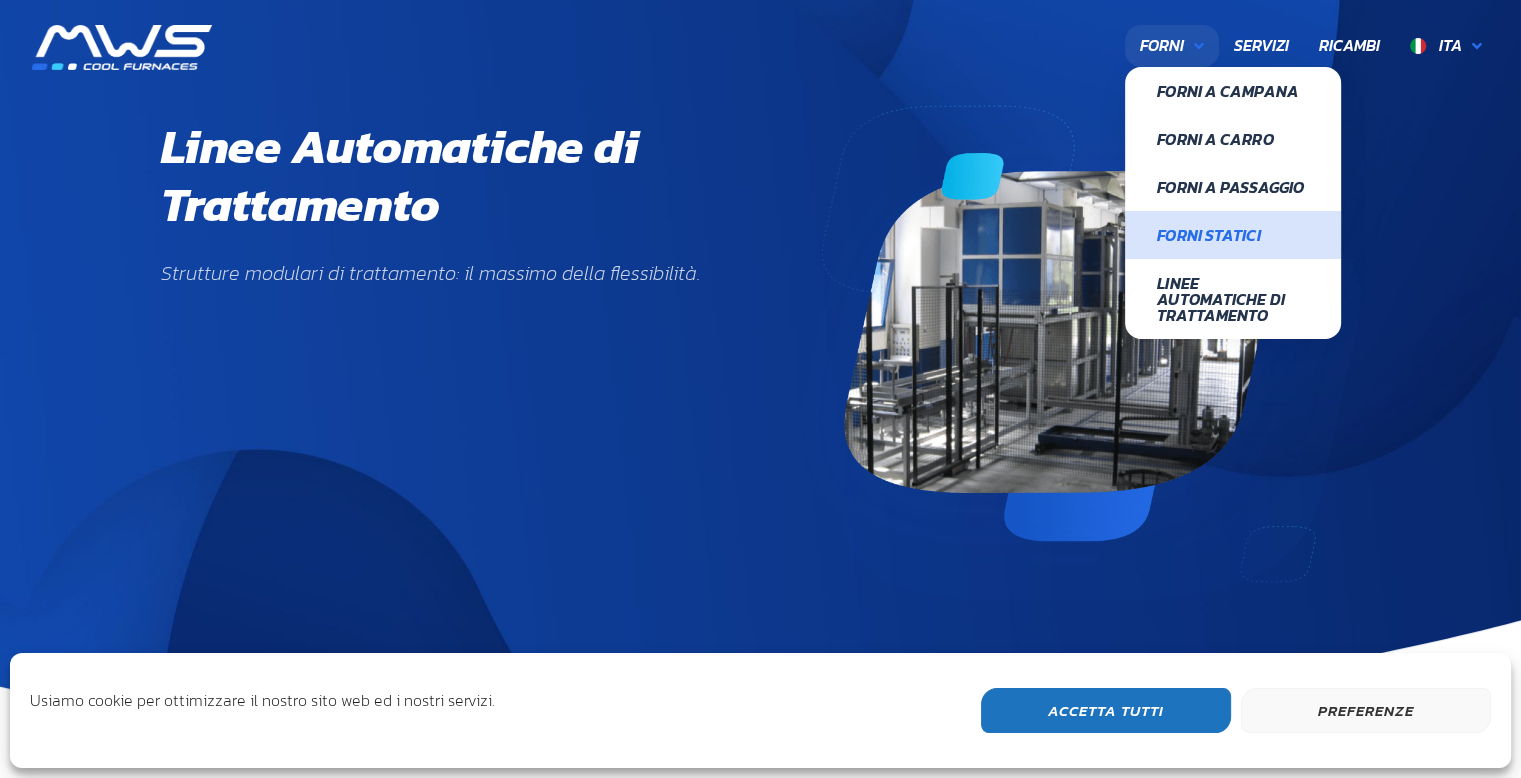 click on "Forni Statici" at bounding box center (1233, 235) 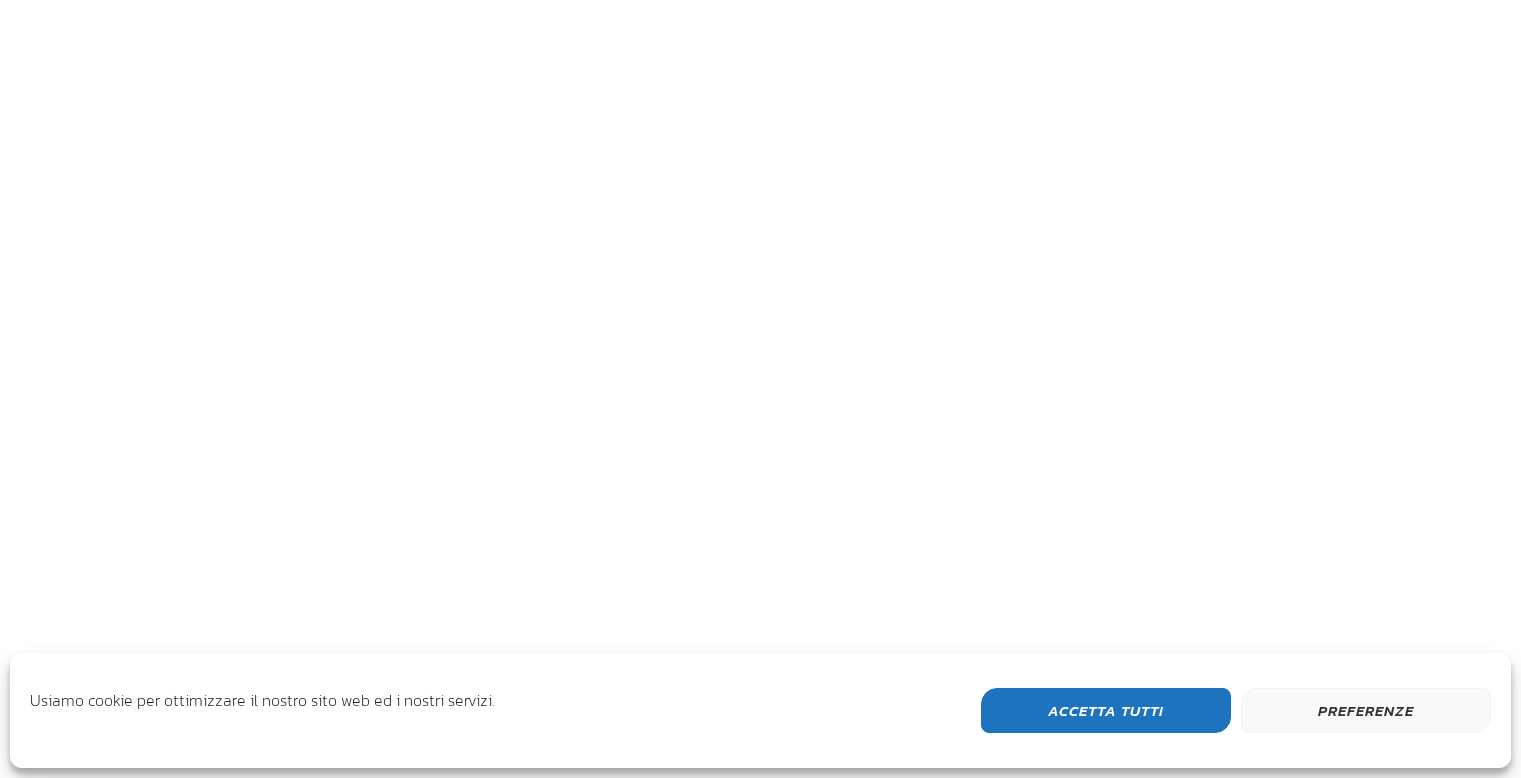 scroll, scrollTop: 0, scrollLeft: 0, axis: both 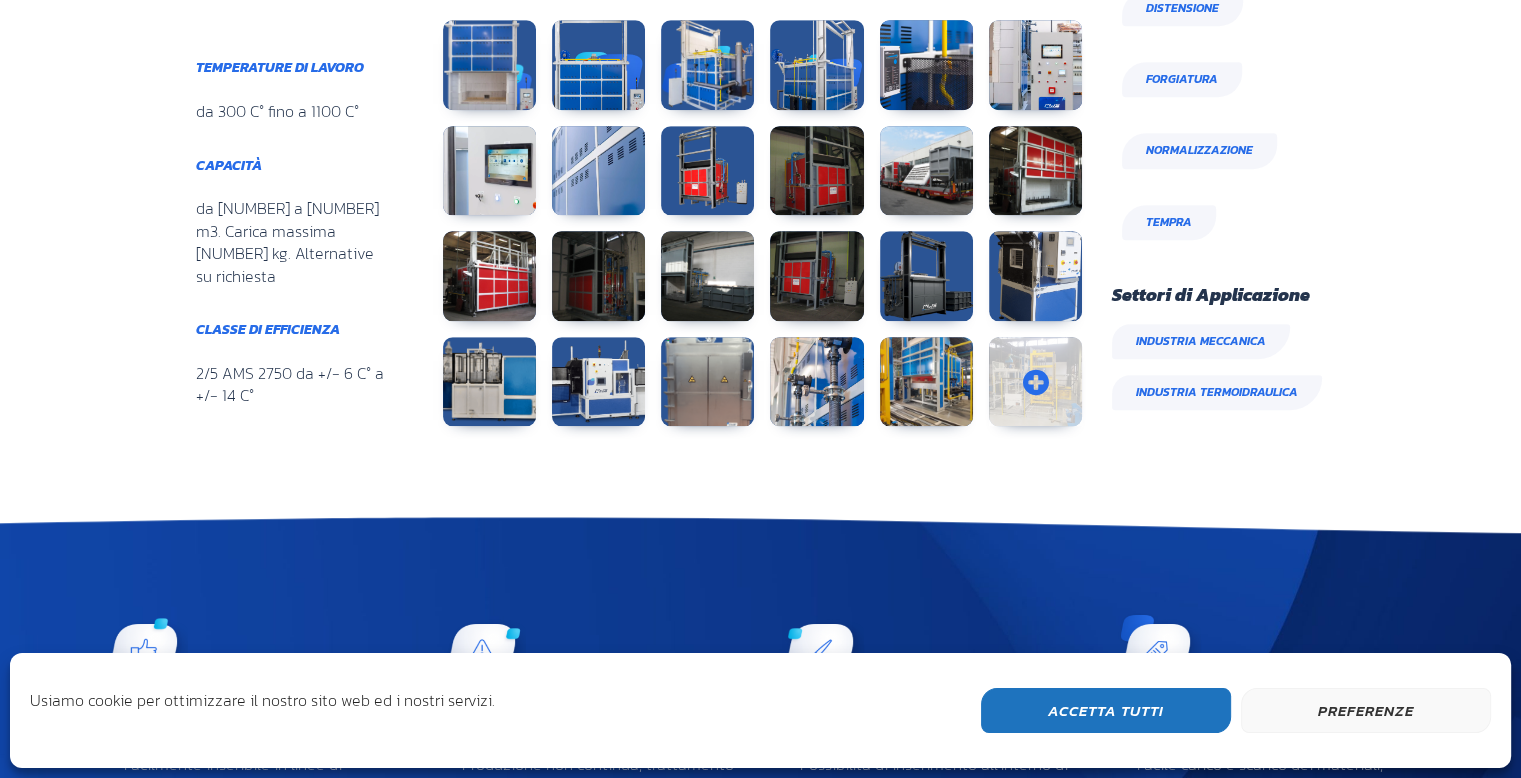 click at bounding box center [1035, 382] 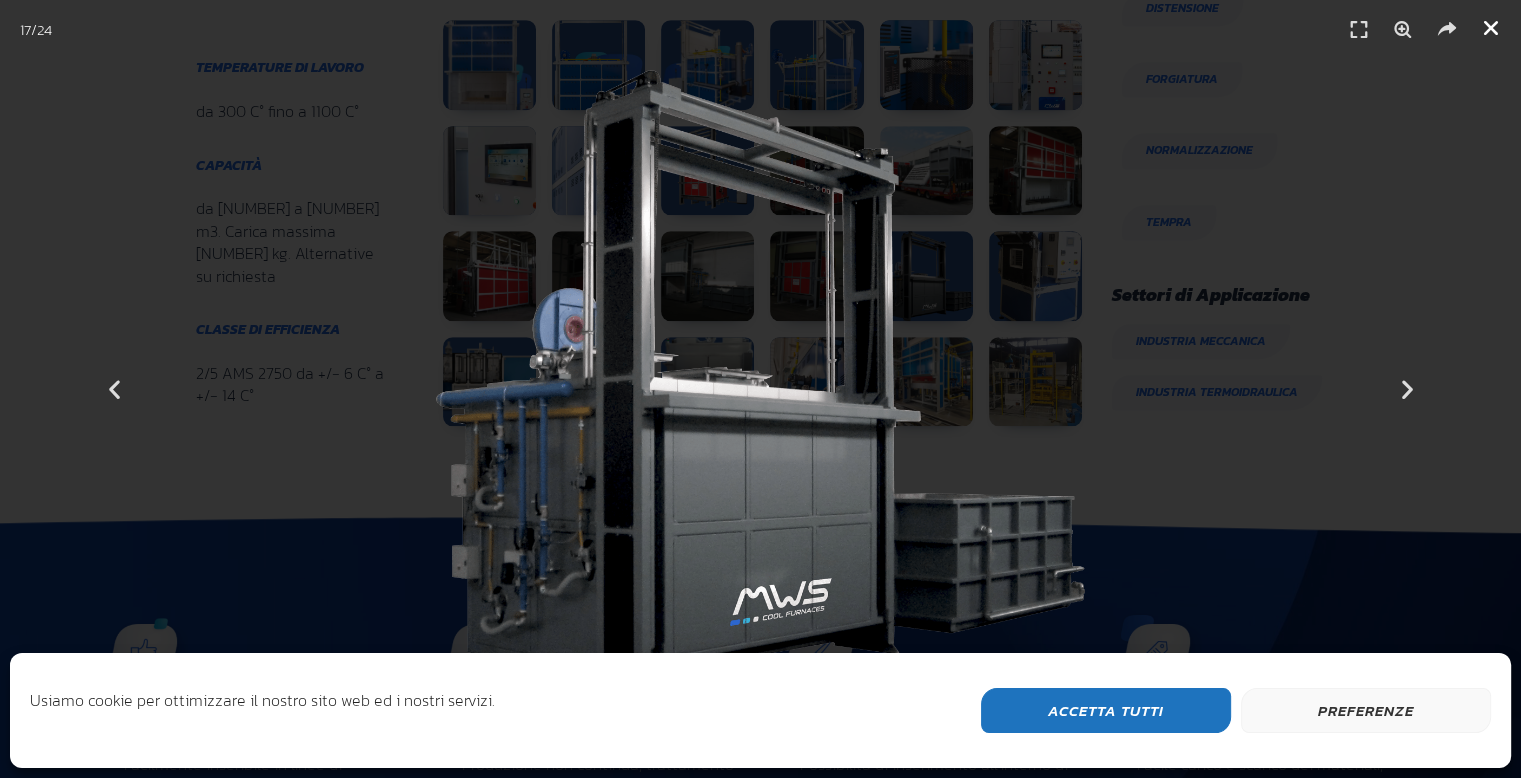 click at bounding box center [1491, 28] 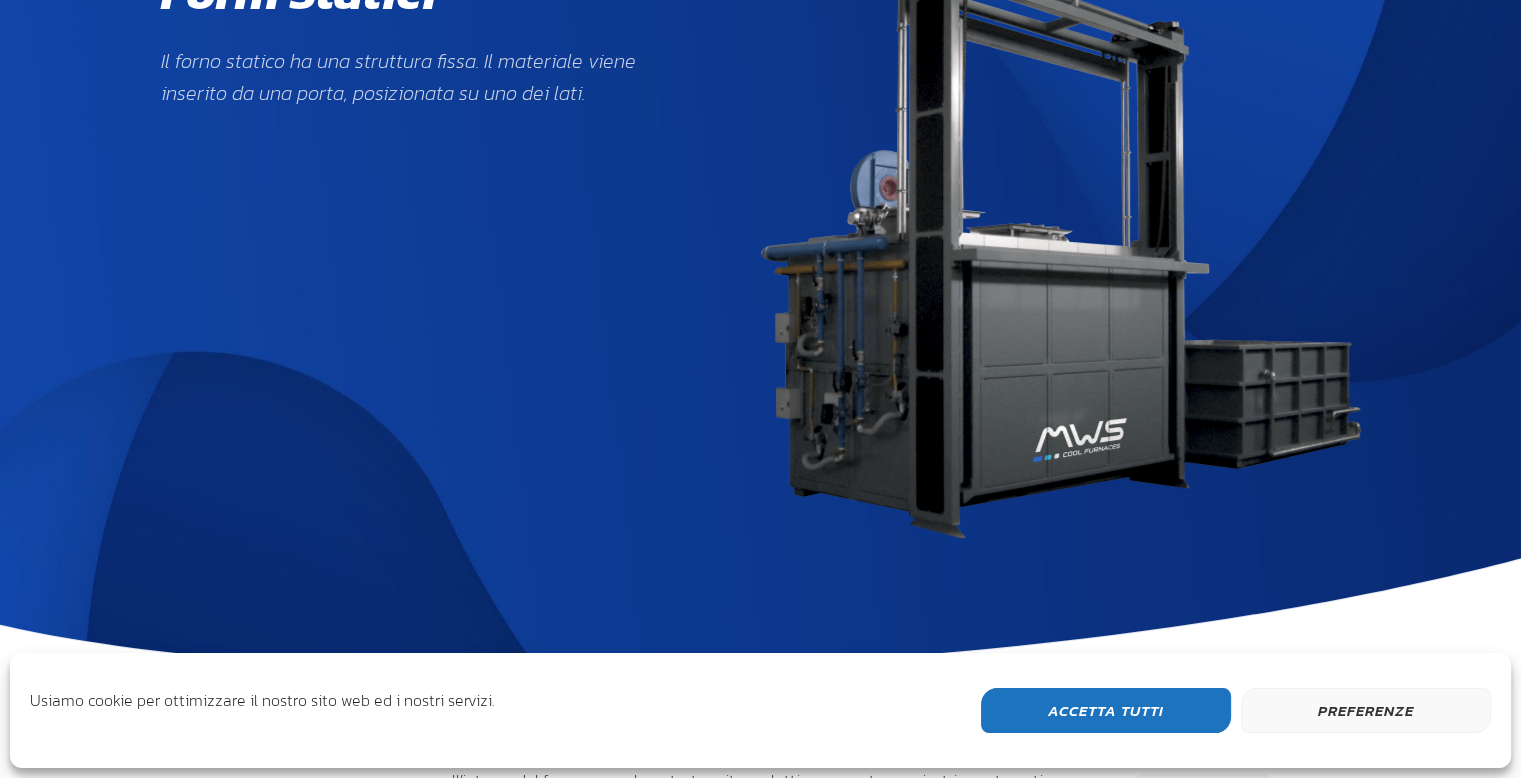 scroll, scrollTop: 0, scrollLeft: 0, axis: both 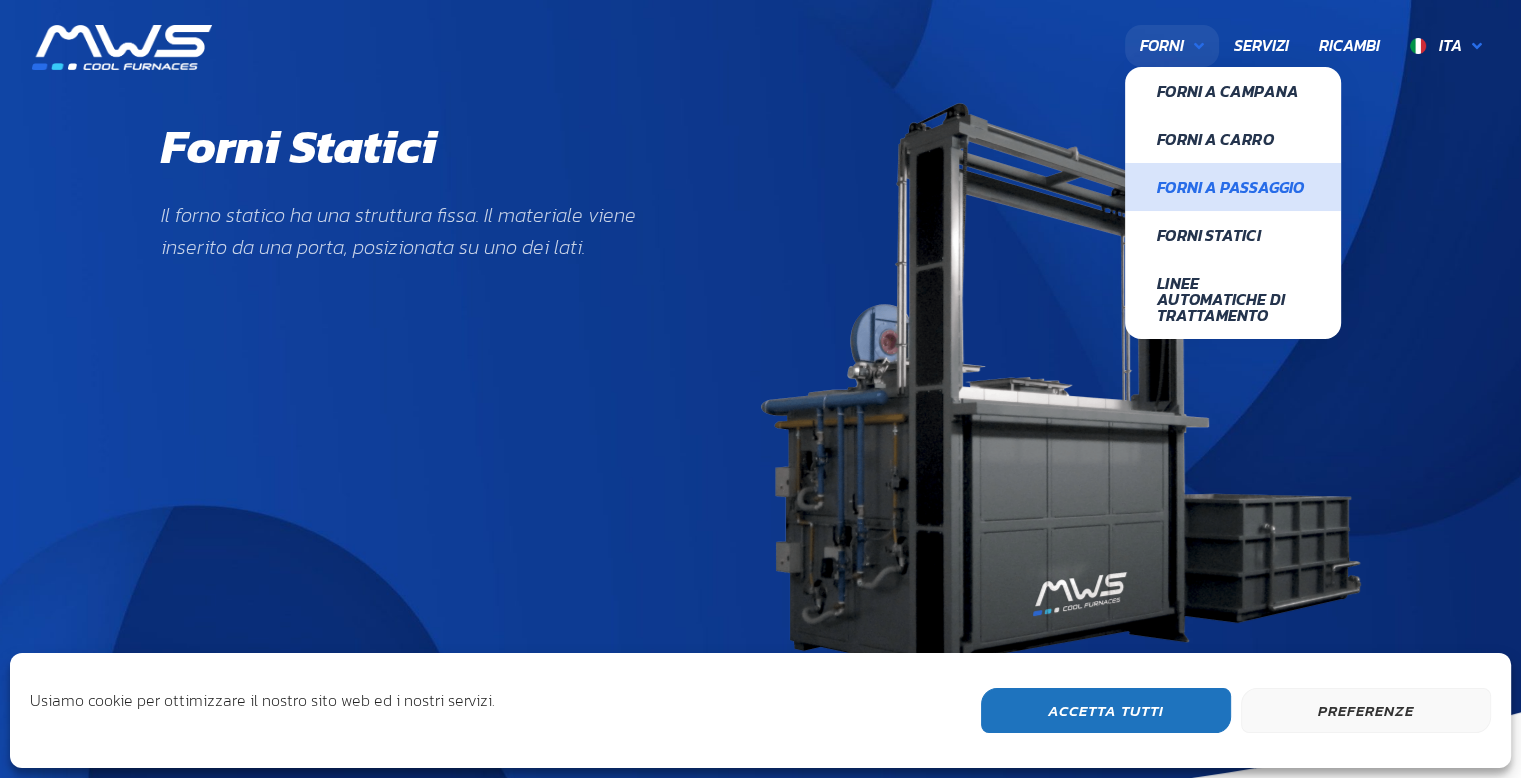 click on "Forni a Passaggio" at bounding box center (1233, 187) 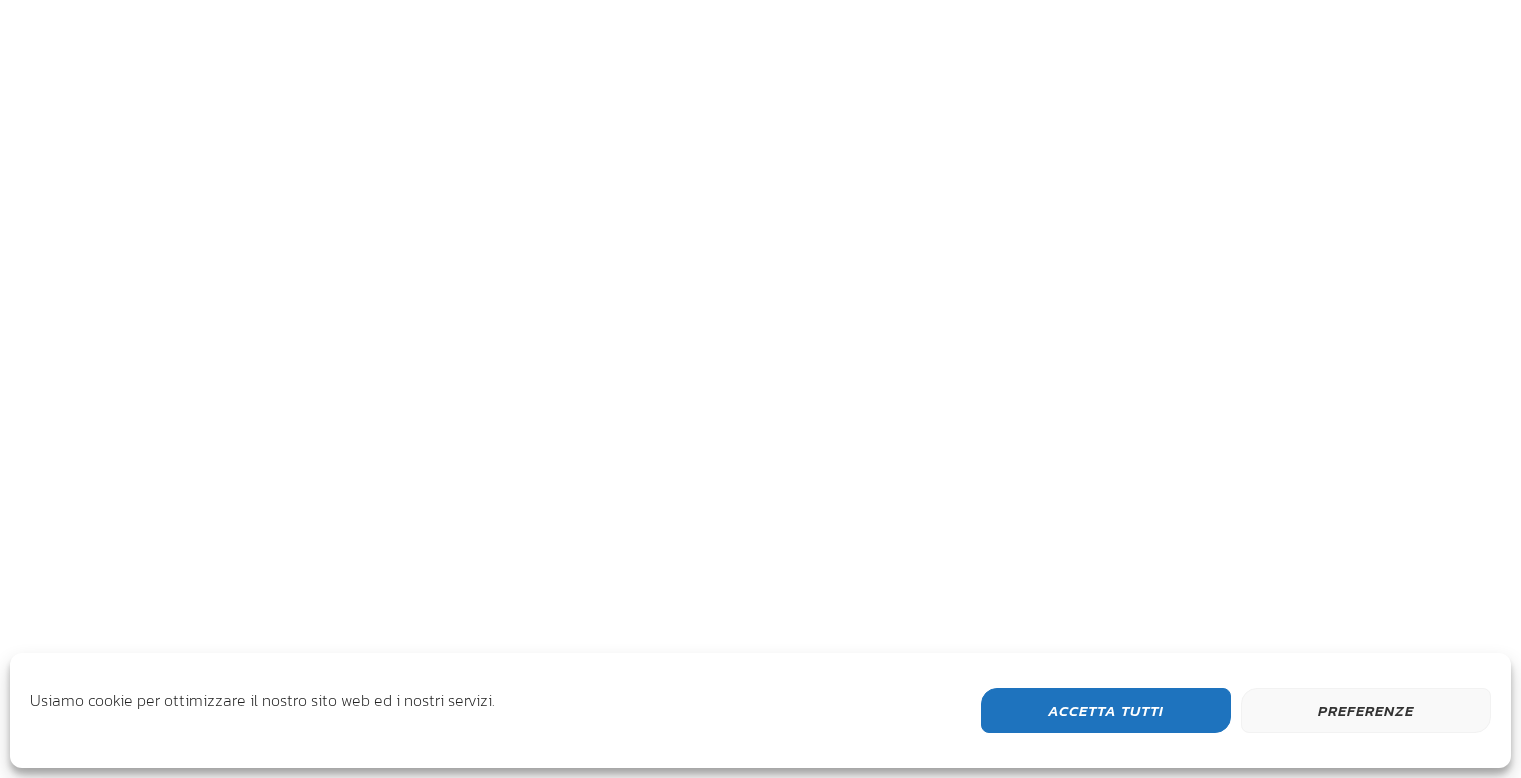 scroll, scrollTop: 0, scrollLeft: 0, axis: both 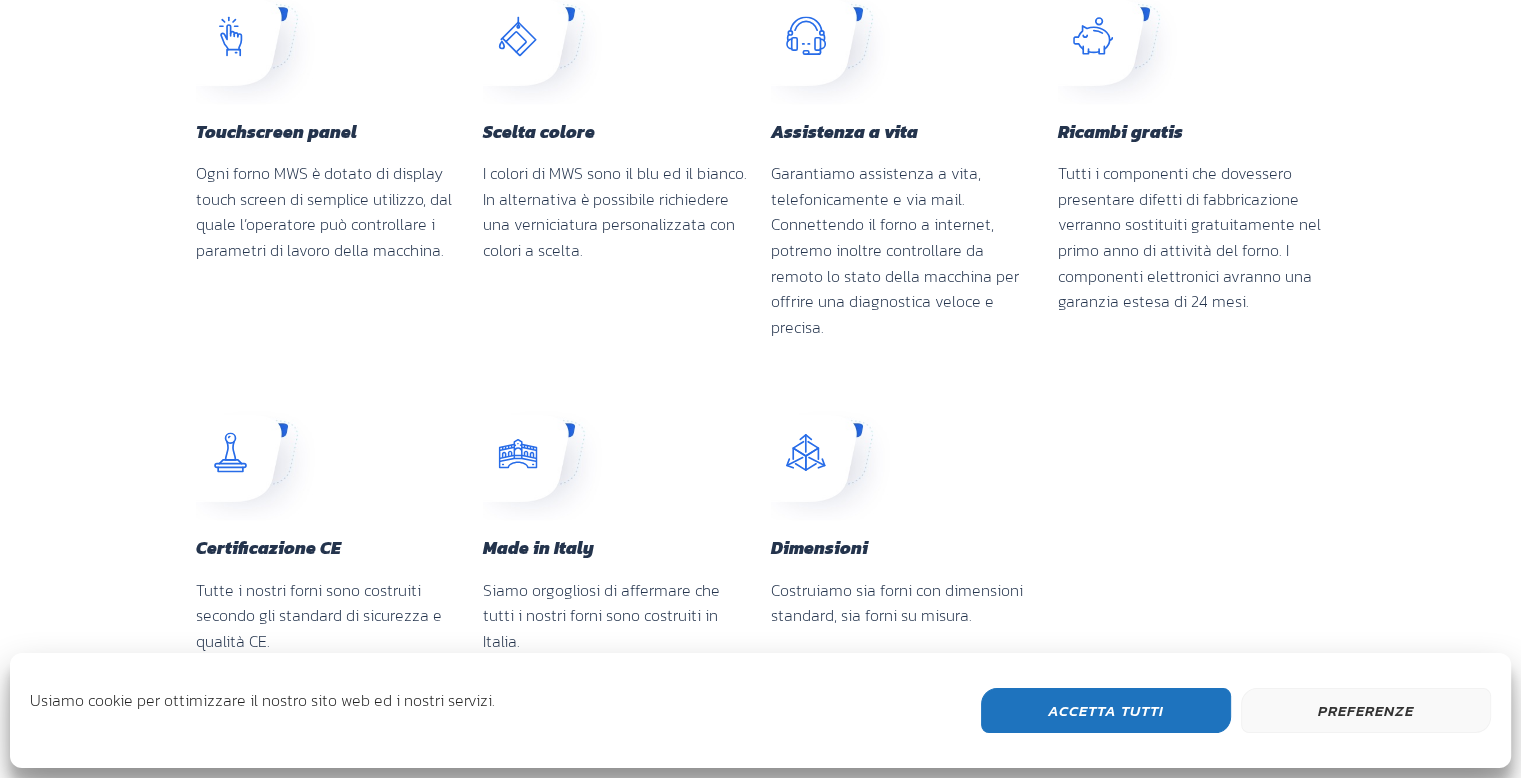 click on "Preferenze" at bounding box center [1366, 710] 